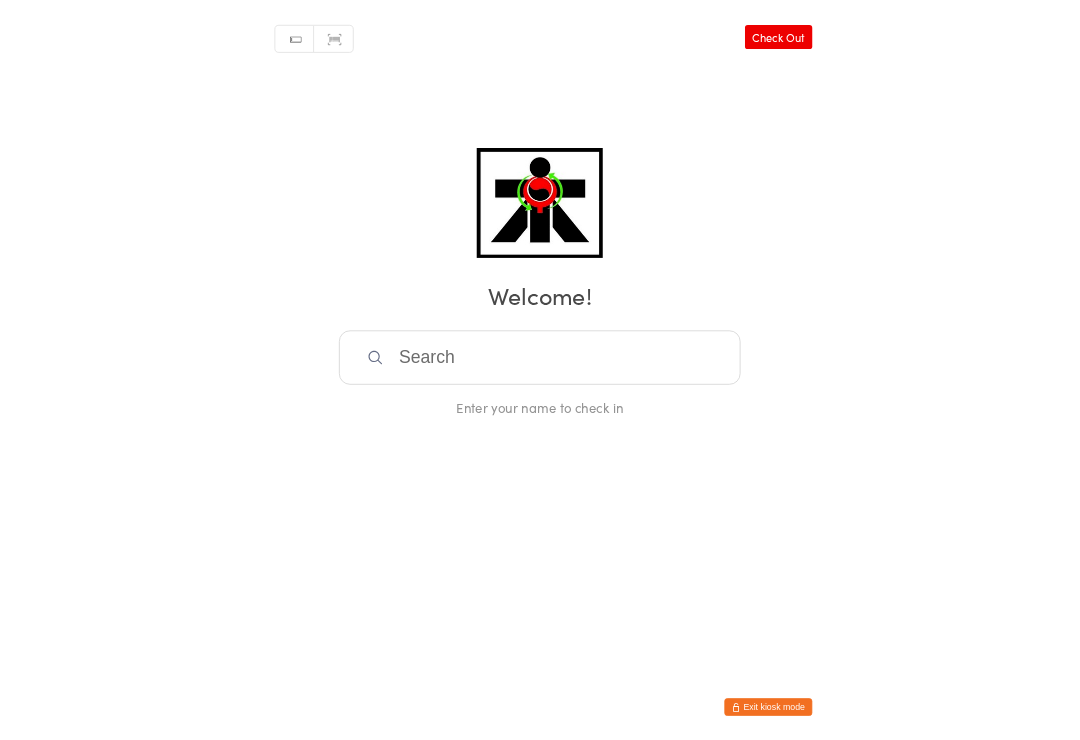 scroll, scrollTop: 41, scrollLeft: 7, axis: both 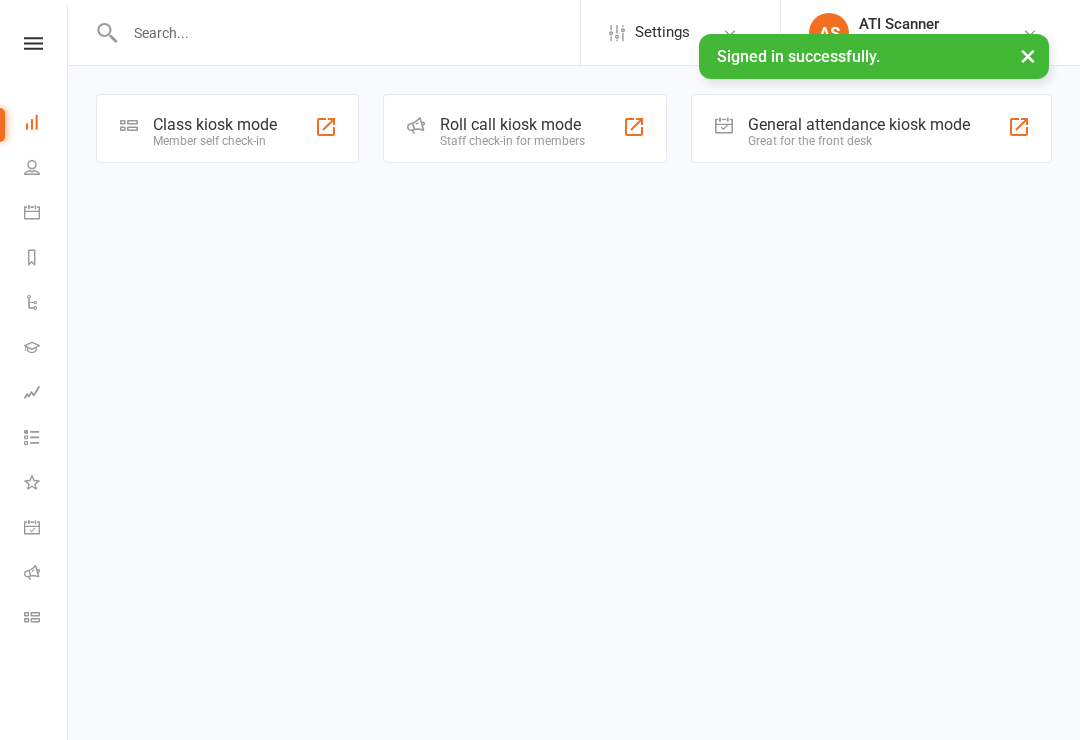click on "General attendance kiosk mode" at bounding box center [859, 124] 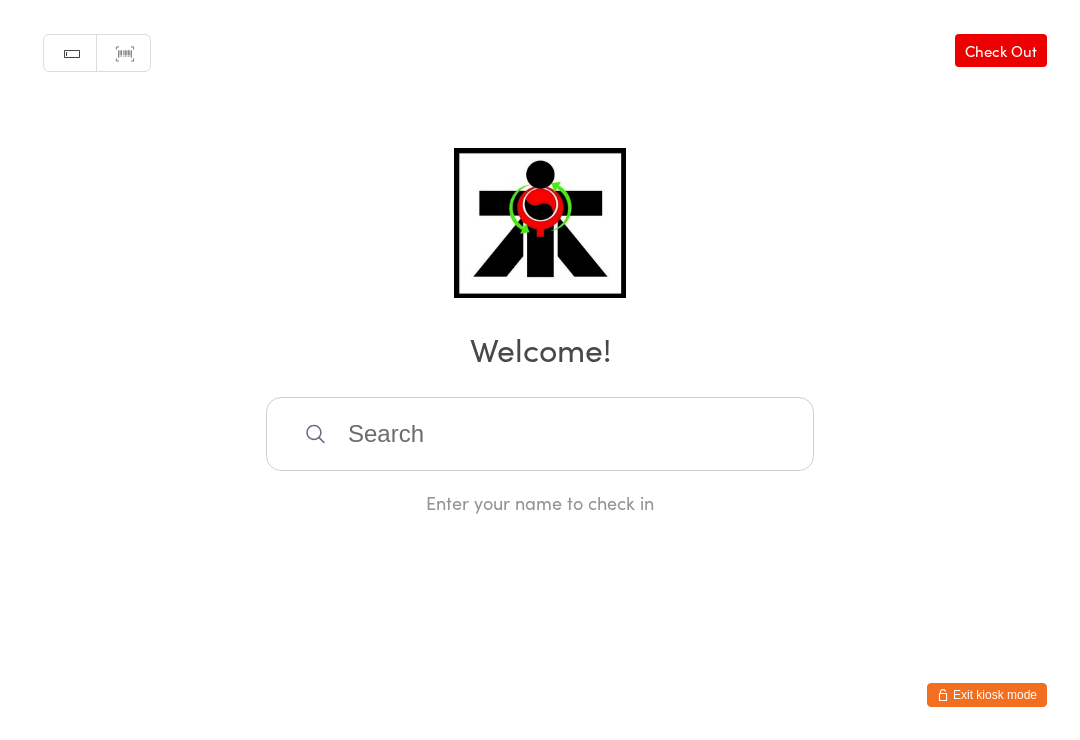 scroll, scrollTop: 0, scrollLeft: 0, axis: both 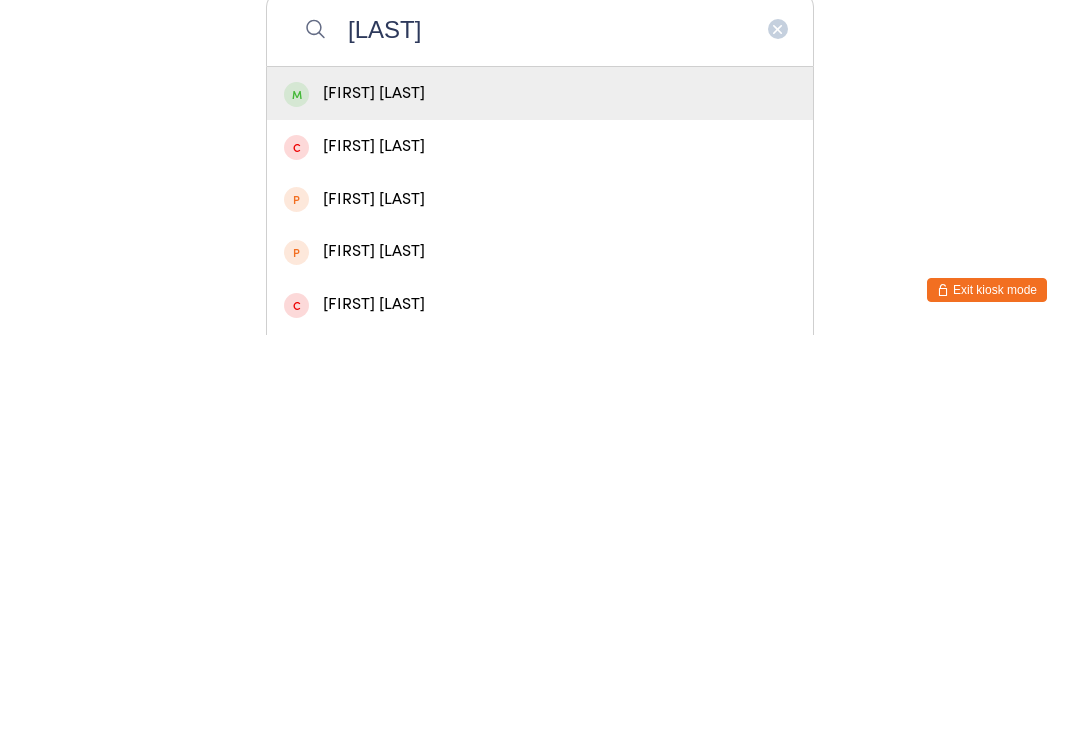 type on "[LAST]" 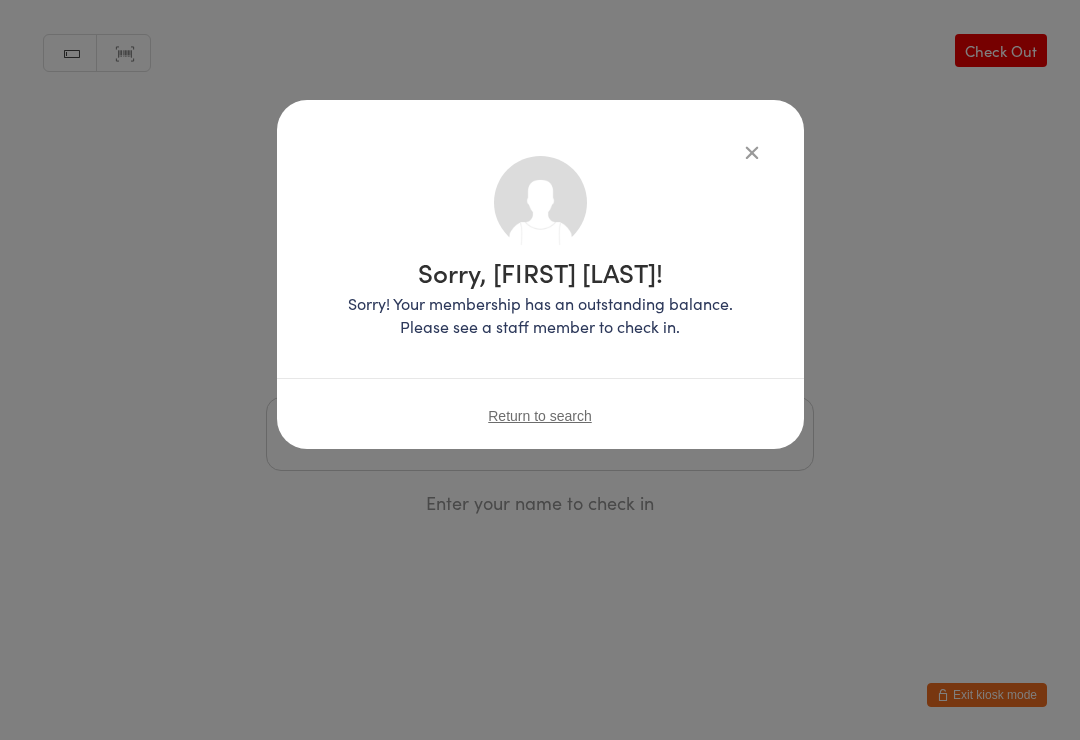 click at bounding box center (752, 152) 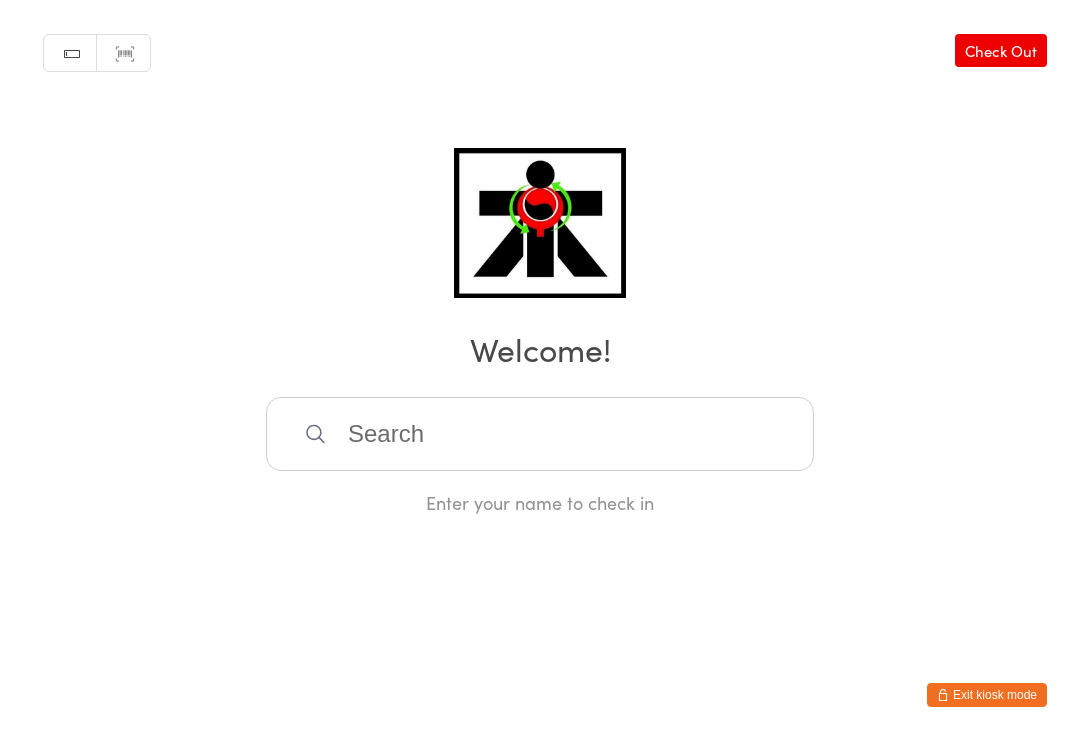 click at bounding box center (540, 434) 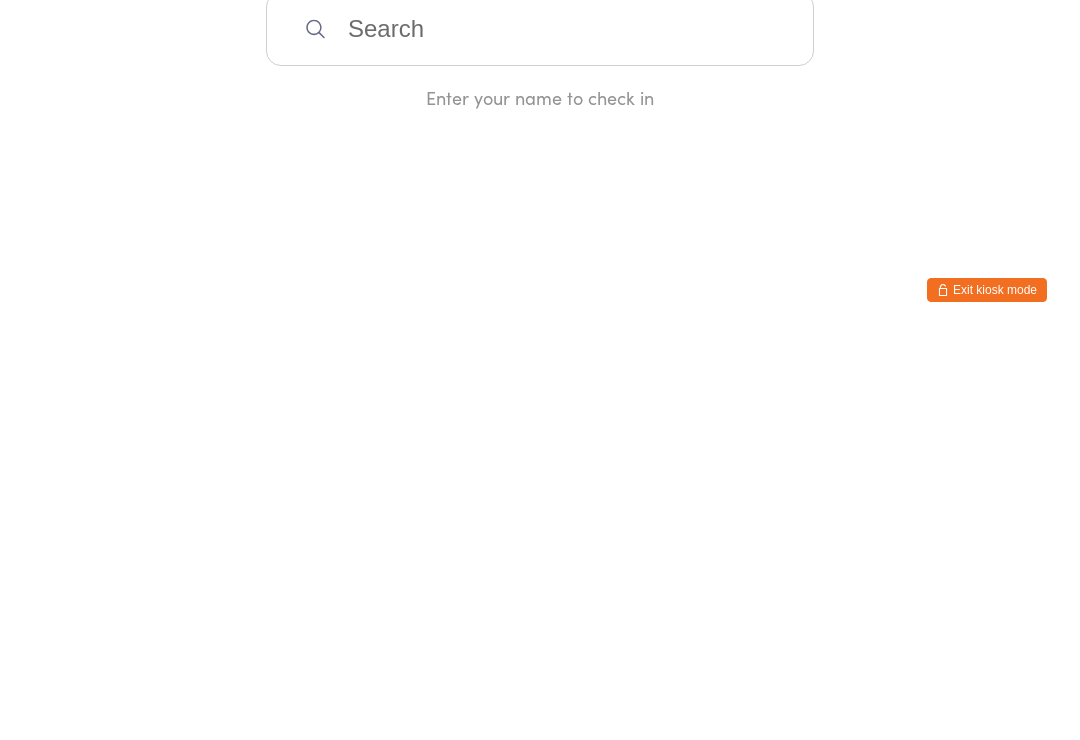 type on "A" 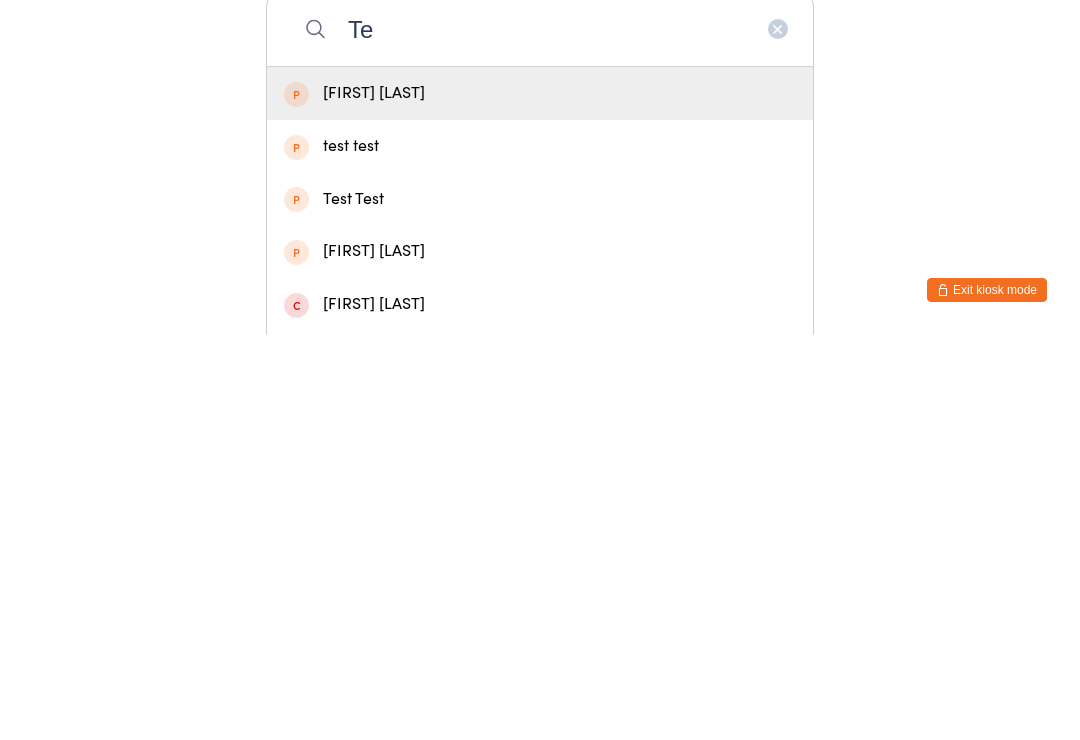 type on "T" 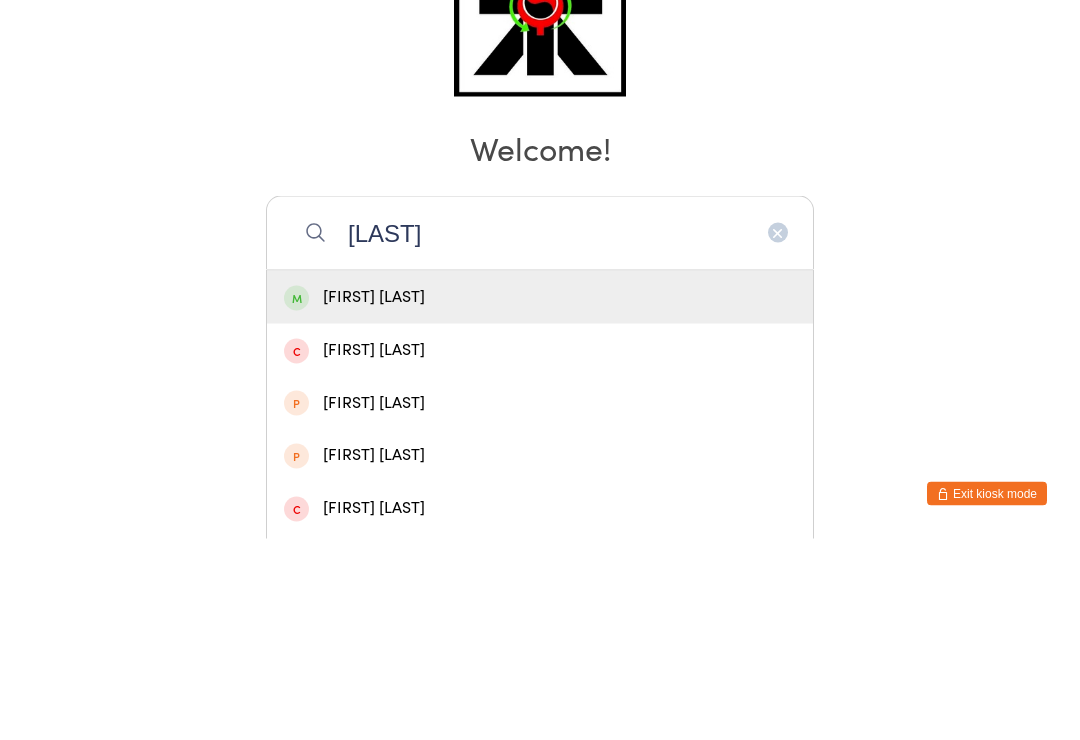 type on "[LAST]" 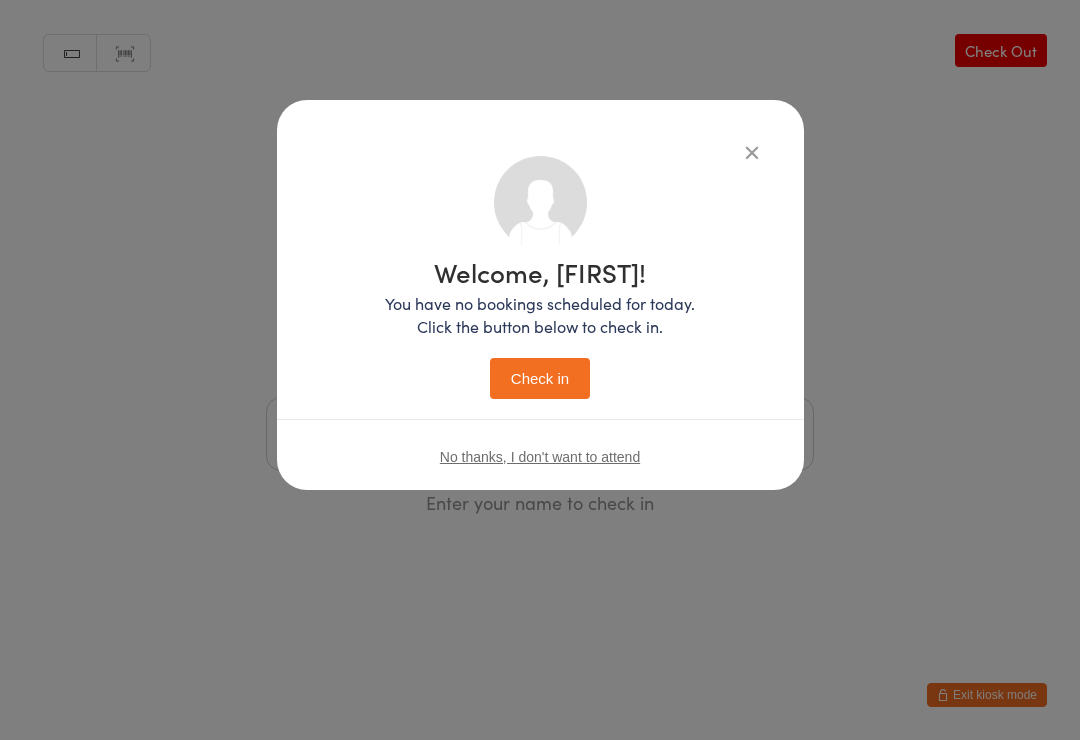 click on "Check in" at bounding box center (540, 378) 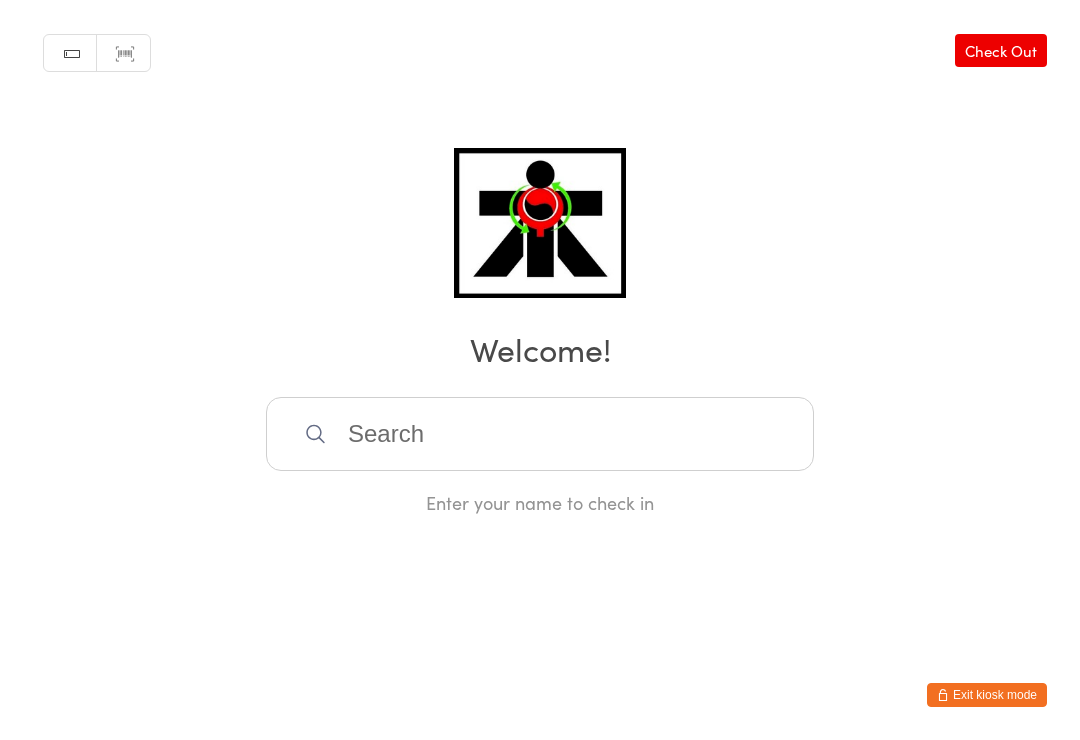 click at bounding box center (540, 434) 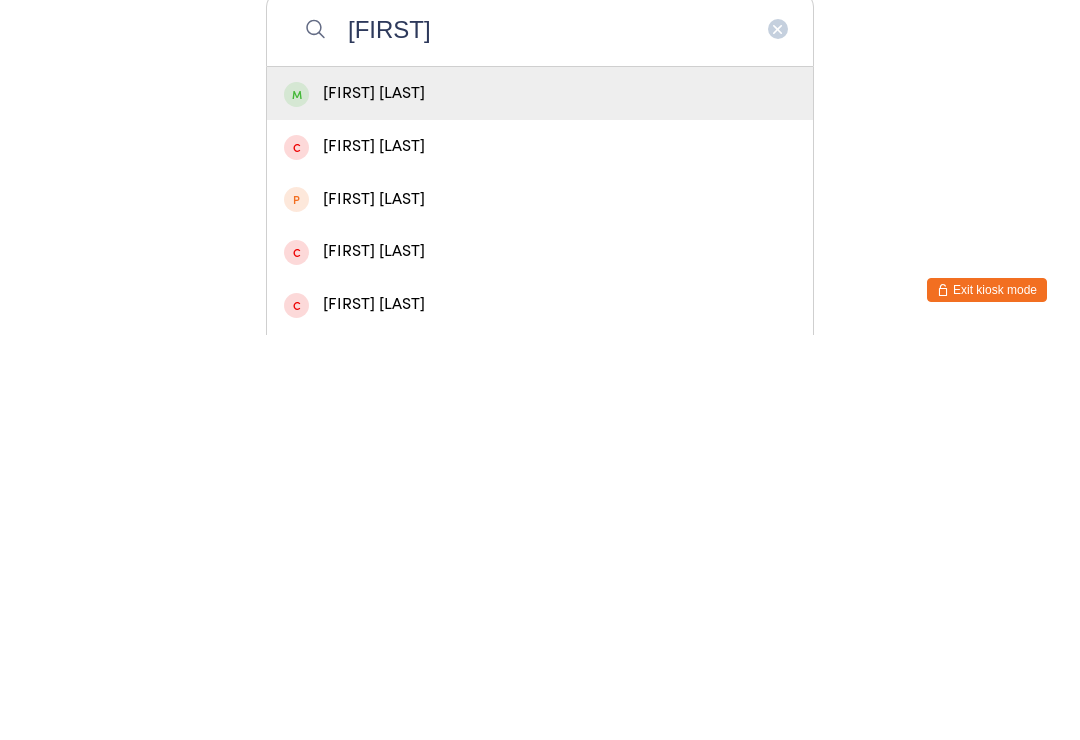 type on "[FIRST]" 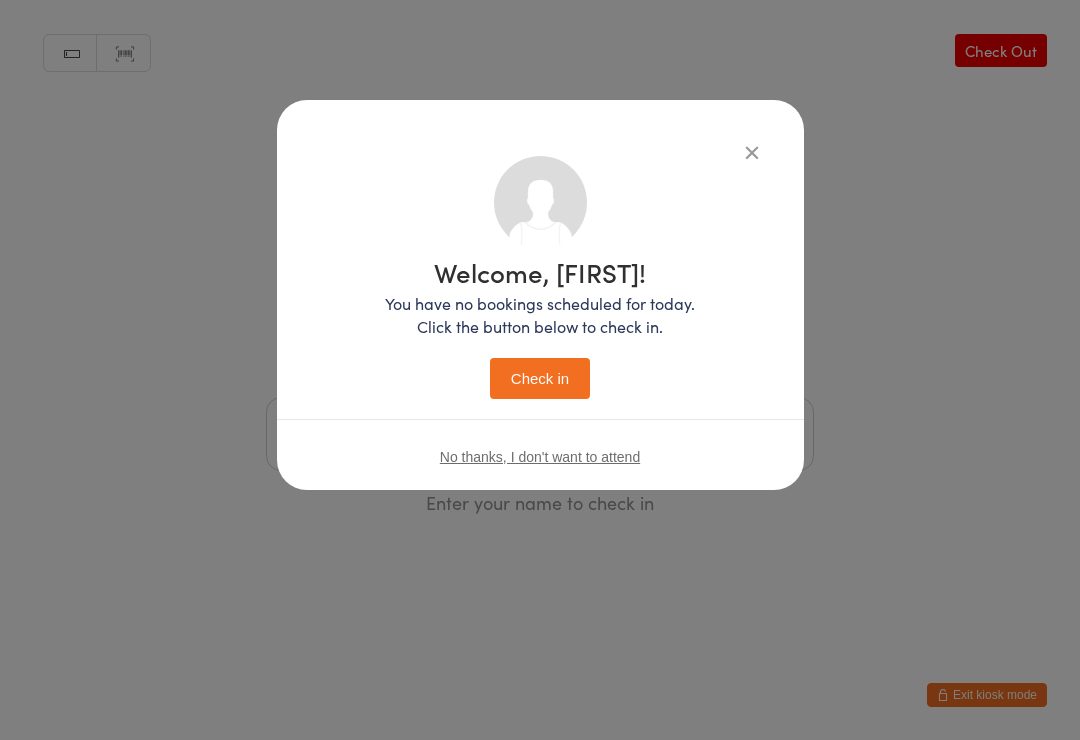 click on "Check in" at bounding box center [540, 378] 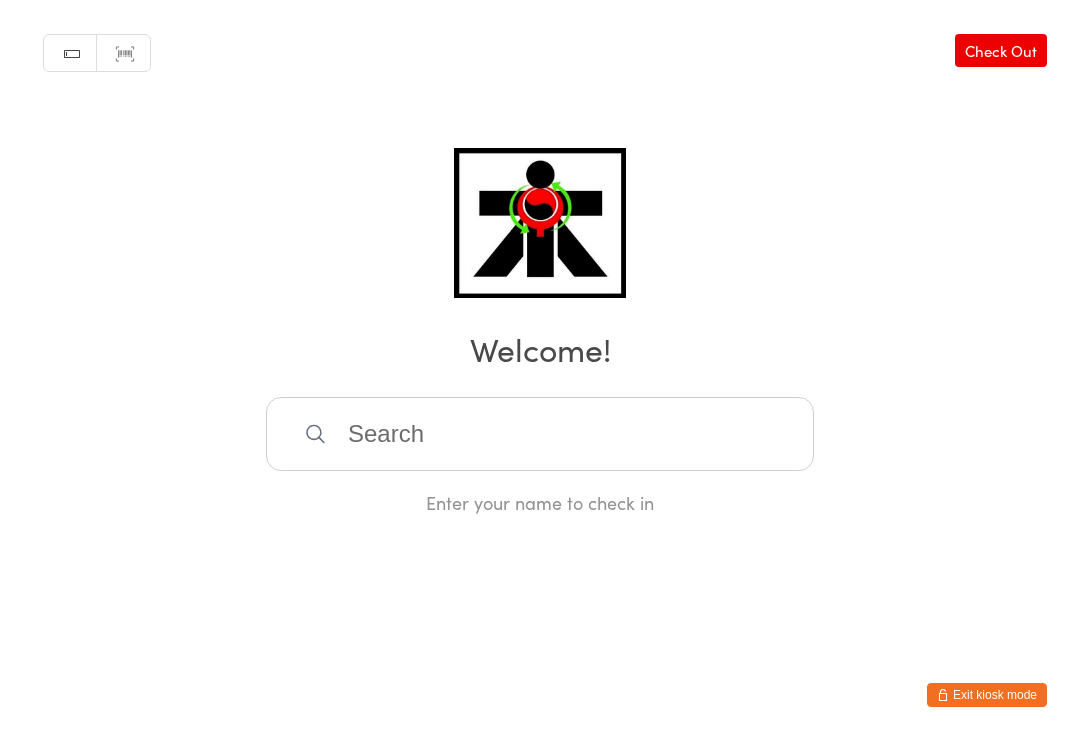 click at bounding box center [540, 434] 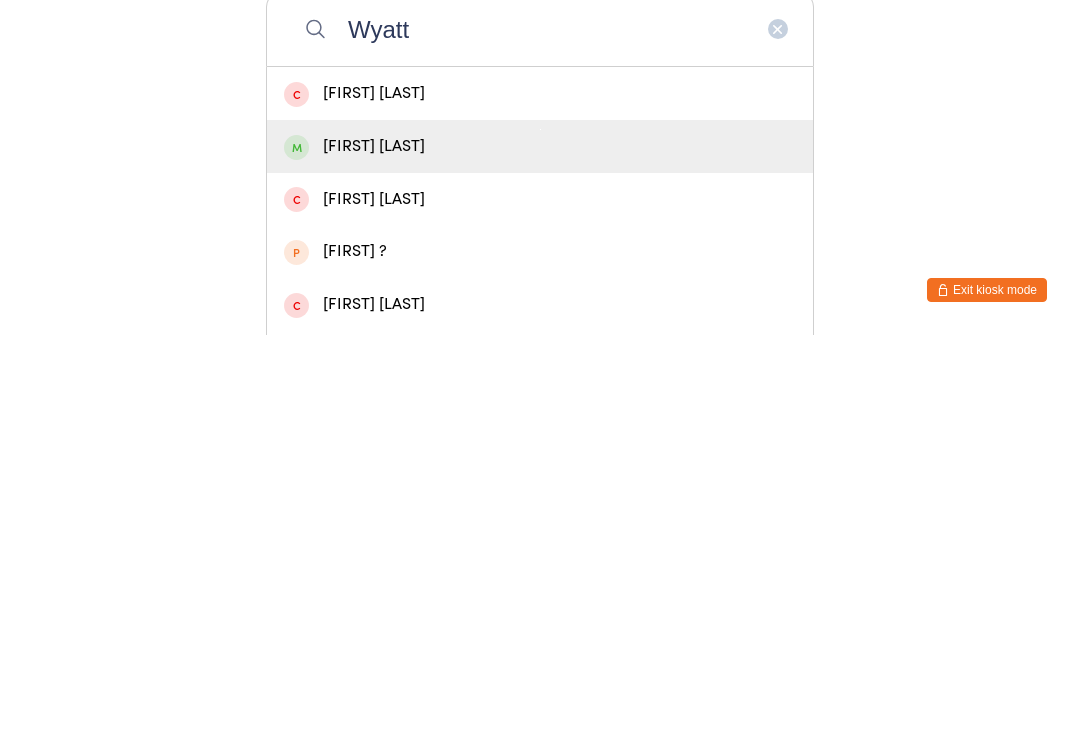 type on "Wyatt" 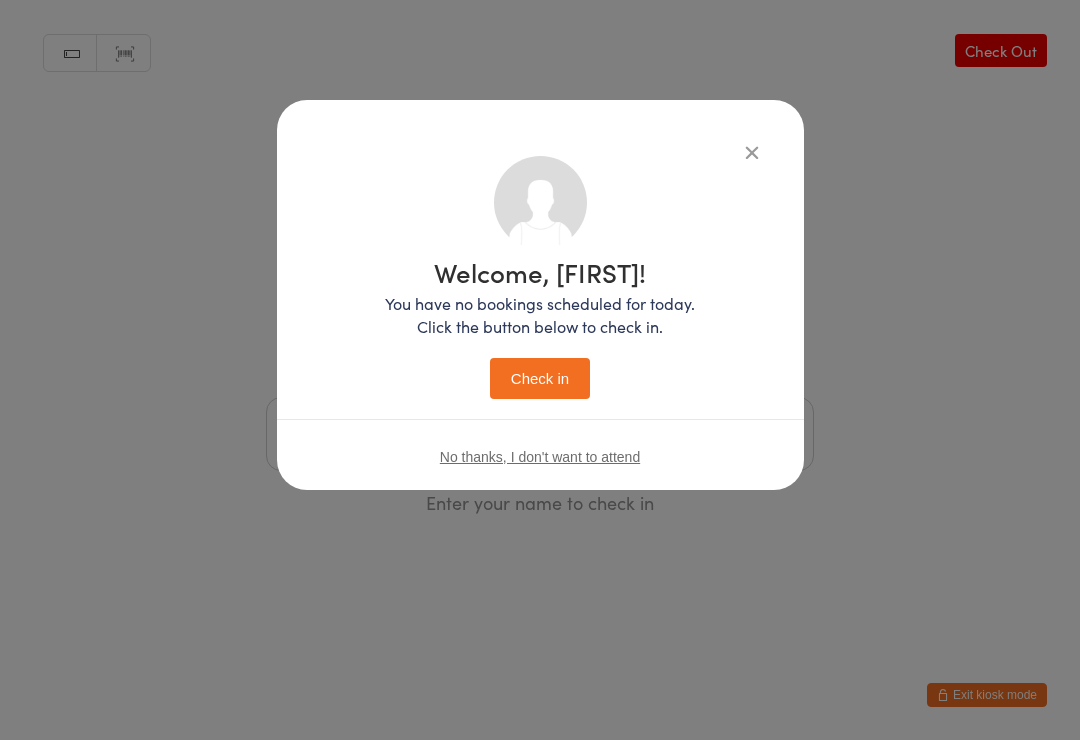 click on "Check in" at bounding box center [540, 378] 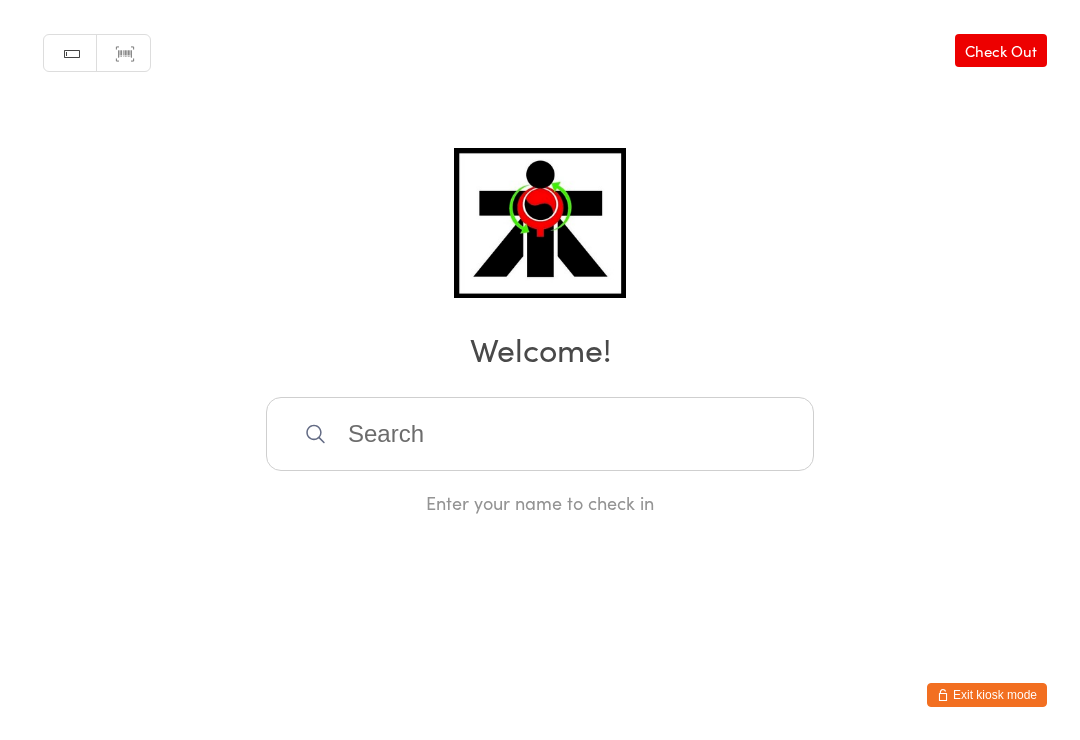 click at bounding box center (540, 434) 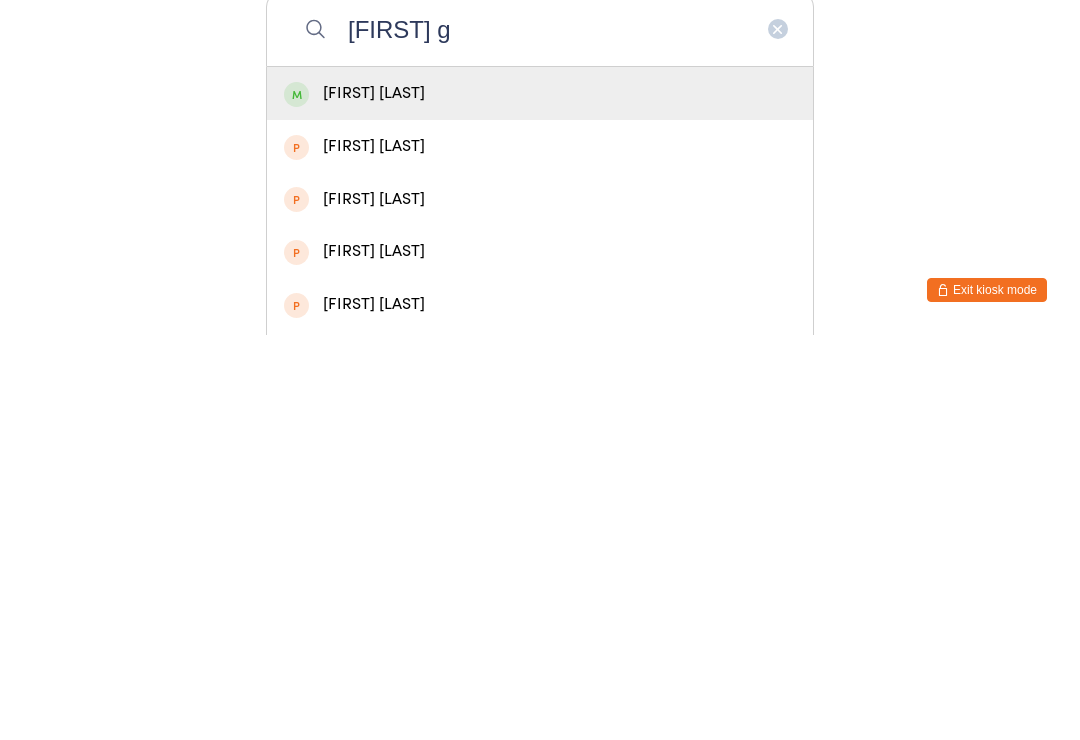 type on "[FIRST] g" 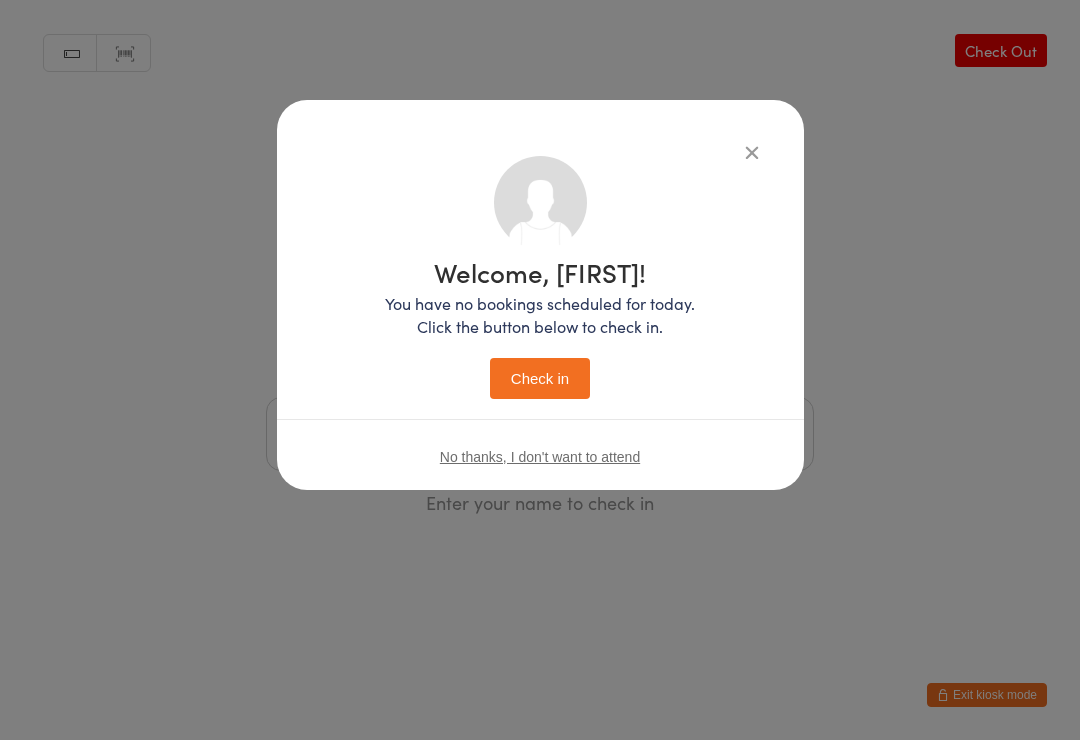 click on "Check in" at bounding box center [540, 378] 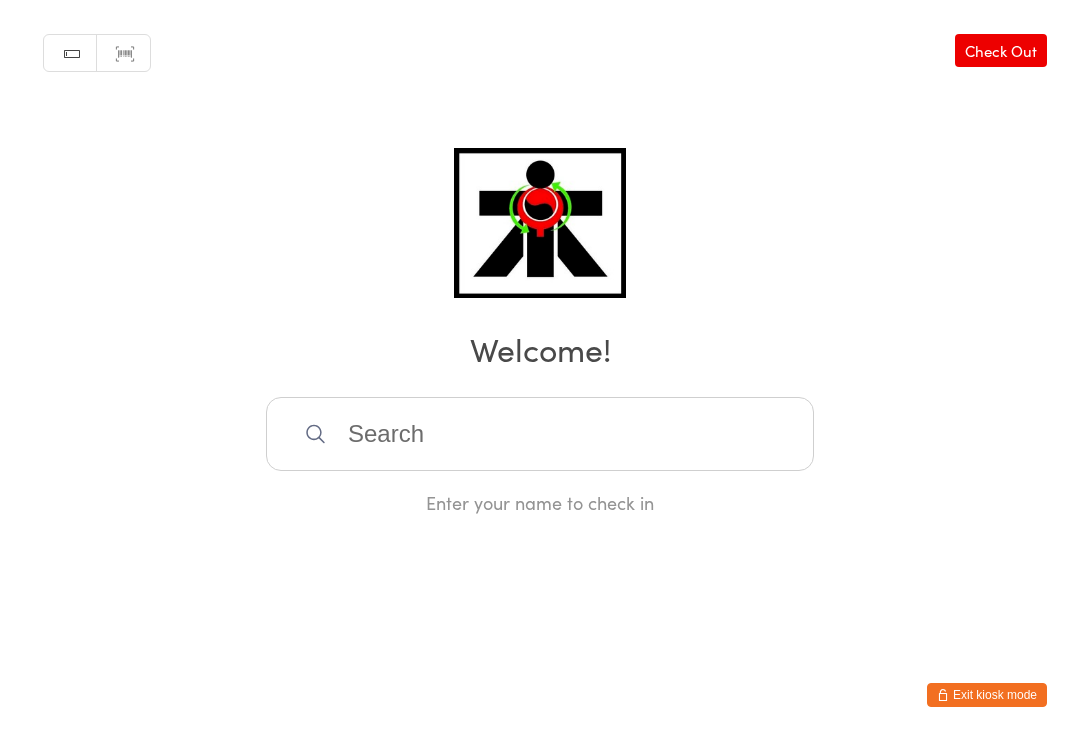 click at bounding box center (540, 434) 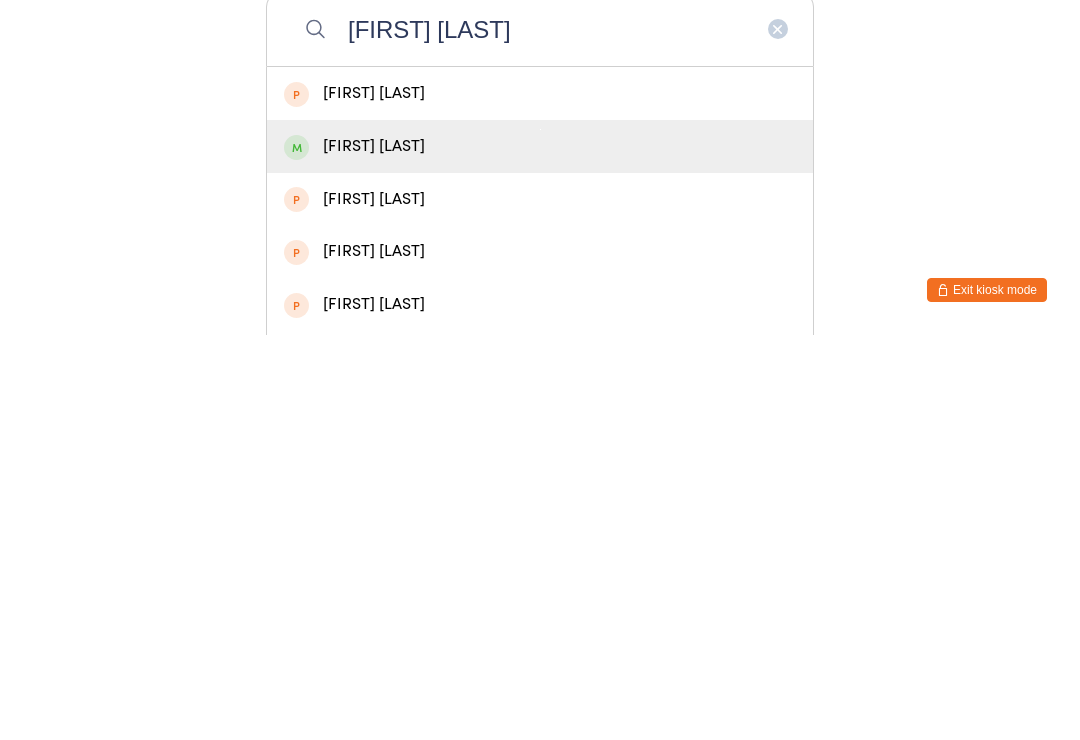 type on "[FIRST] [LAST]" 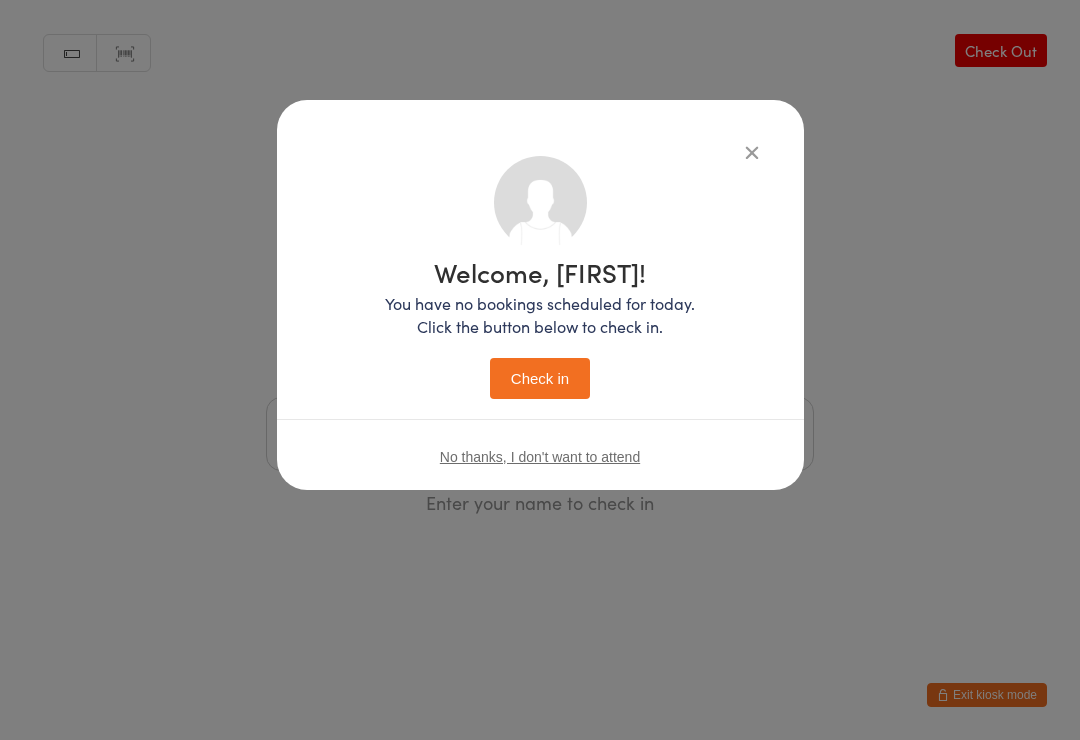 click on "Check in" at bounding box center [540, 378] 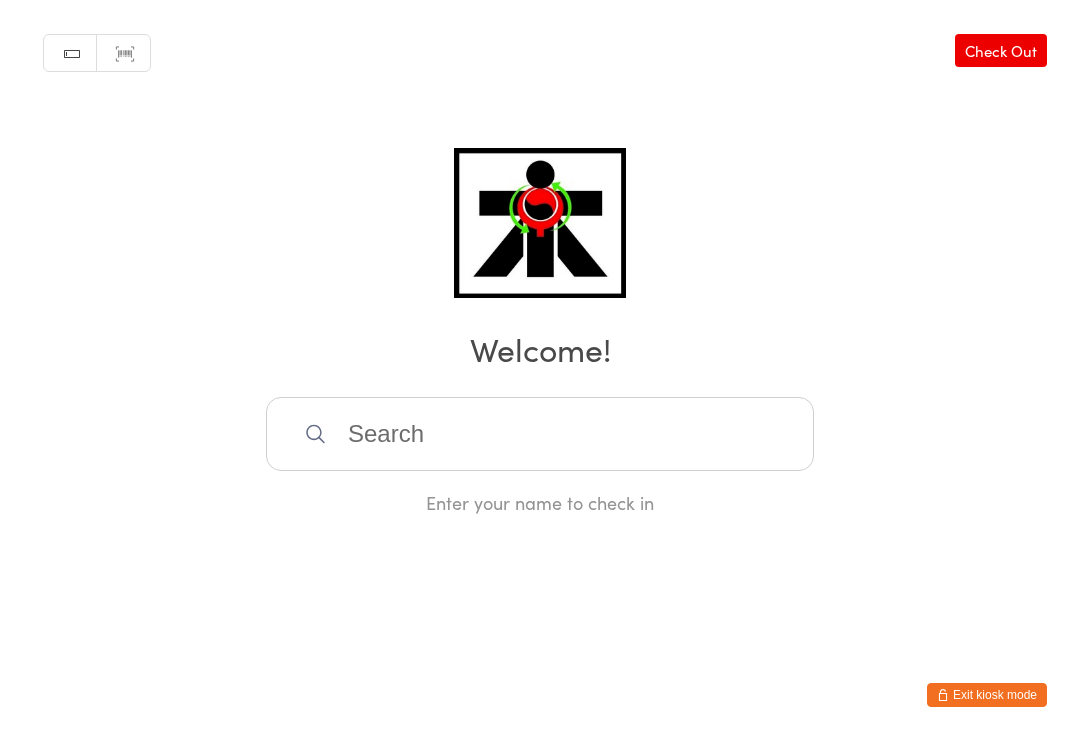 click at bounding box center [540, 434] 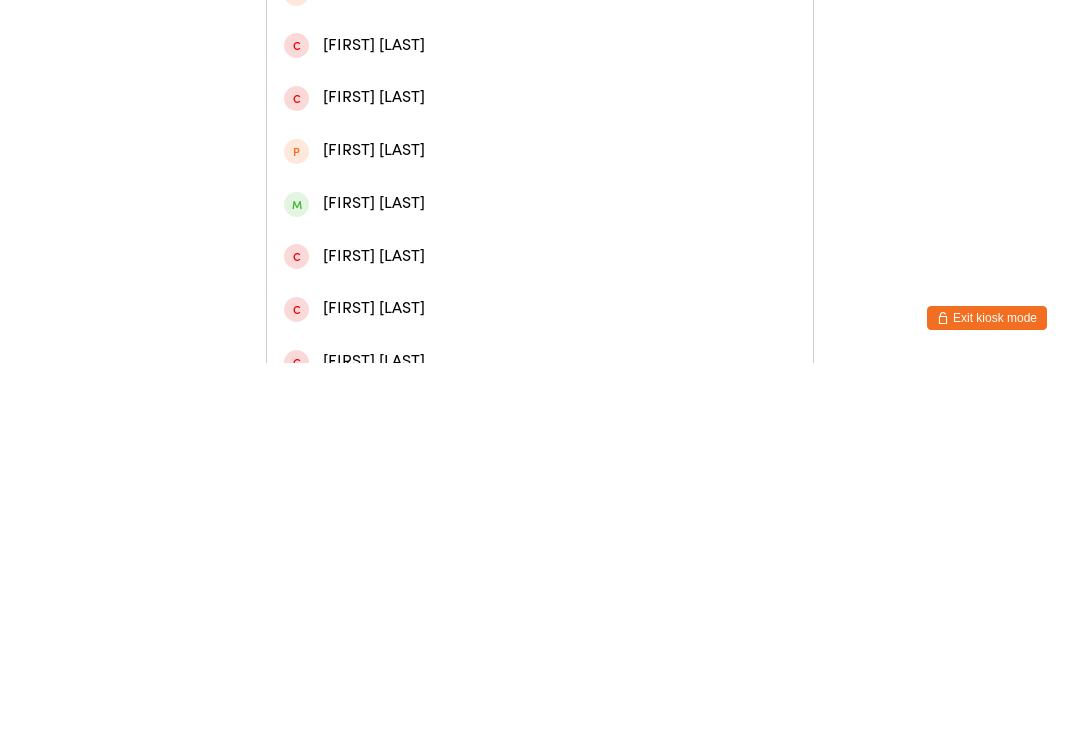 scroll, scrollTop: 393, scrollLeft: 0, axis: vertical 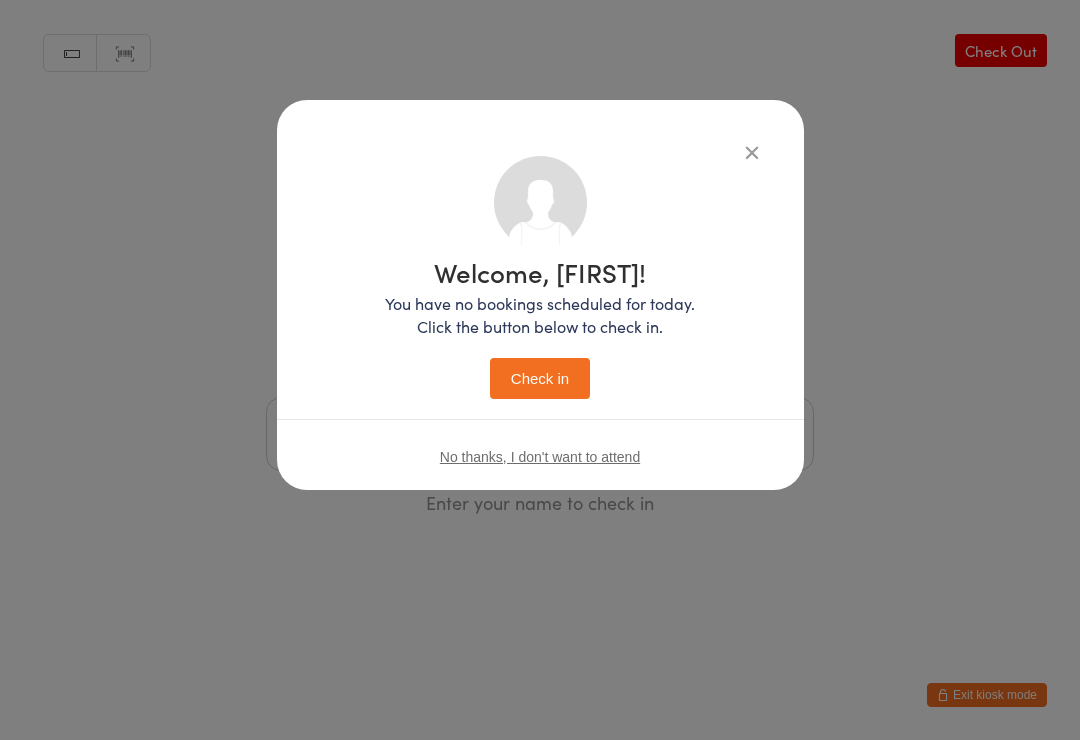 click on "Check in" at bounding box center [540, 378] 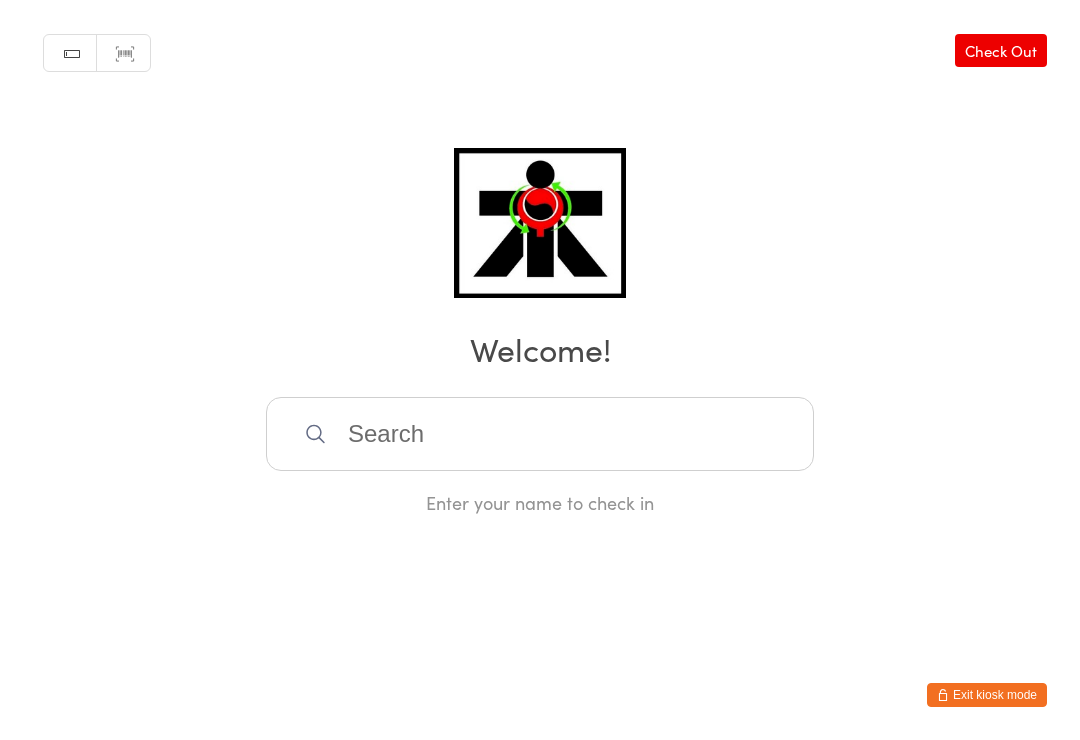 click at bounding box center (540, 434) 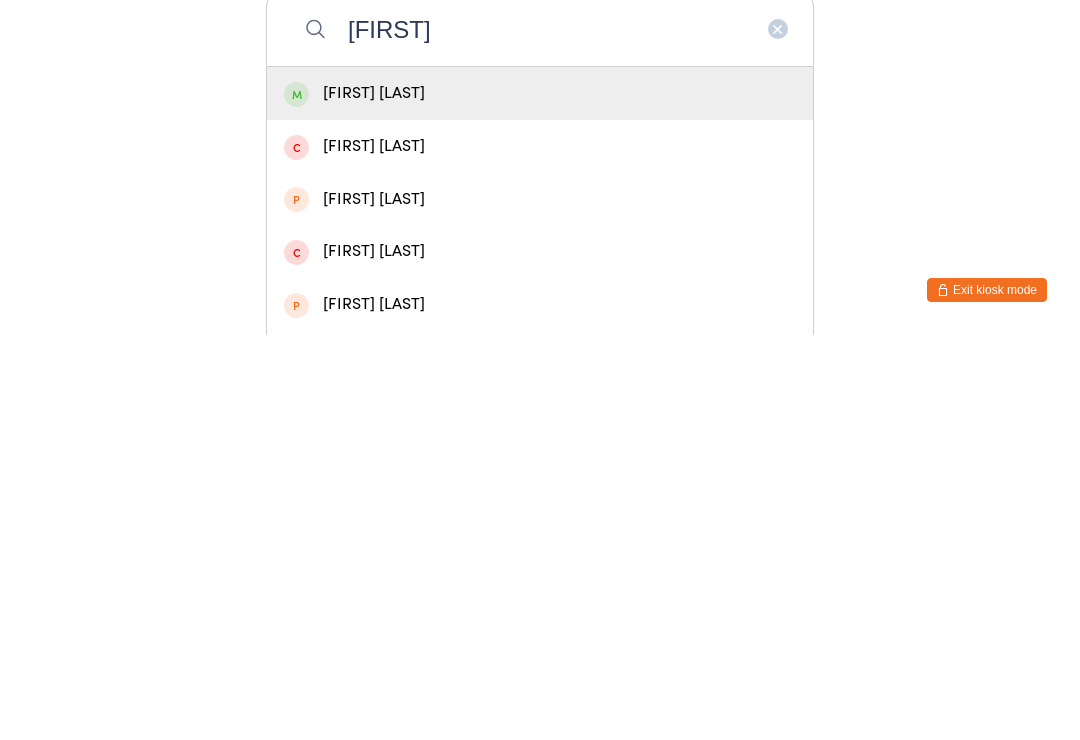 type on "[FIRST]" 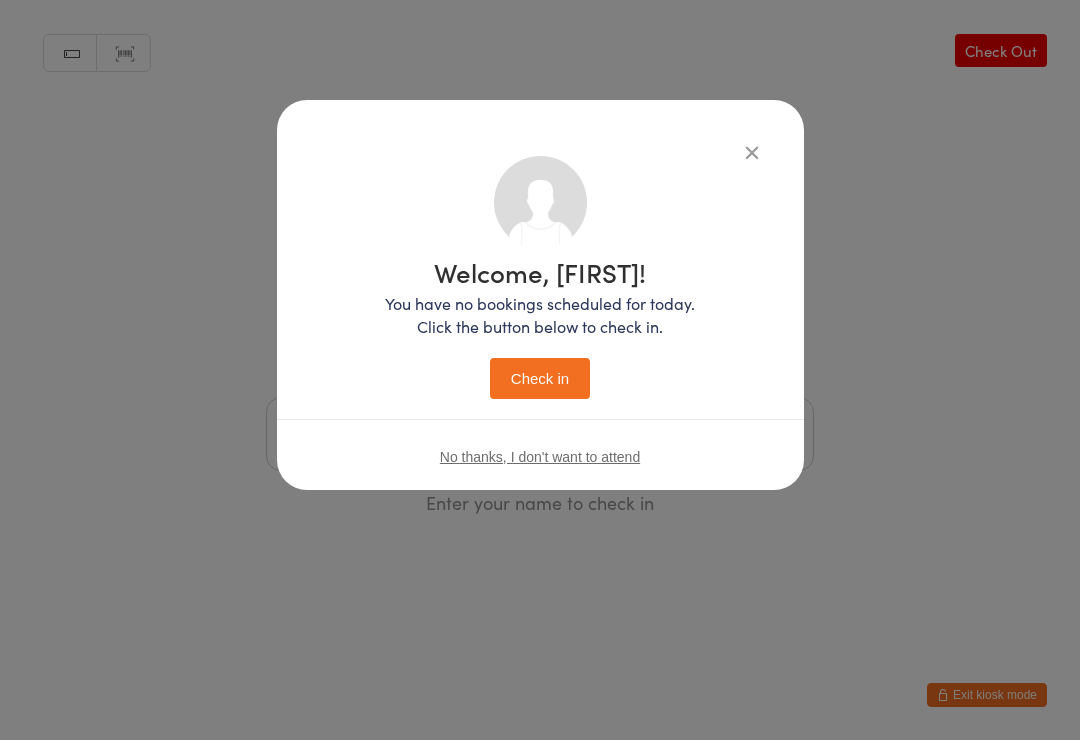 click on "Check in" at bounding box center [540, 378] 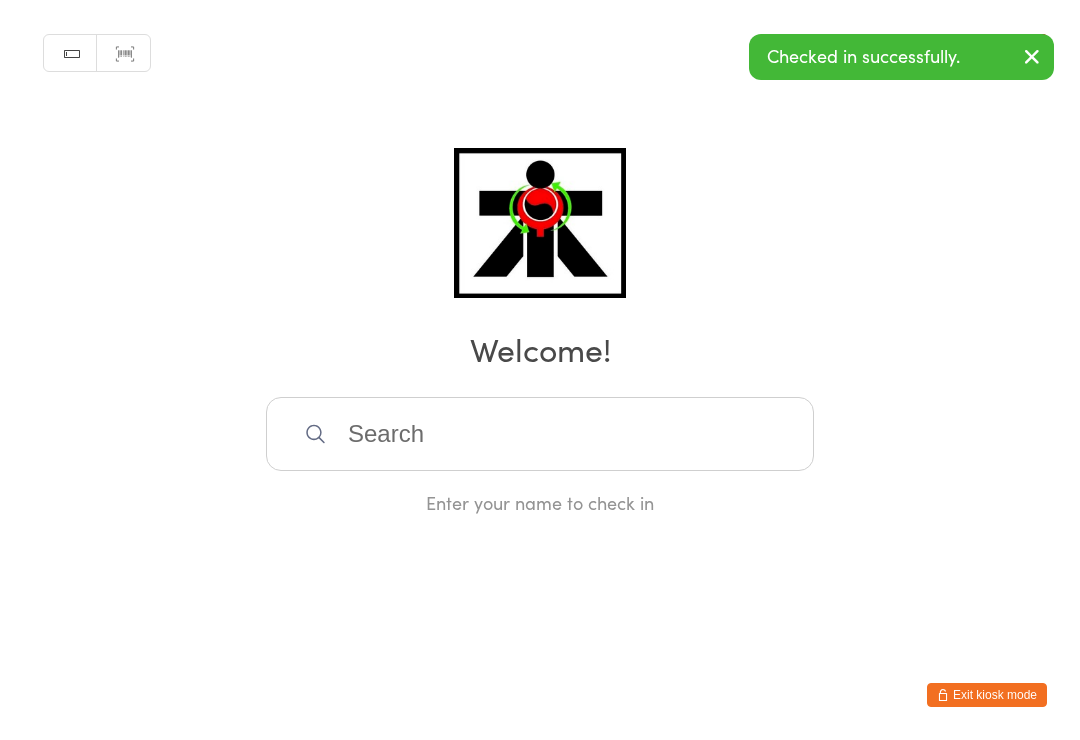 click at bounding box center [540, 434] 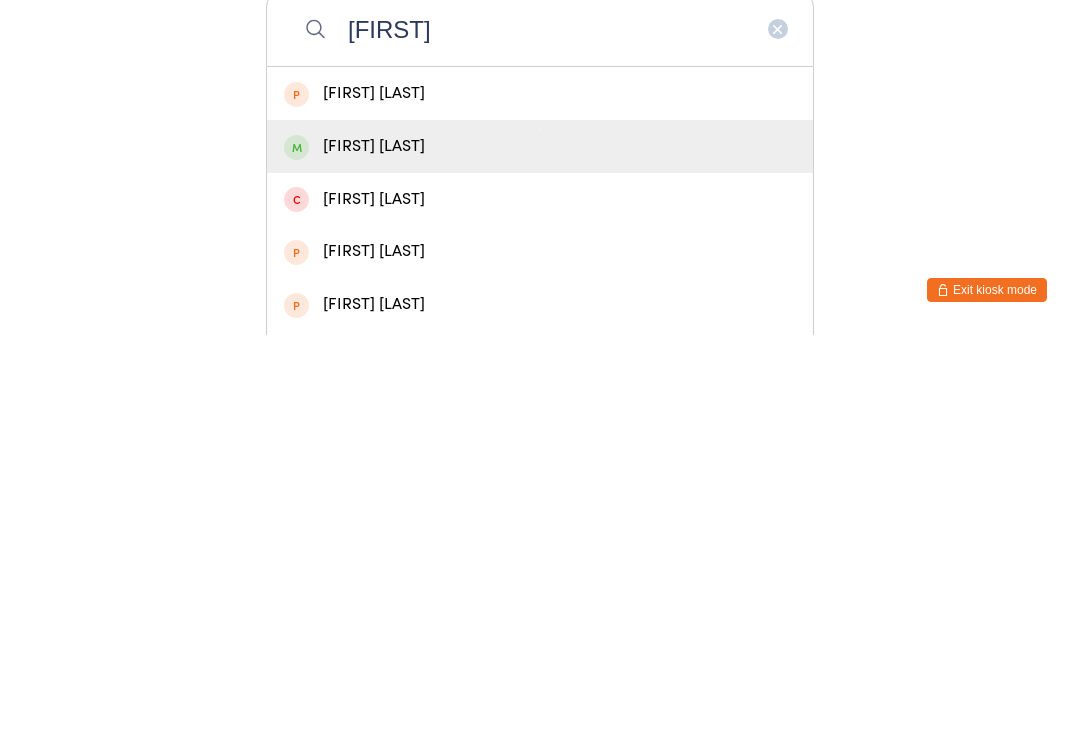 type on "[FIRST]" 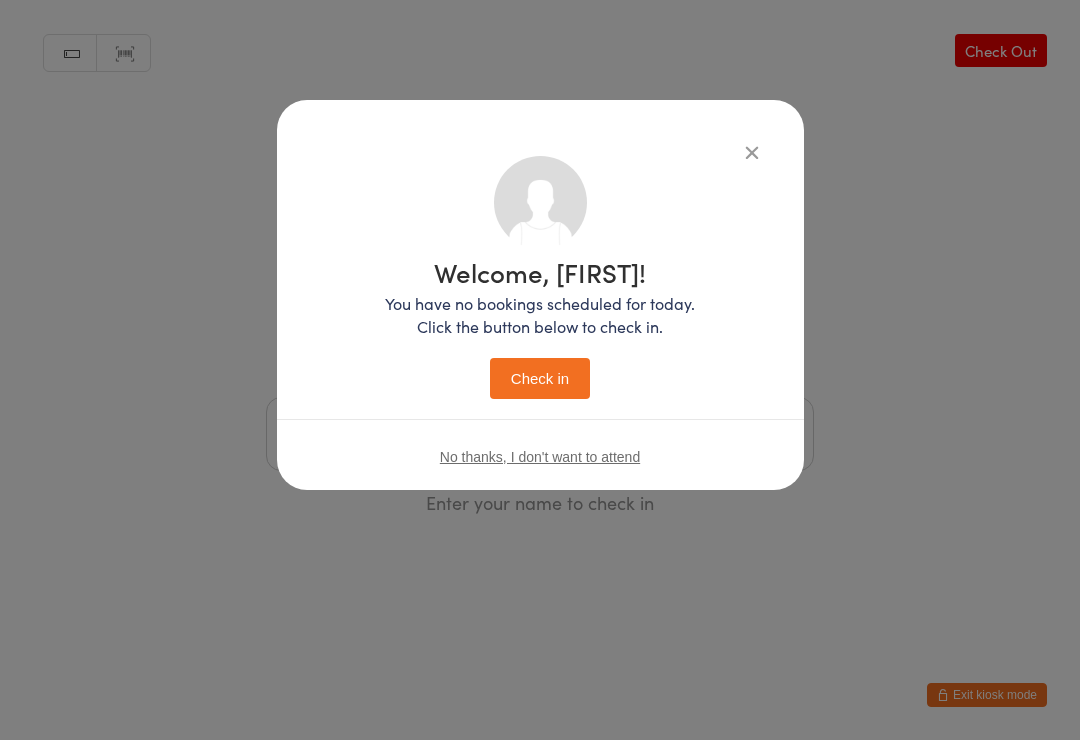 click on "Check in" at bounding box center (540, 378) 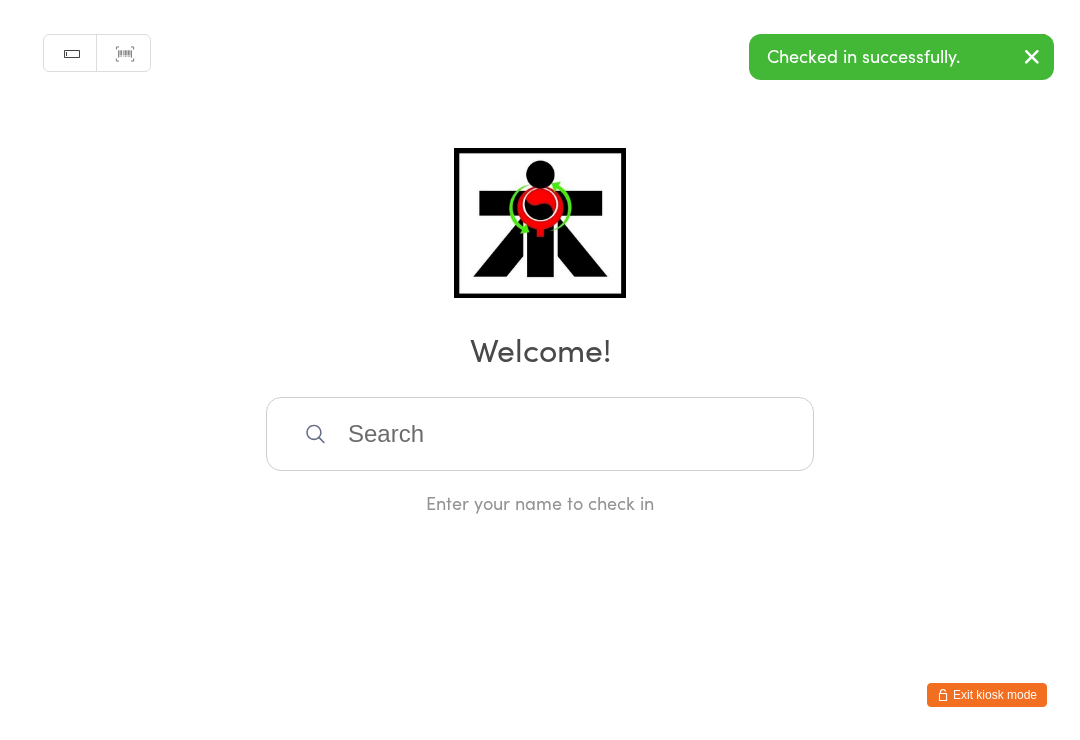 click at bounding box center (540, 434) 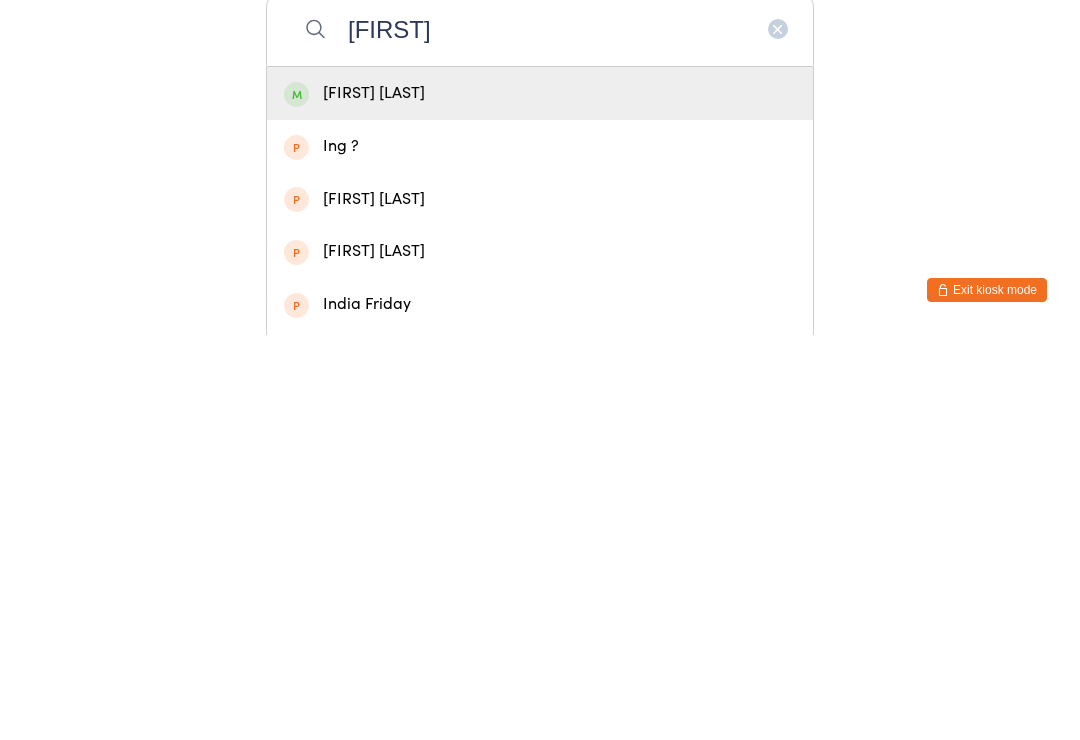 type on "[FIRST]" 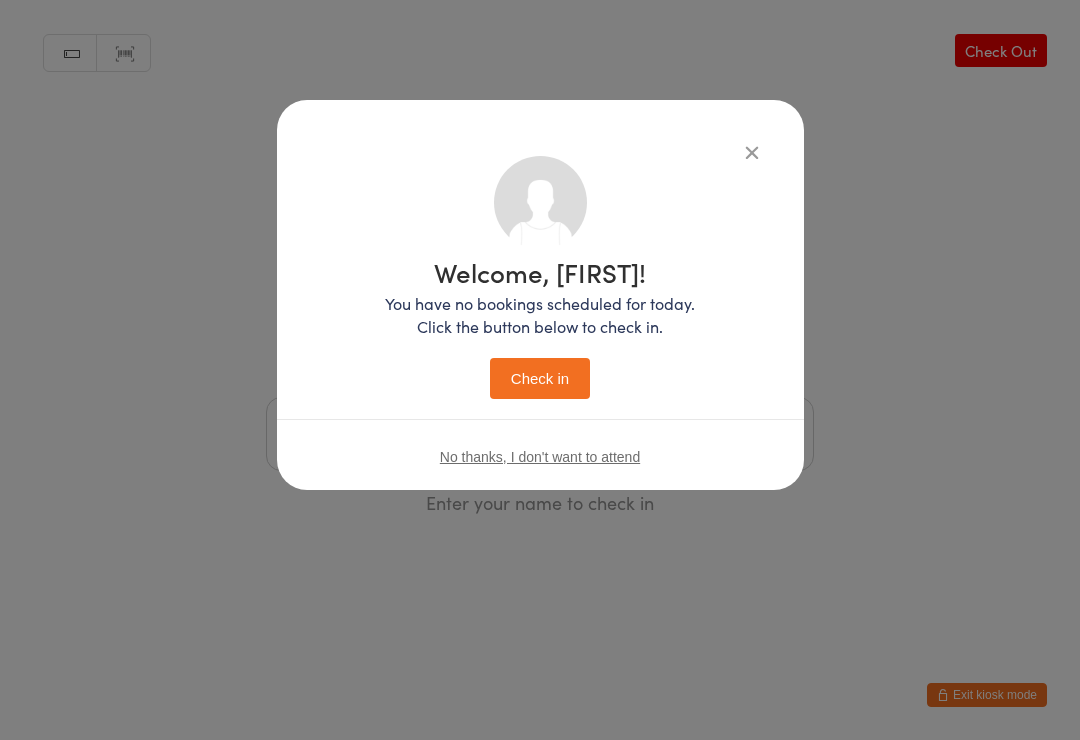 click on "Check in" at bounding box center [540, 378] 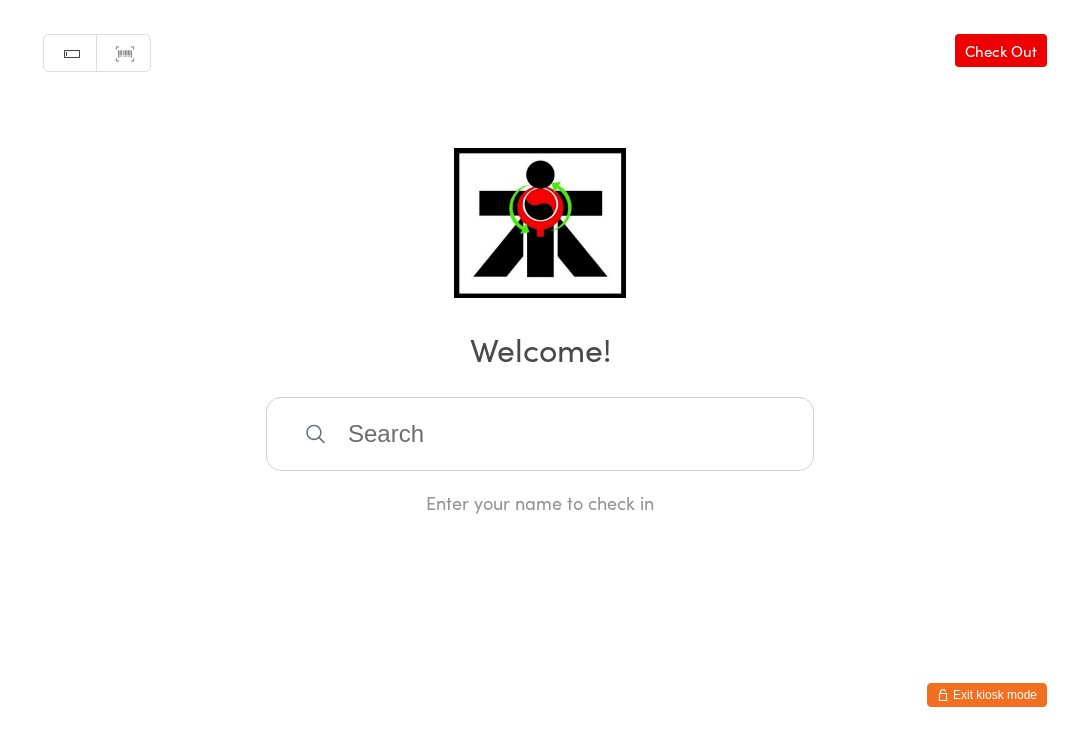 click at bounding box center (540, 434) 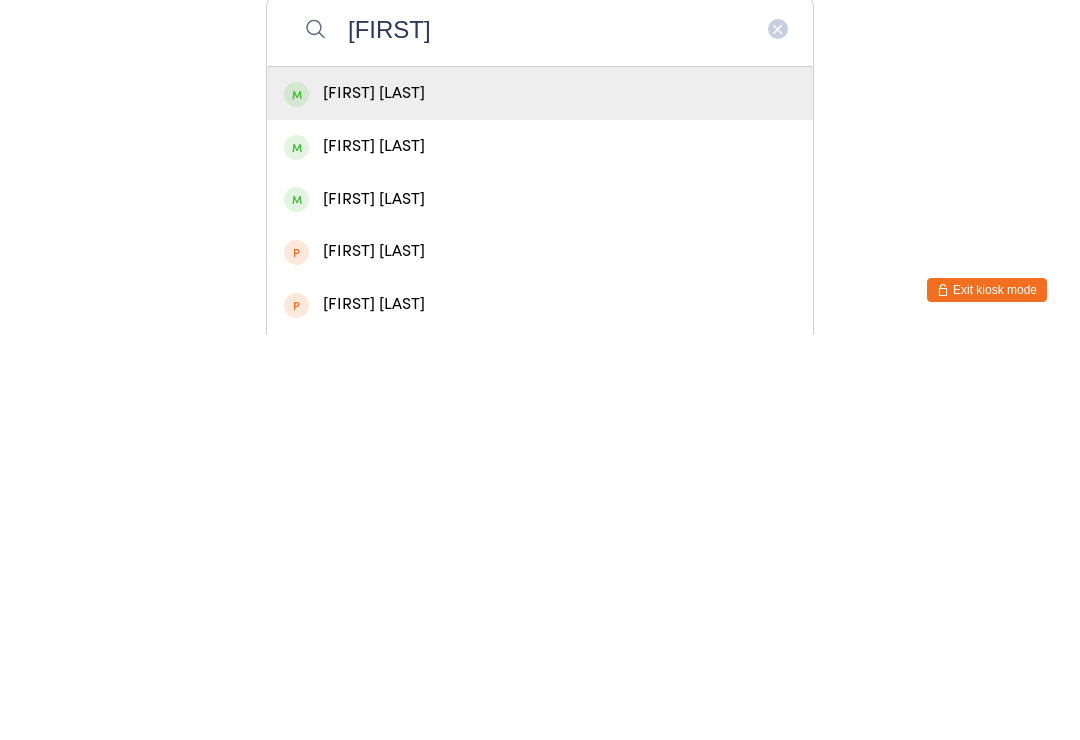 type on "[FIRST]" 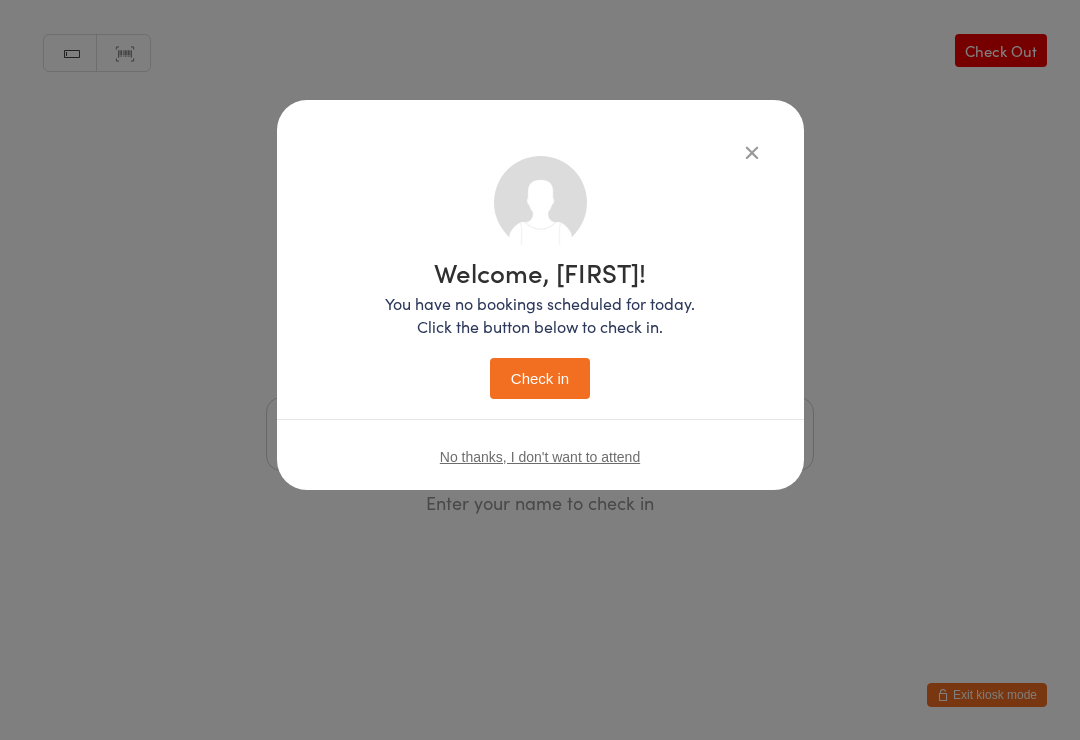 click on "Check in" at bounding box center [540, 378] 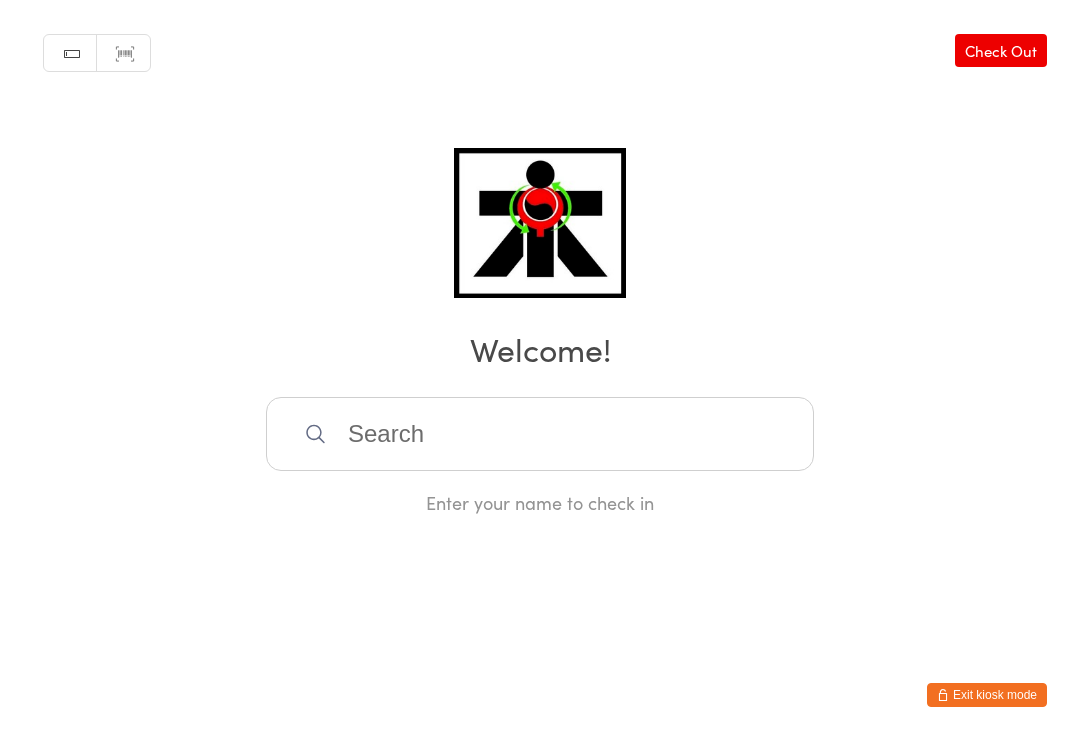 click at bounding box center (540, 434) 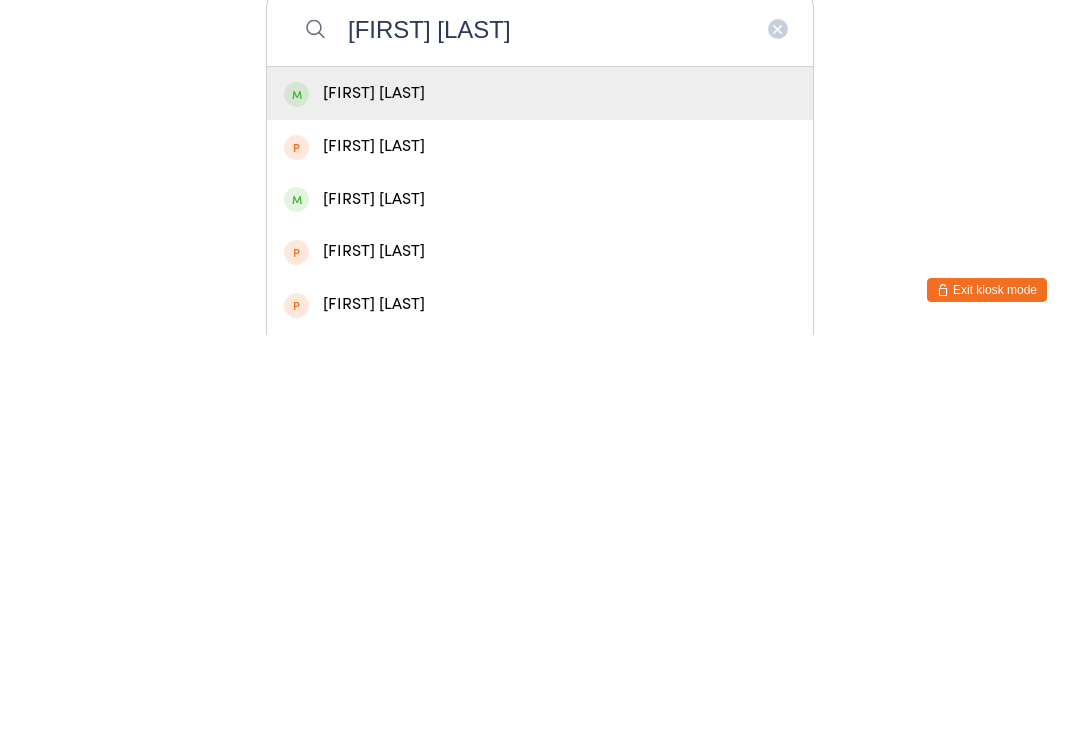 type on "[FIRST] [LAST]" 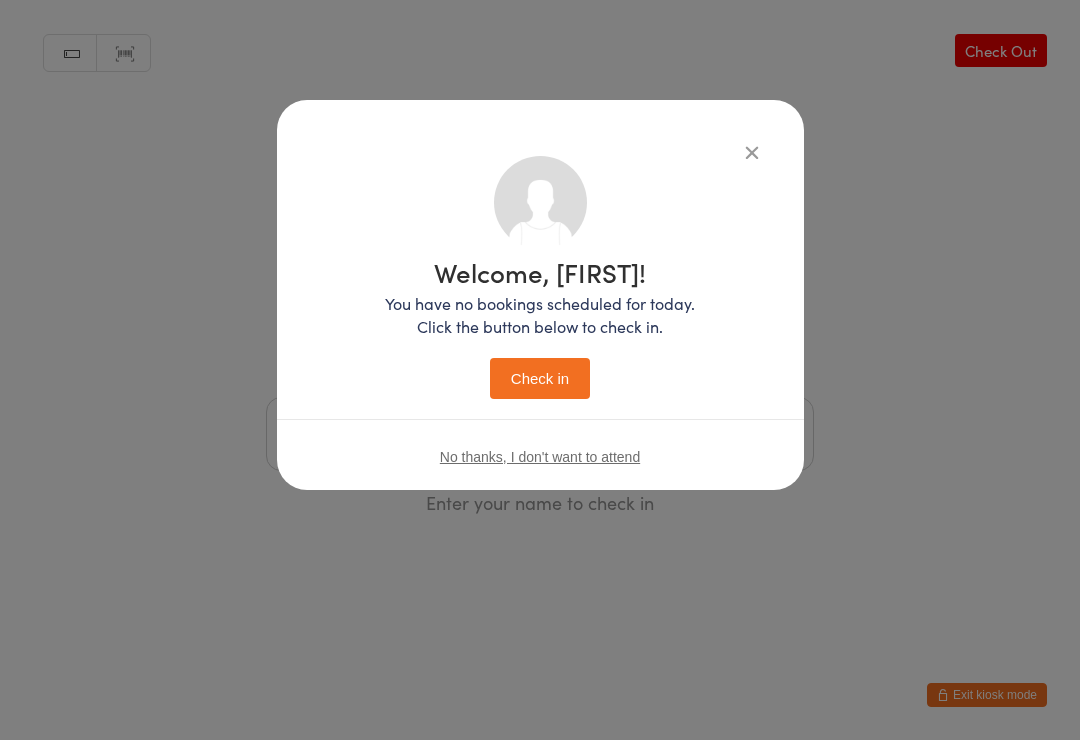 click on "Check in" at bounding box center [540, 378] 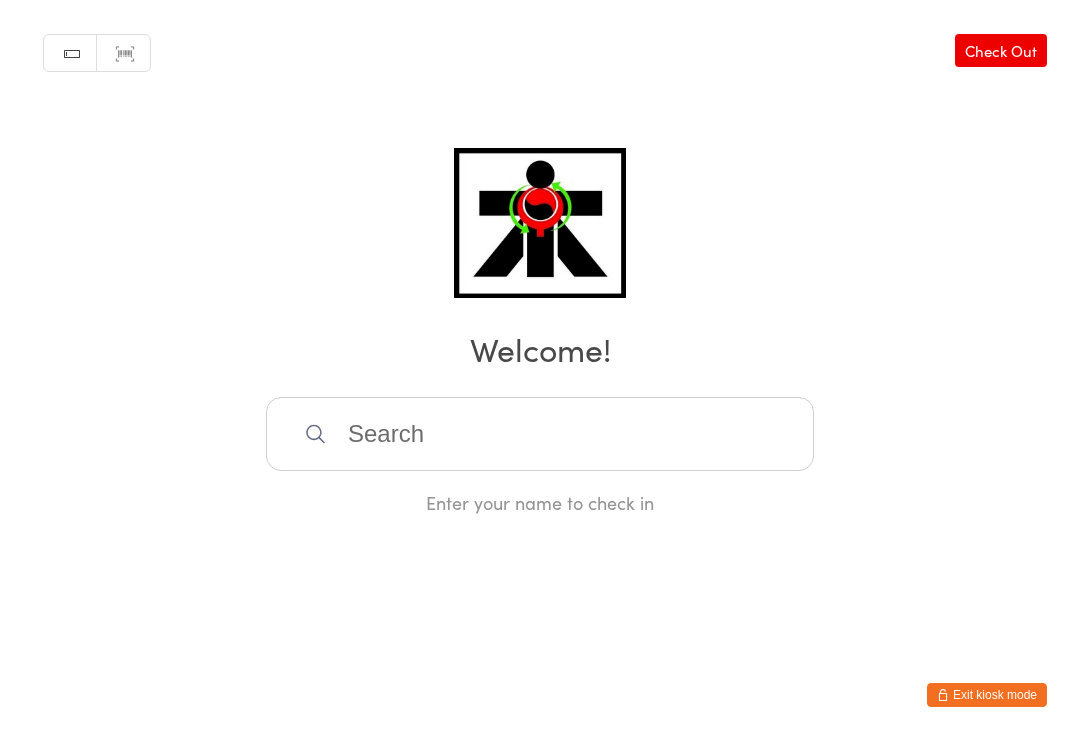 click on "Manual search Scanner input Check Out Welcome! Enter your name to check in" at bounding box center [540, 257] 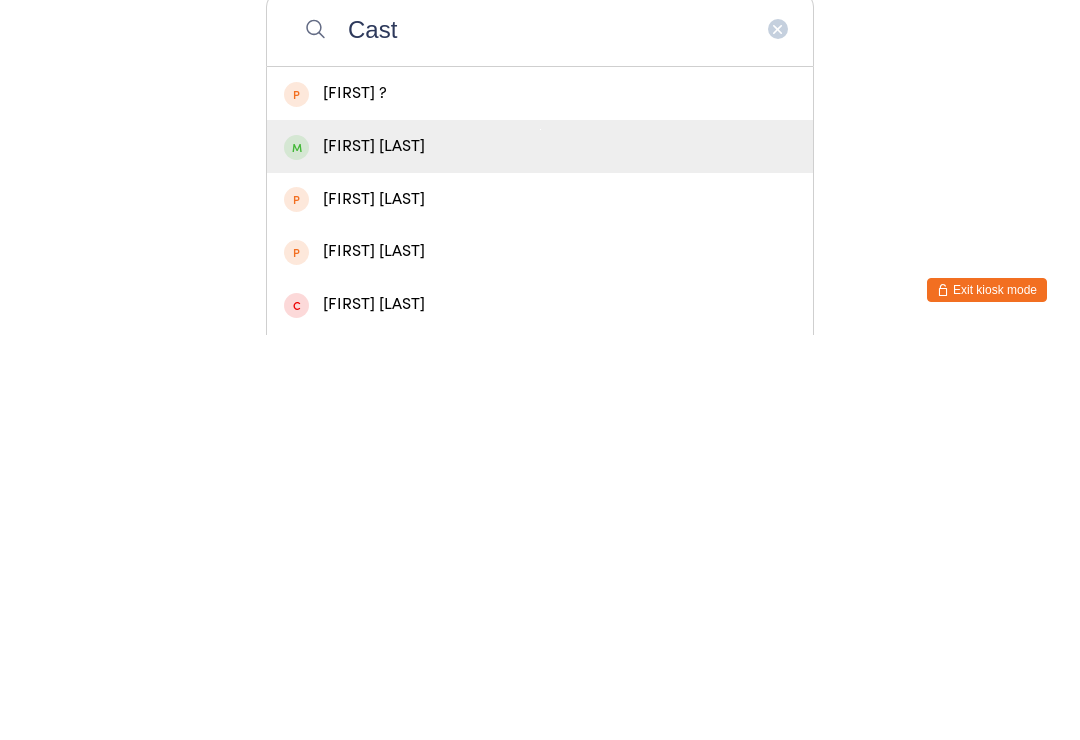 type on "Cast" 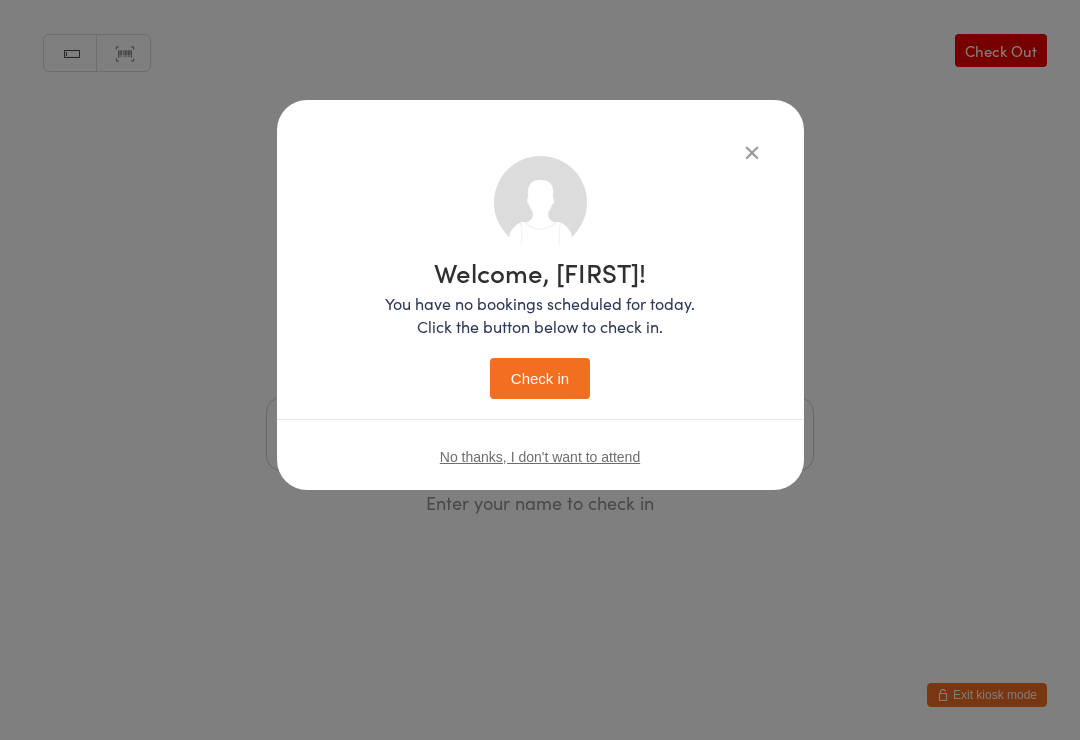 click on "Welcome, [FIRST]! You have no bookings scheduled for today. Click the button below to check in. Check in" at bounding box center [540, 329] 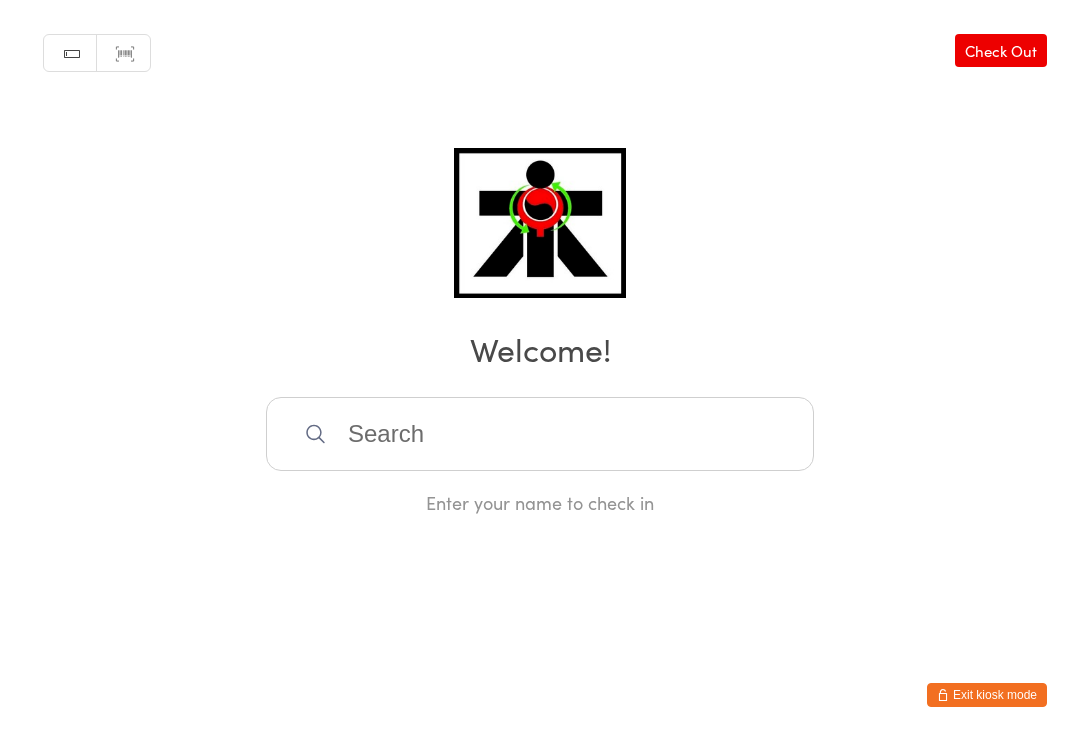 click at bounding box center (540, 434) 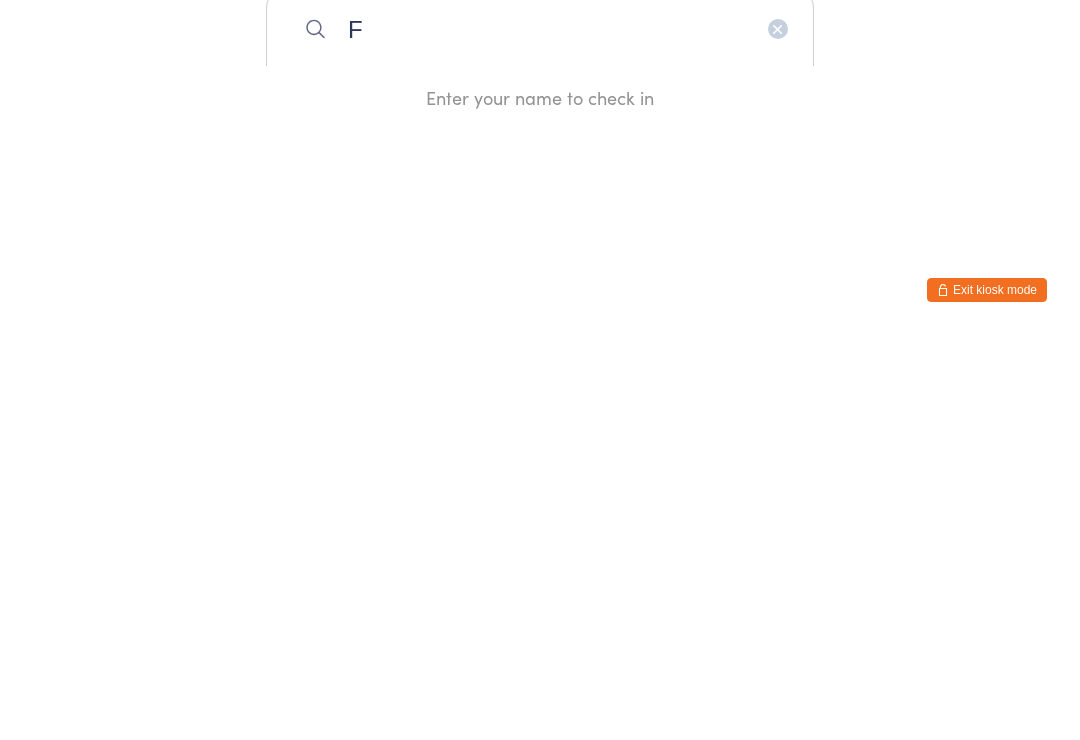 type on "F" 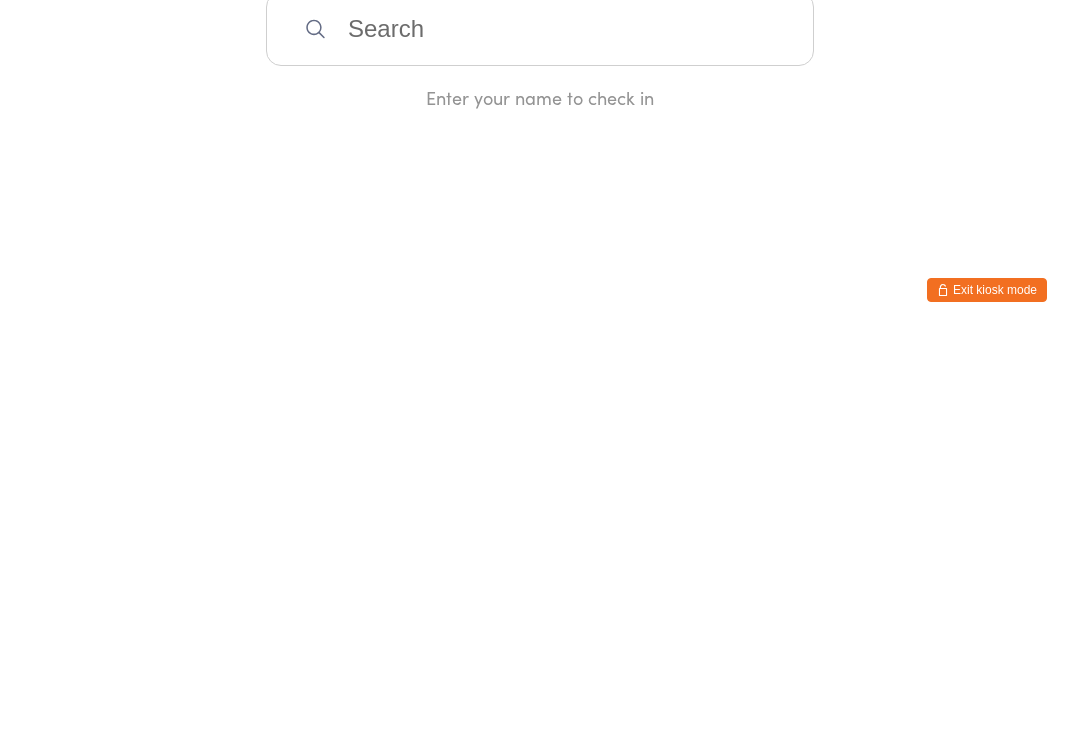 type on "f" 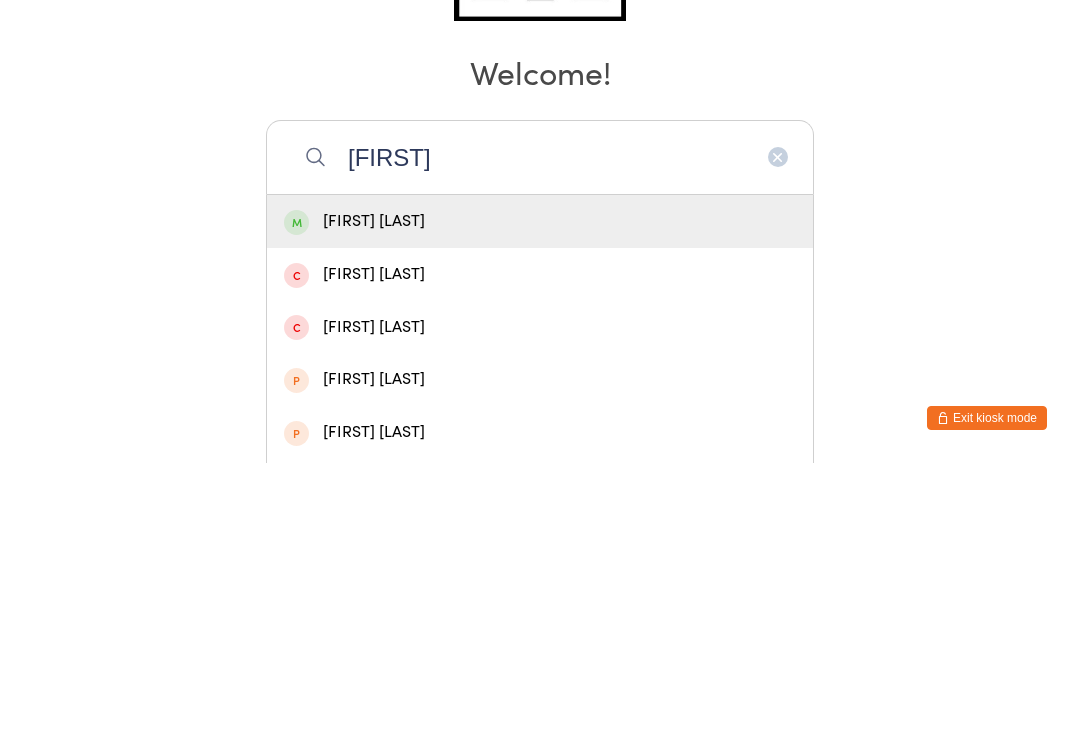 type on "[FIRST]" 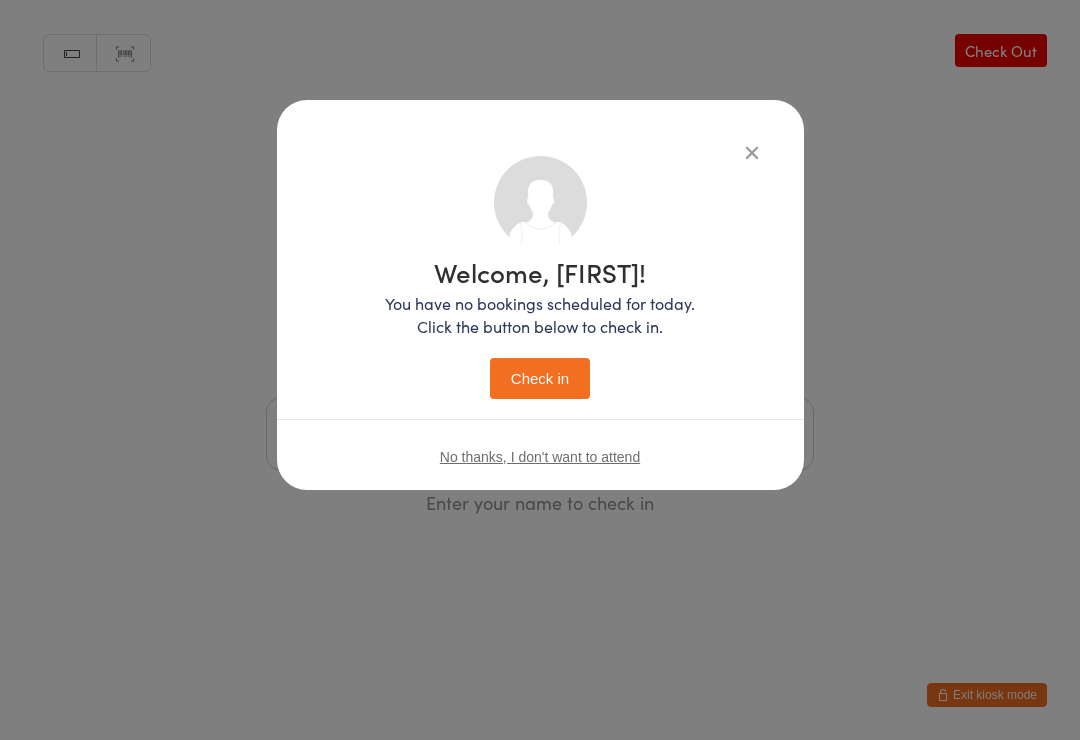 click on "Check in" at bounding box center [540, 378] 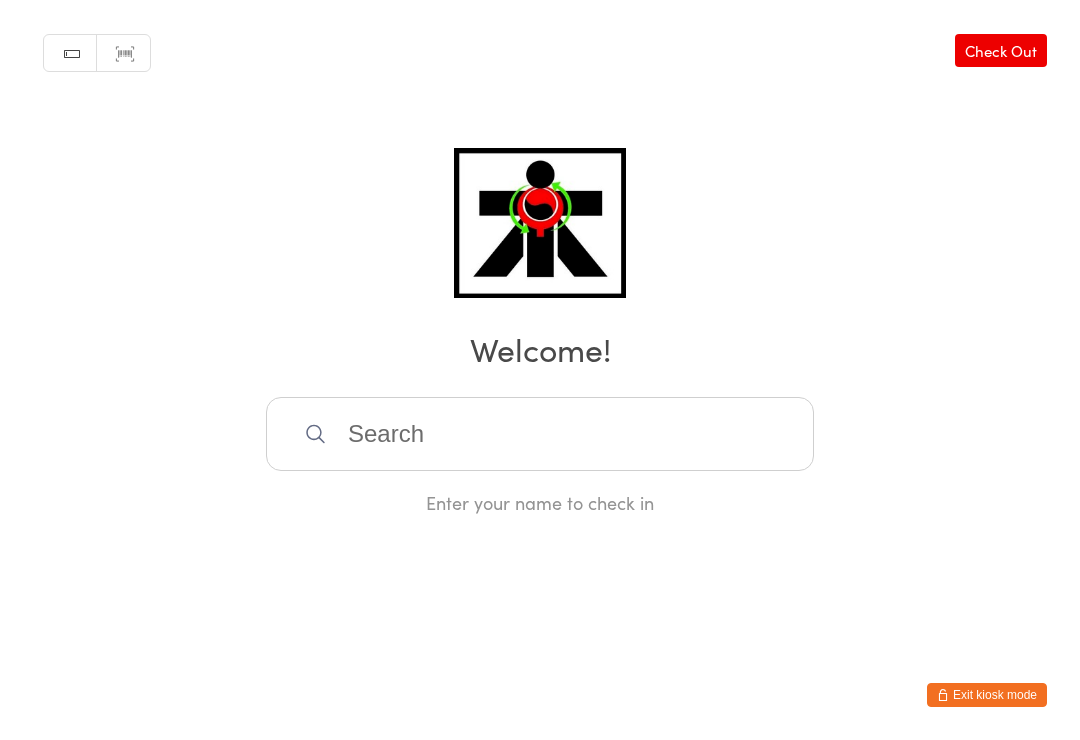 click at bounding box center (540, 434) 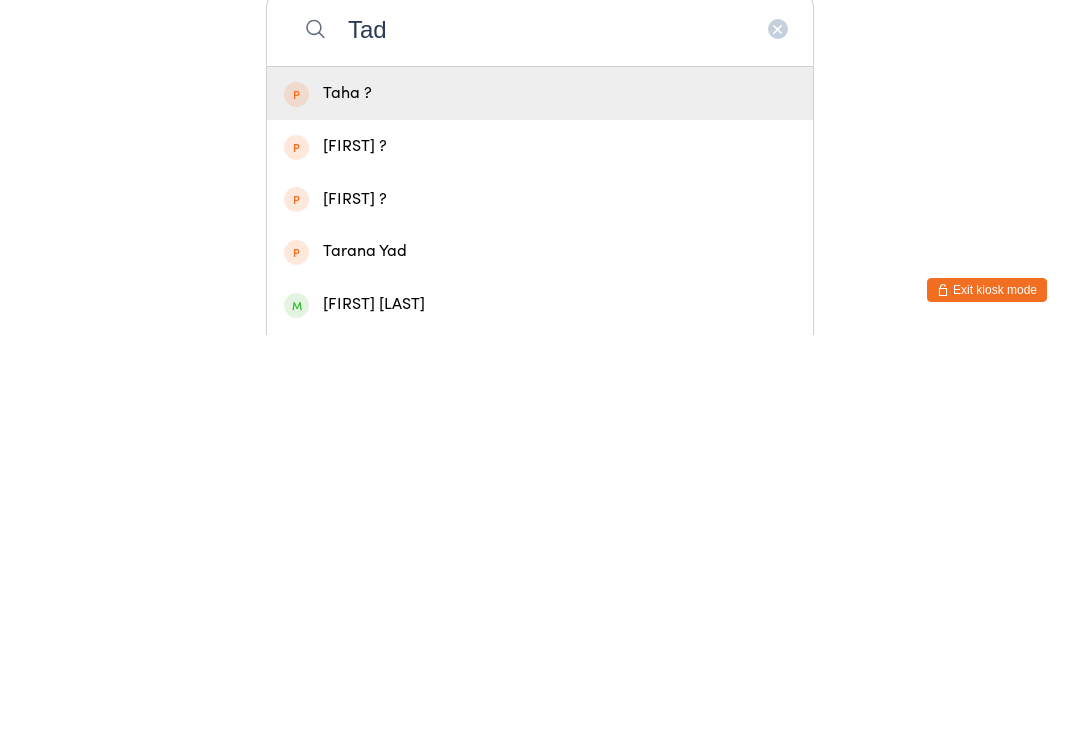 type on "Tad" 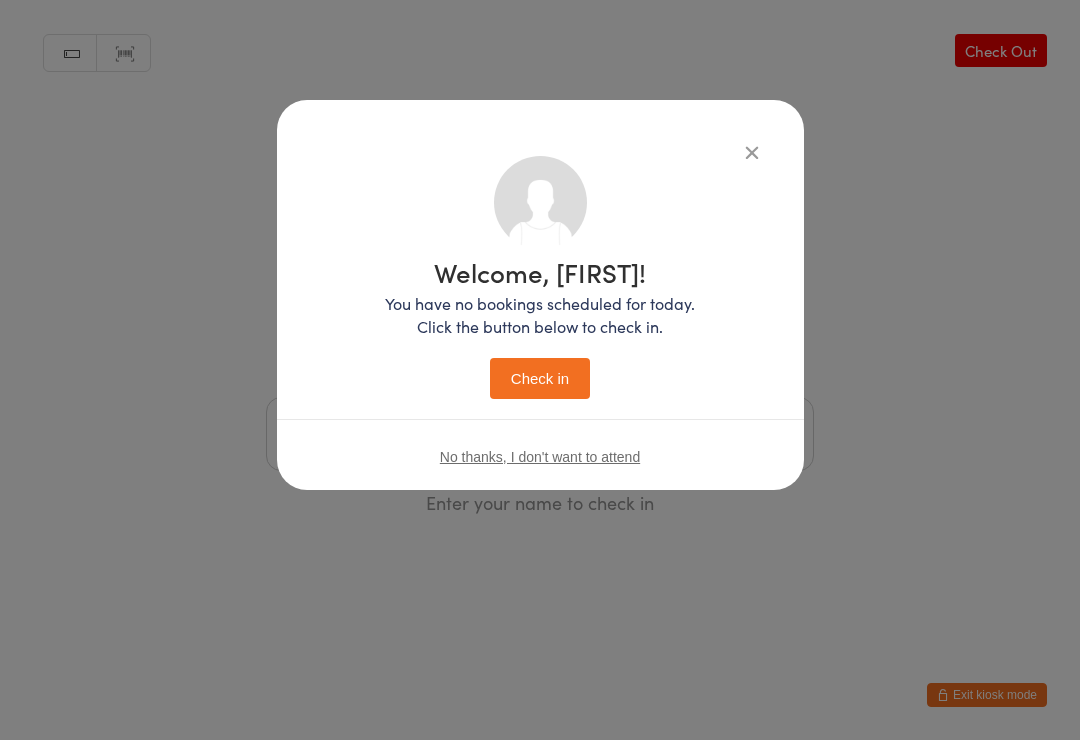 click on "Check in" at bounding box center [540, 378] 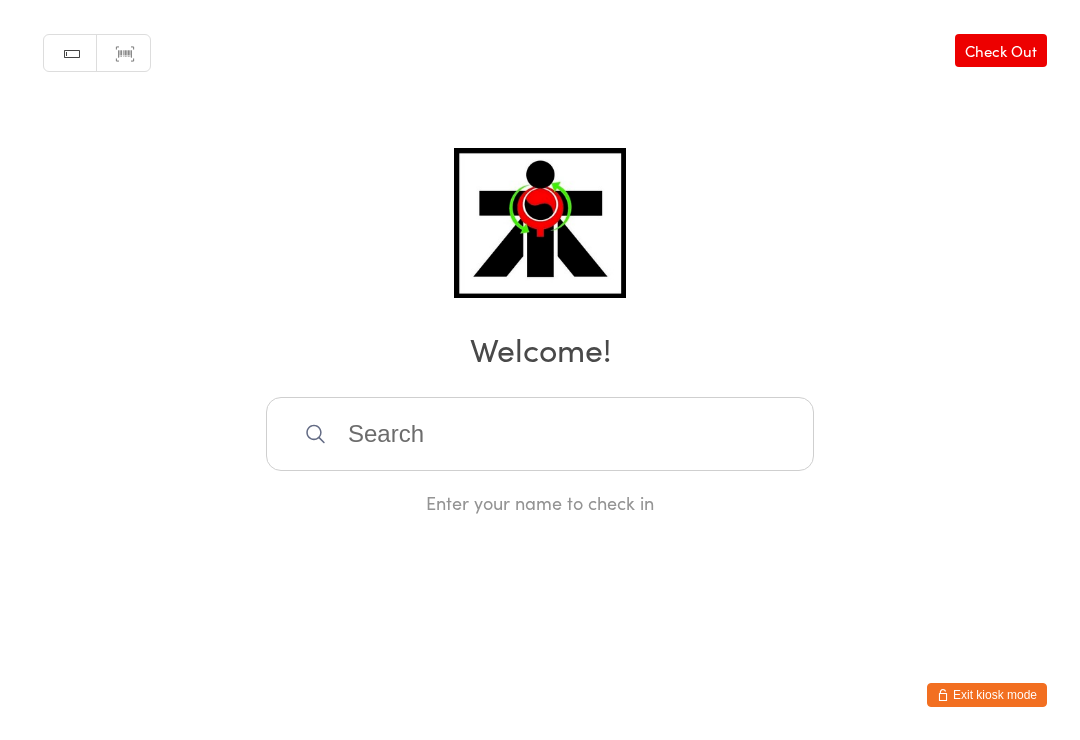 click at bounding box center [540, 434] 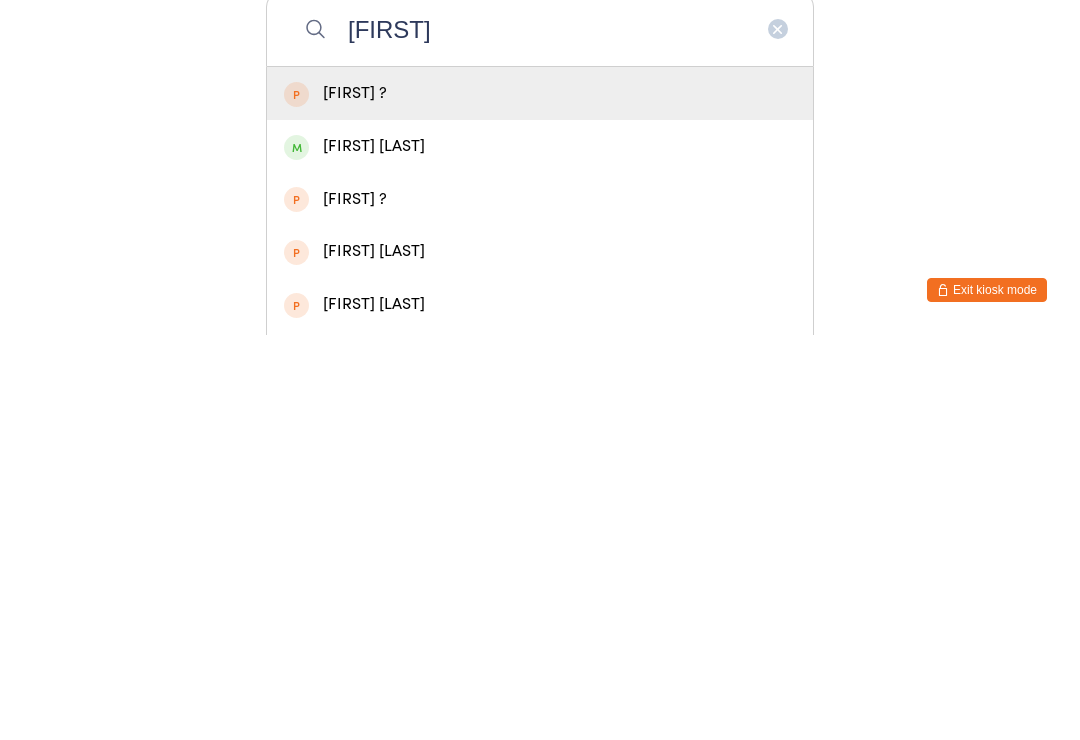 type on "[FIRST]" 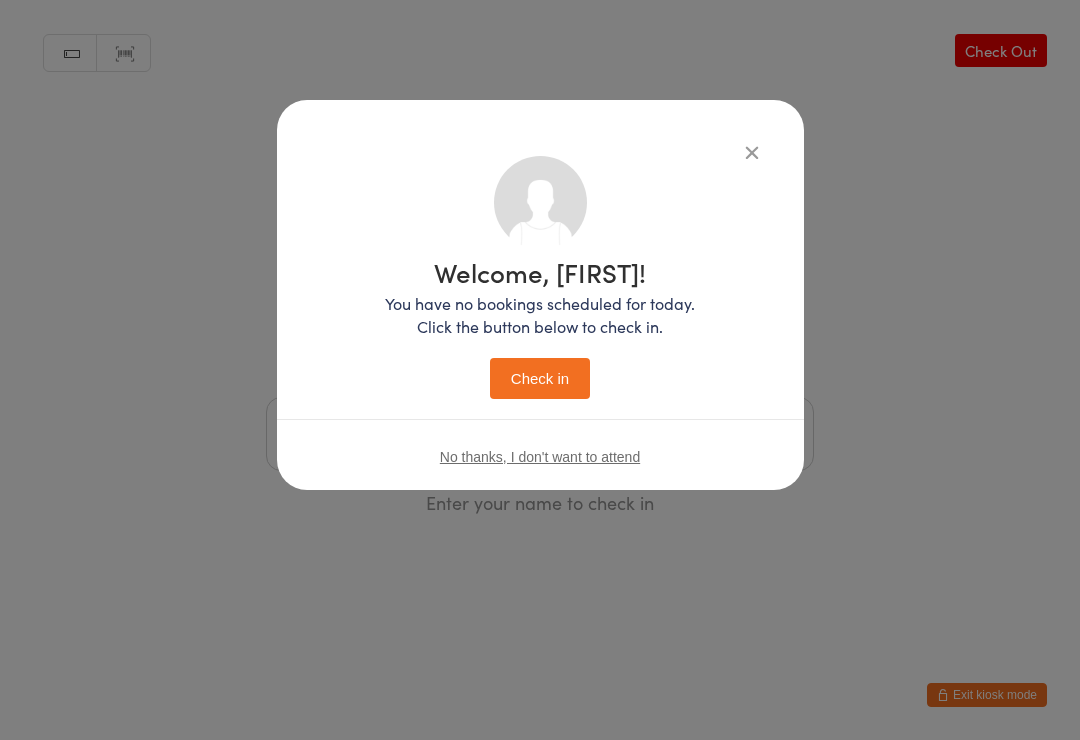 click on "Check in" at bounding box center [540, 378] 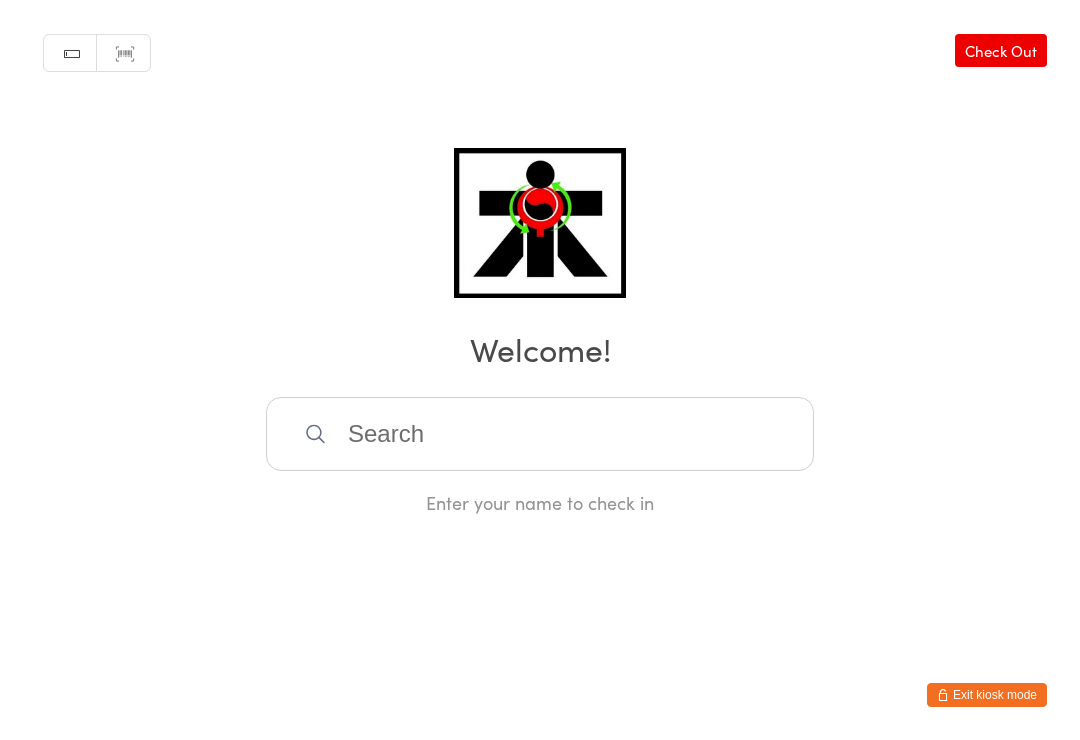 click at bounding box center [540, 434] 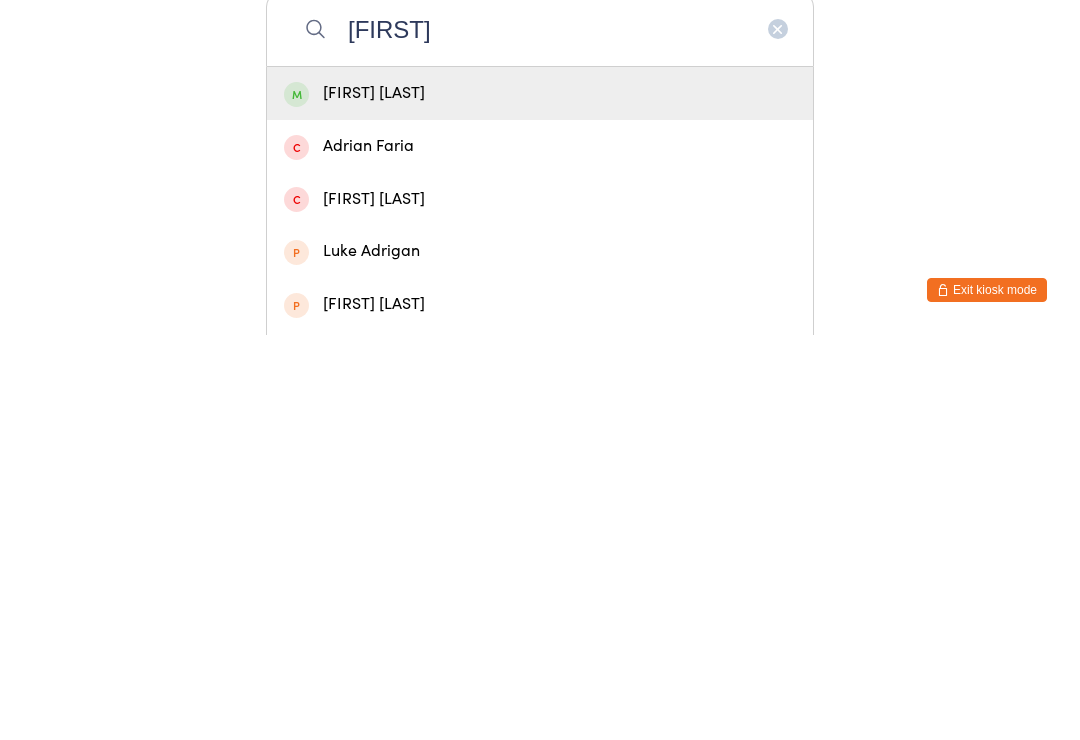 type on "[FIRST]" 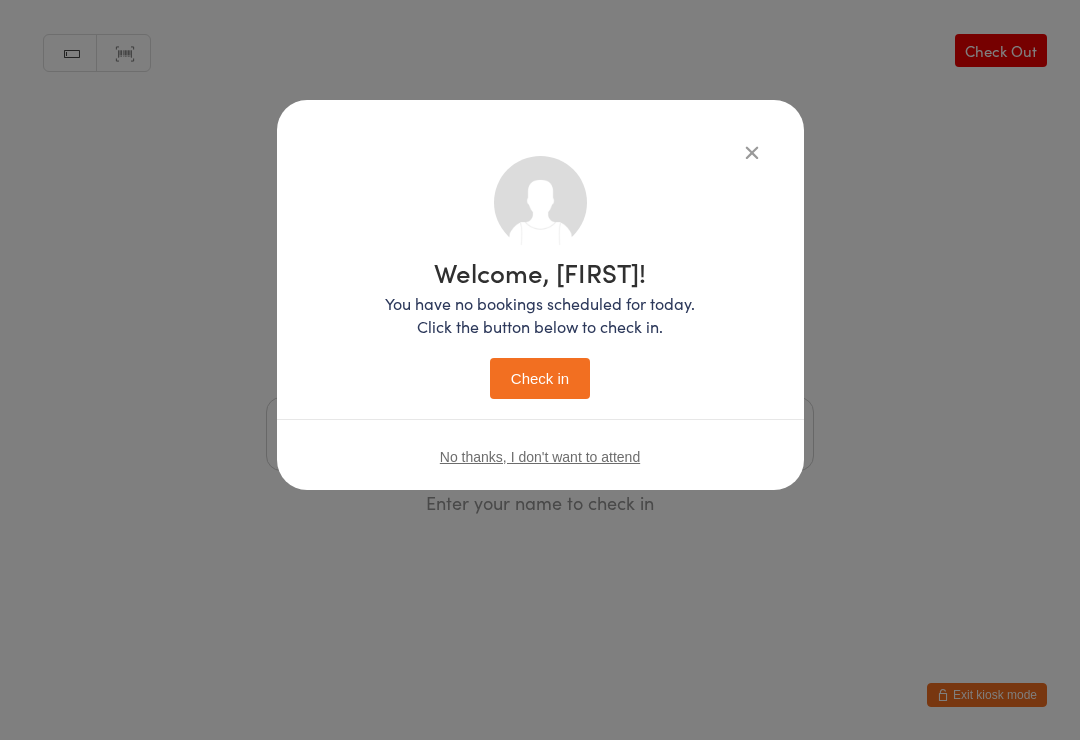 click on "Check in" at bounding box center [540, 378] 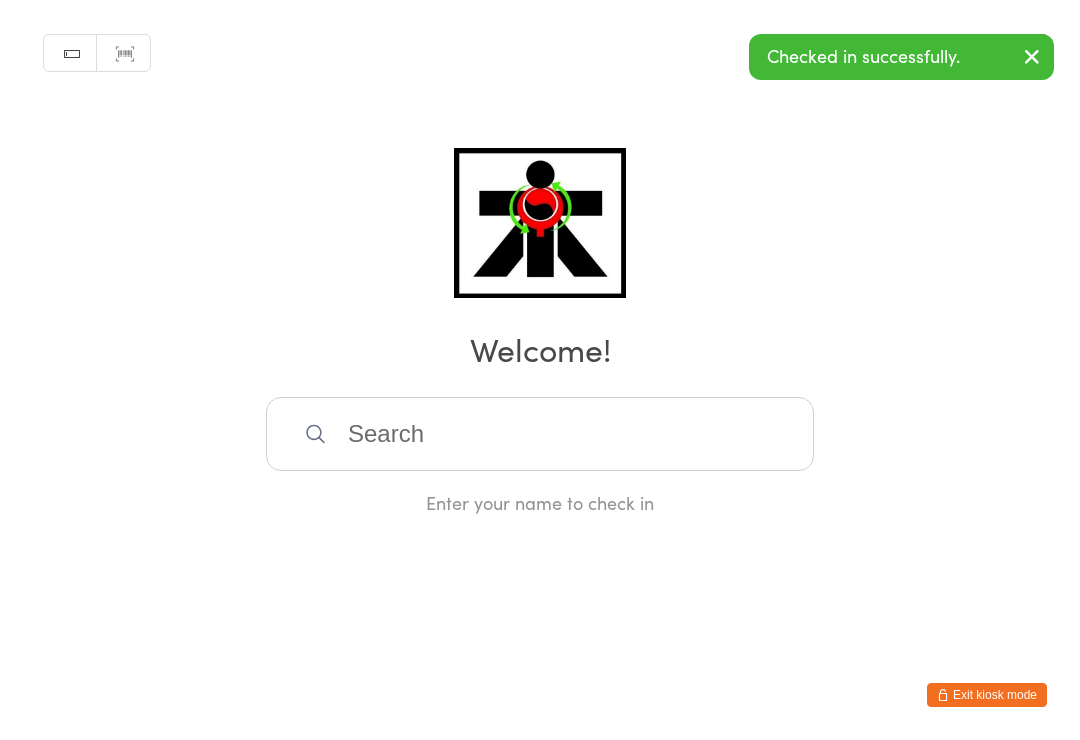 click on "You have now entered Kiosk Mode. Members will be able to check themselves in using the search field below. Click "Exit kiosk mode" below to exit Kiosk Mode at any time. Checked in successfully. Manual search Scanner input Check Out Welcome! Enter your name to check in Exit kiosk mode" at bounding box center [540, 370] 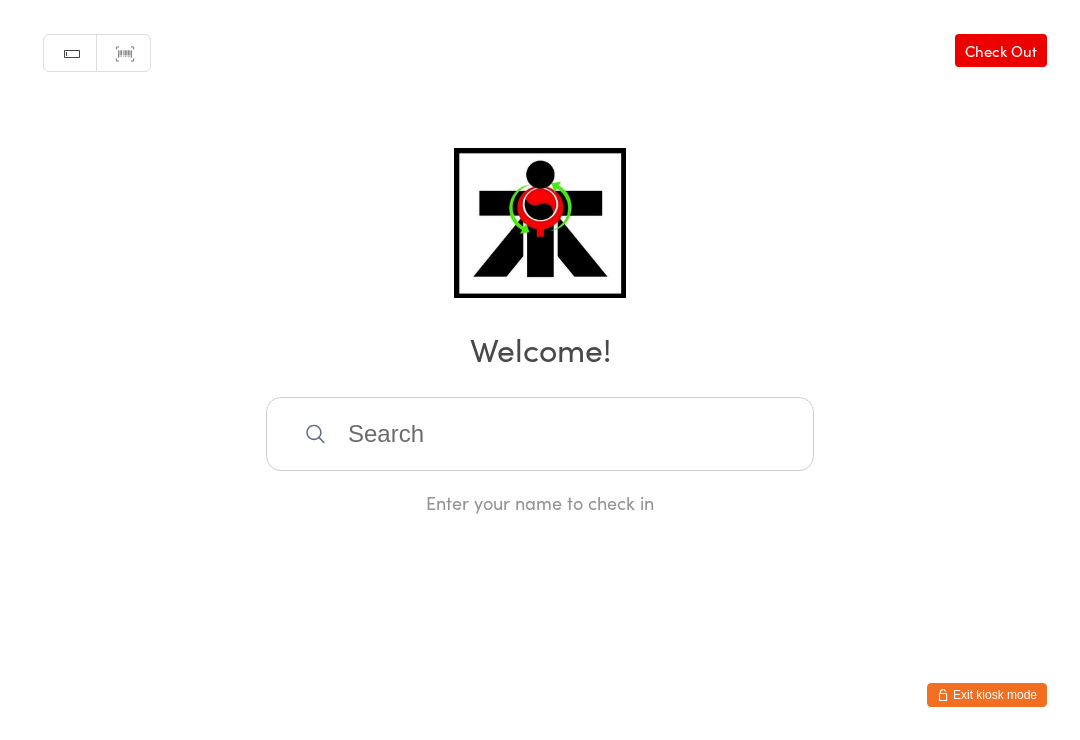 click at bounding box center [540, 434] 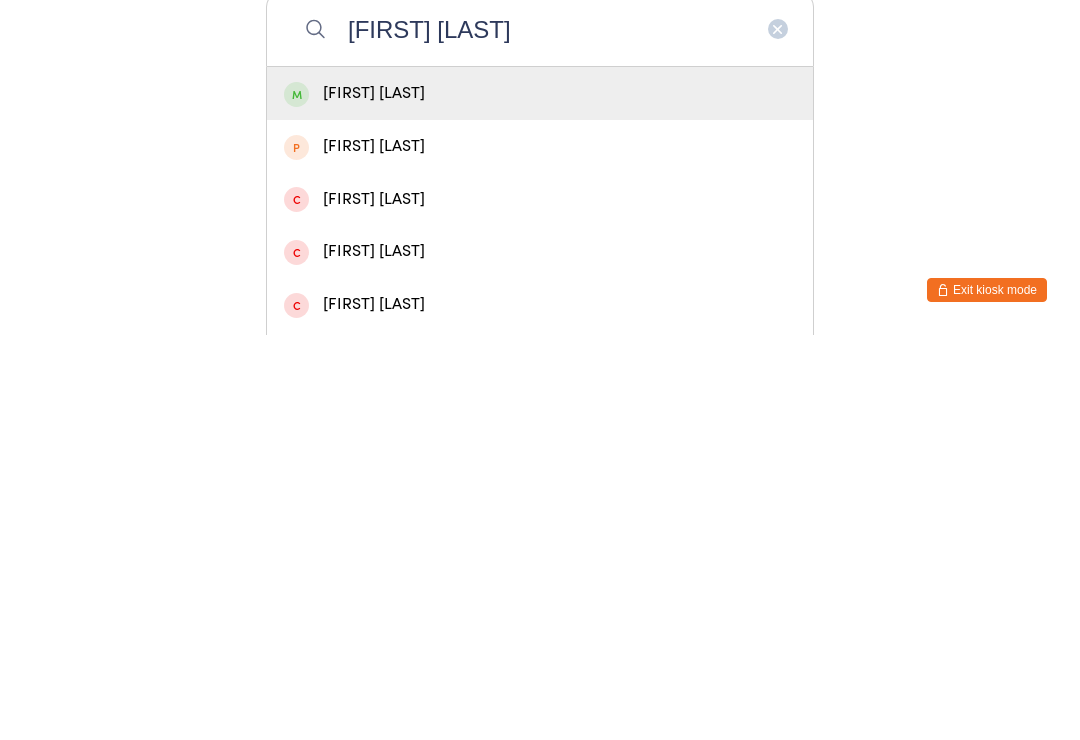 type on "[FIRST] [LAST]" 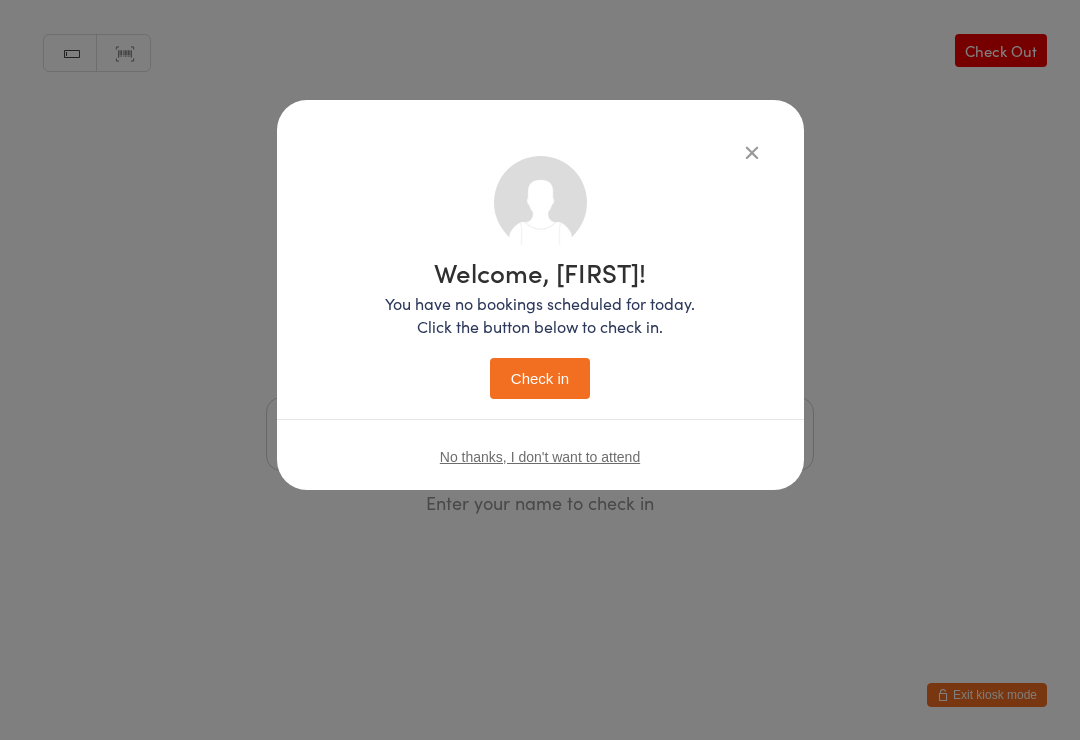 click on "Check in" at bounding box center [540, 378] 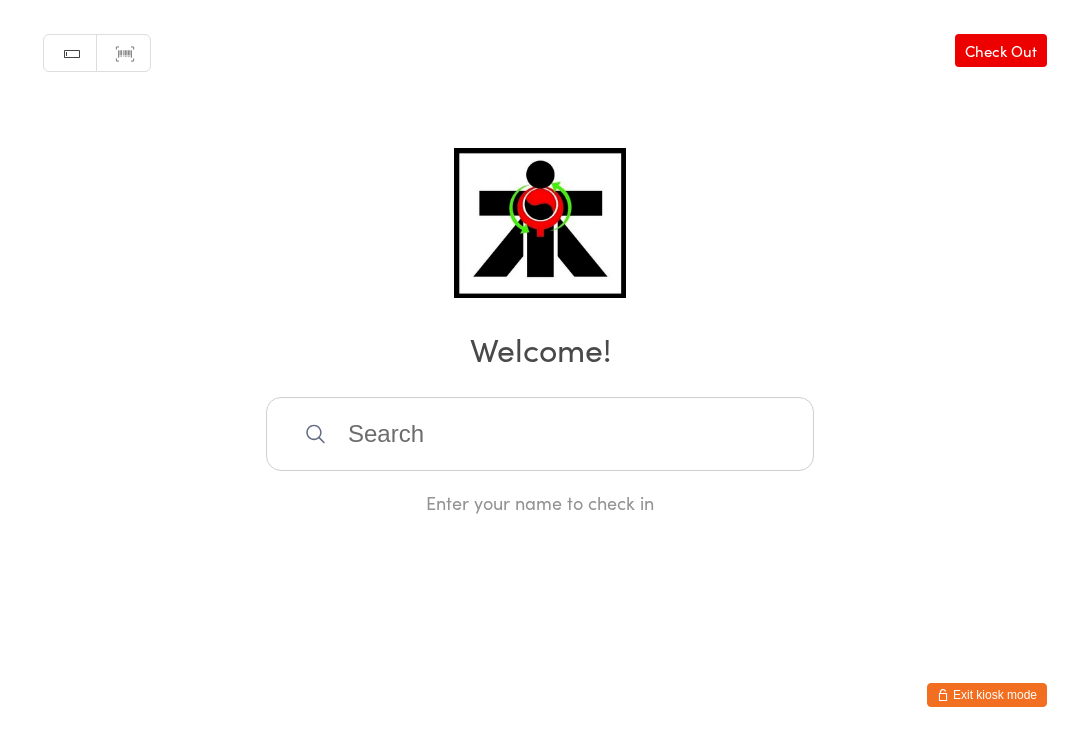click at bounding box center [540, 434] 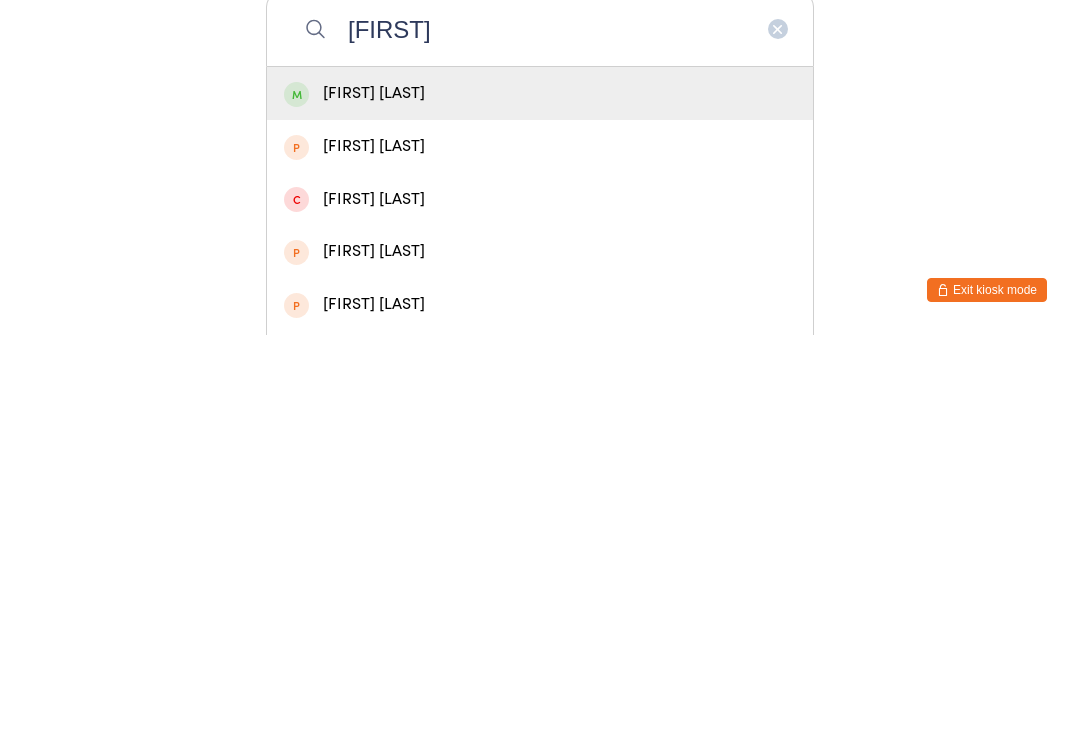 type on "[FIRST]" 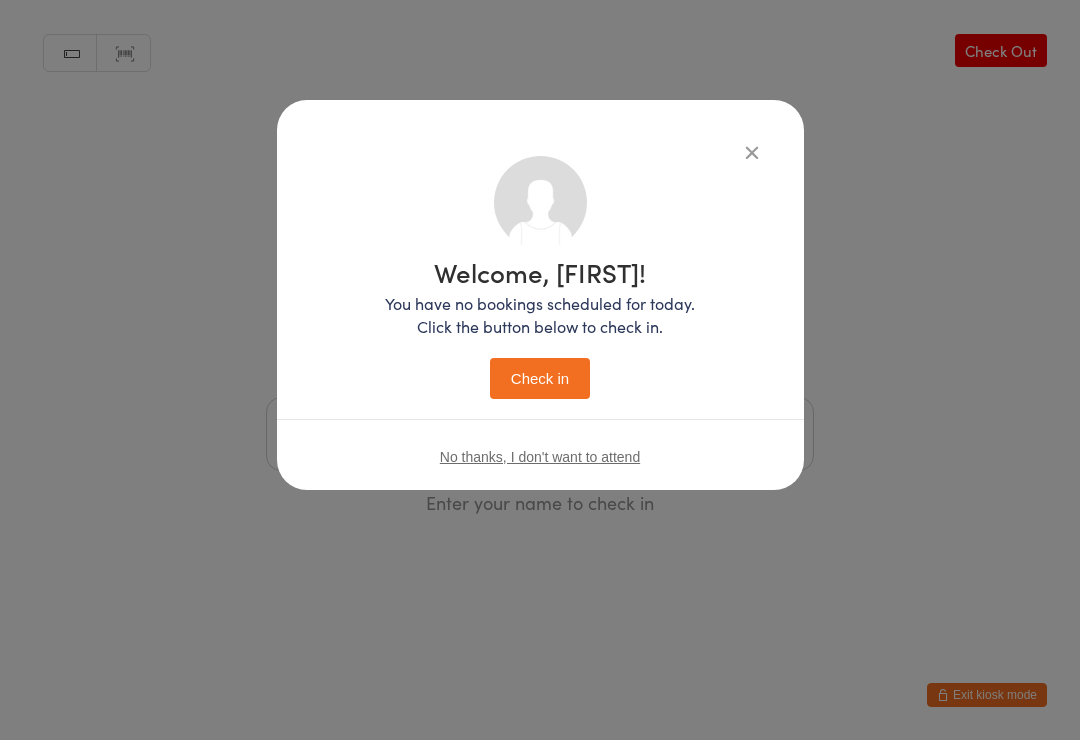 click on "Check in" at bounding box center [540, 378] 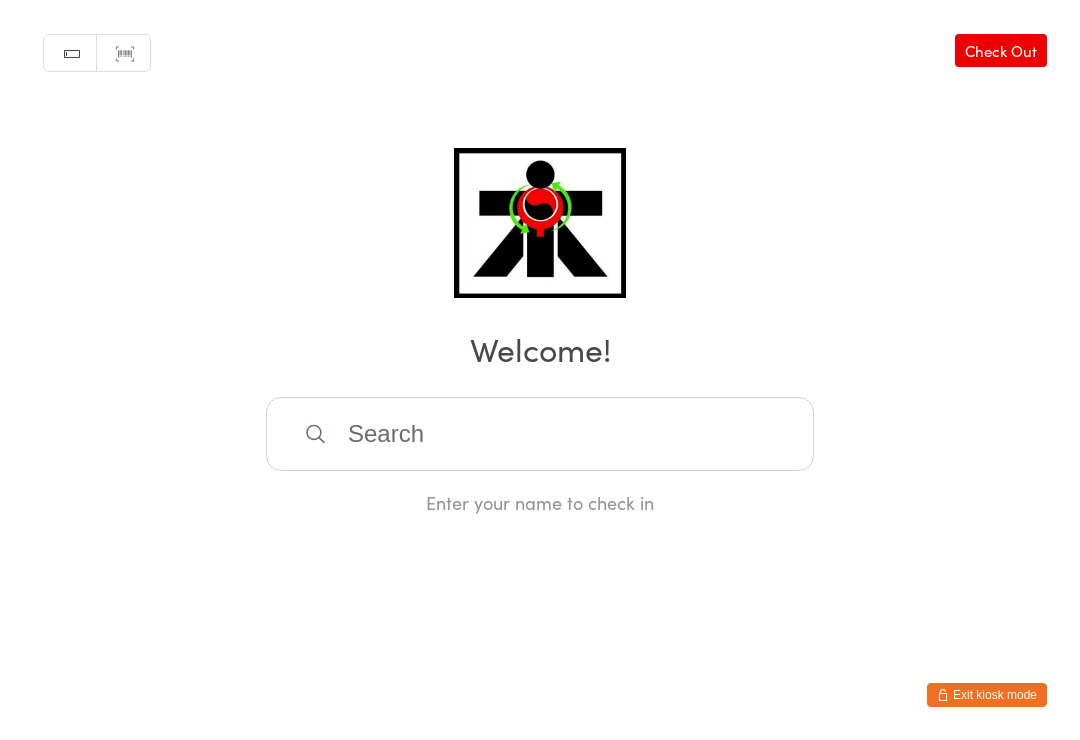 click at bounding box center (540, 434) 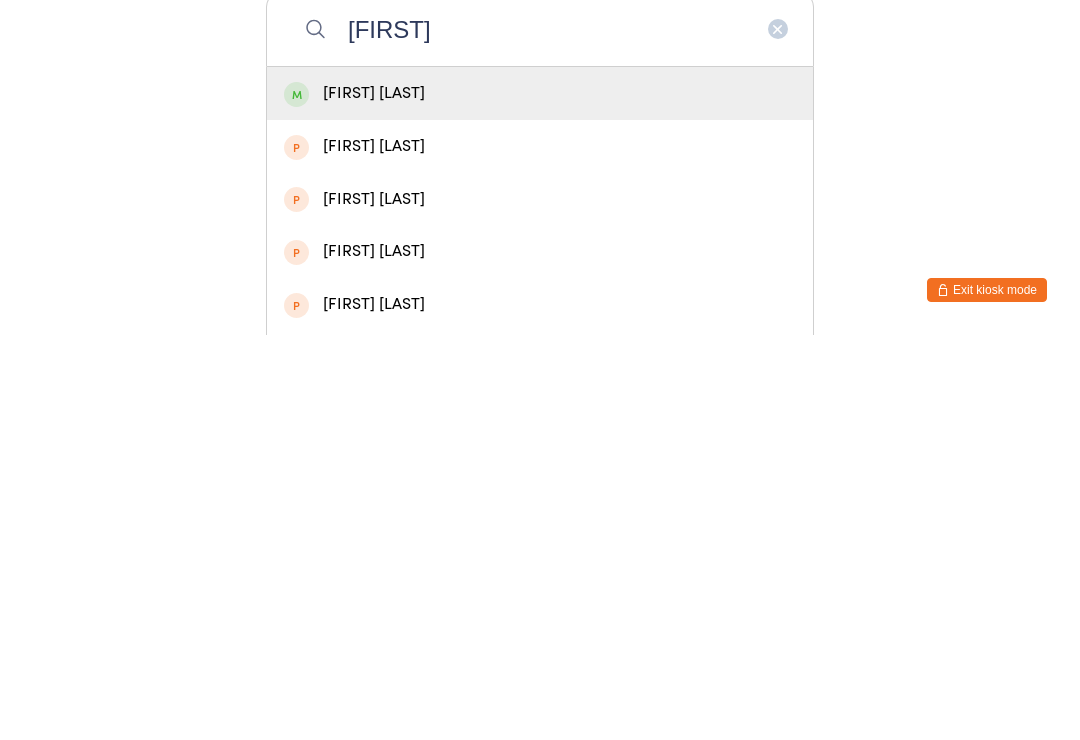 type on "[FIRST]" 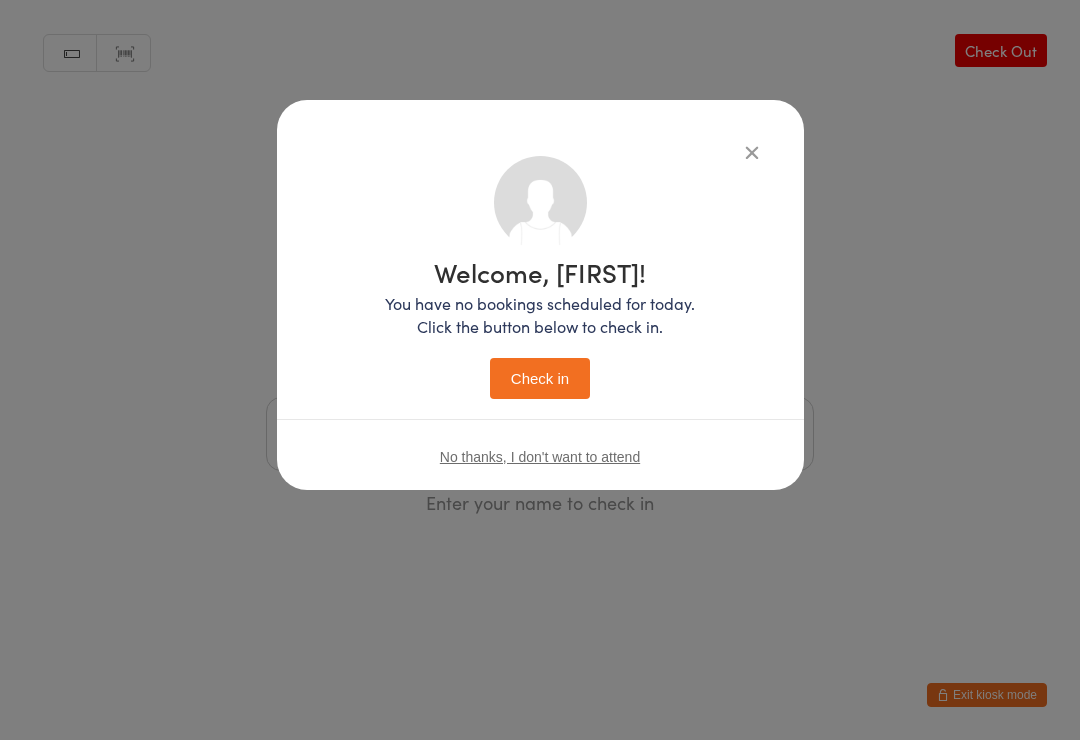 click on "Check in" at bounding box center (540, 378) 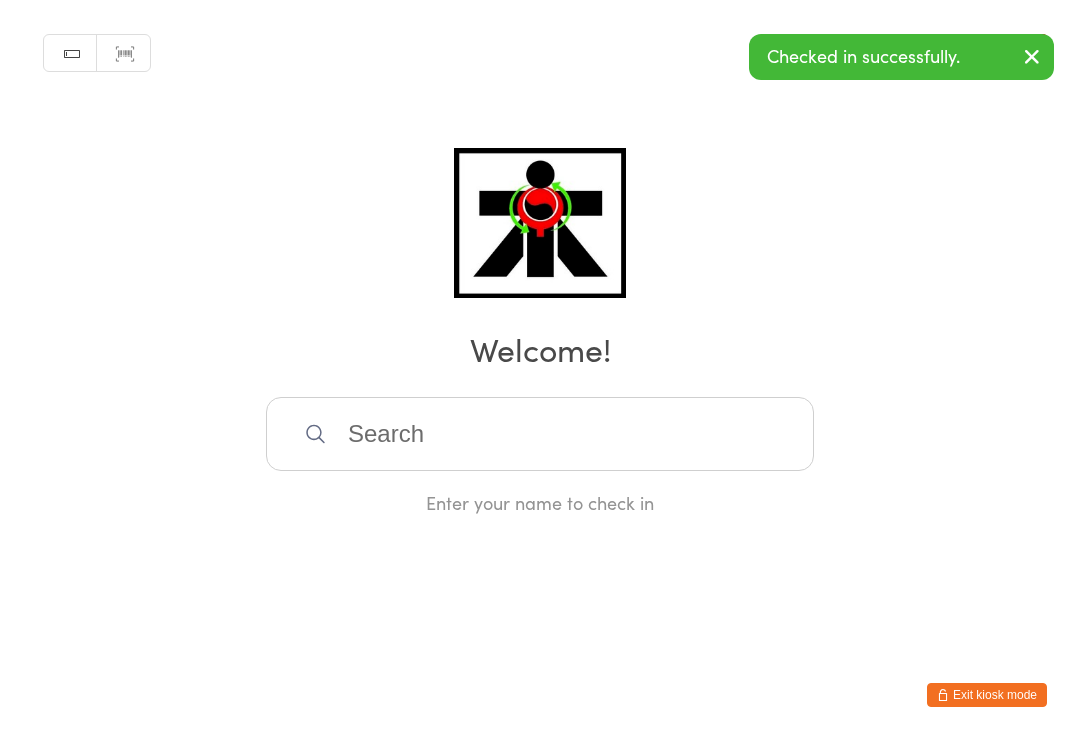 click at bounding box center [540, 434] 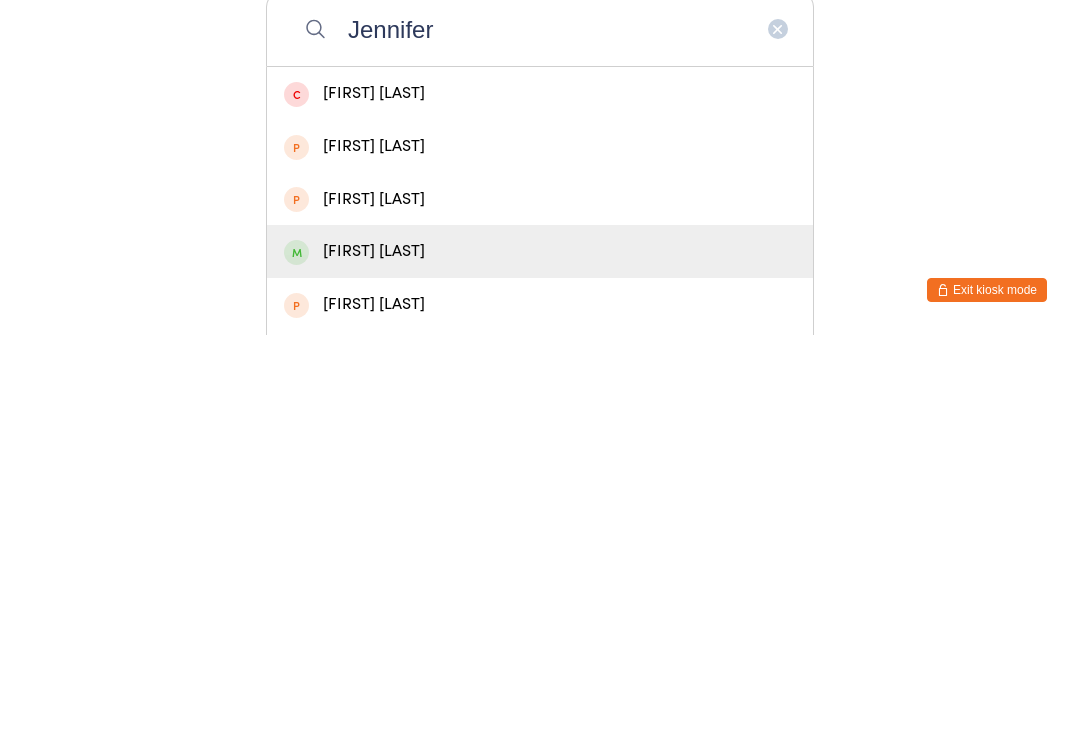 type on "Jennifer" 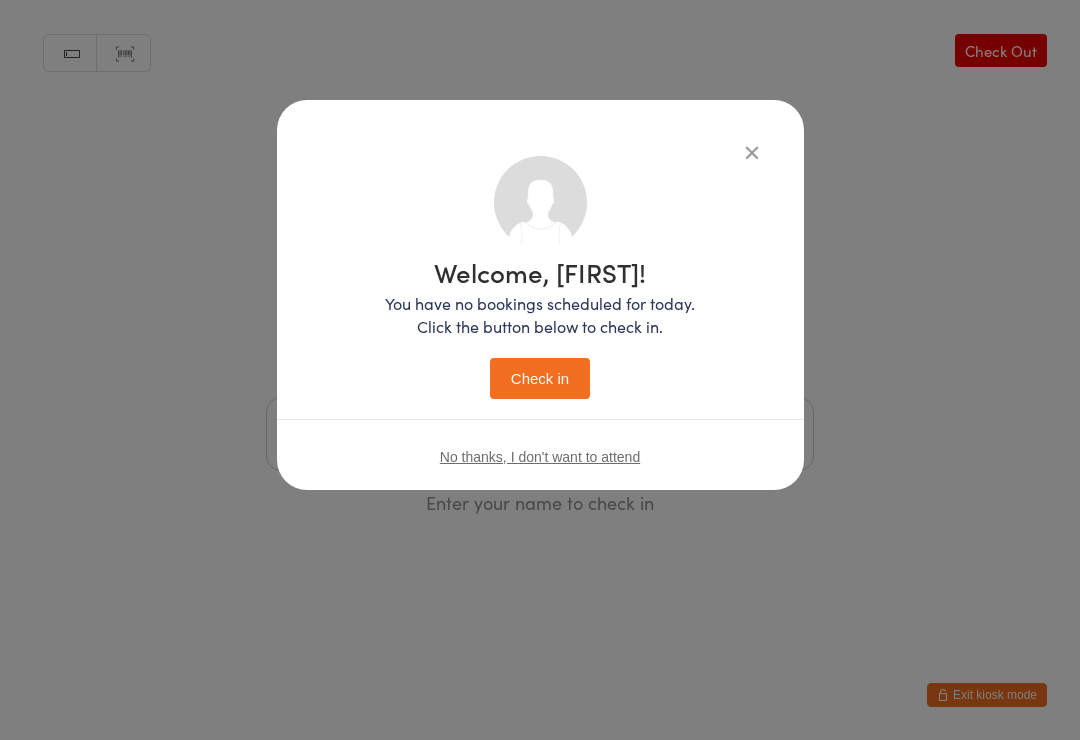 click on "Check in" at bounding box center (540, 378) 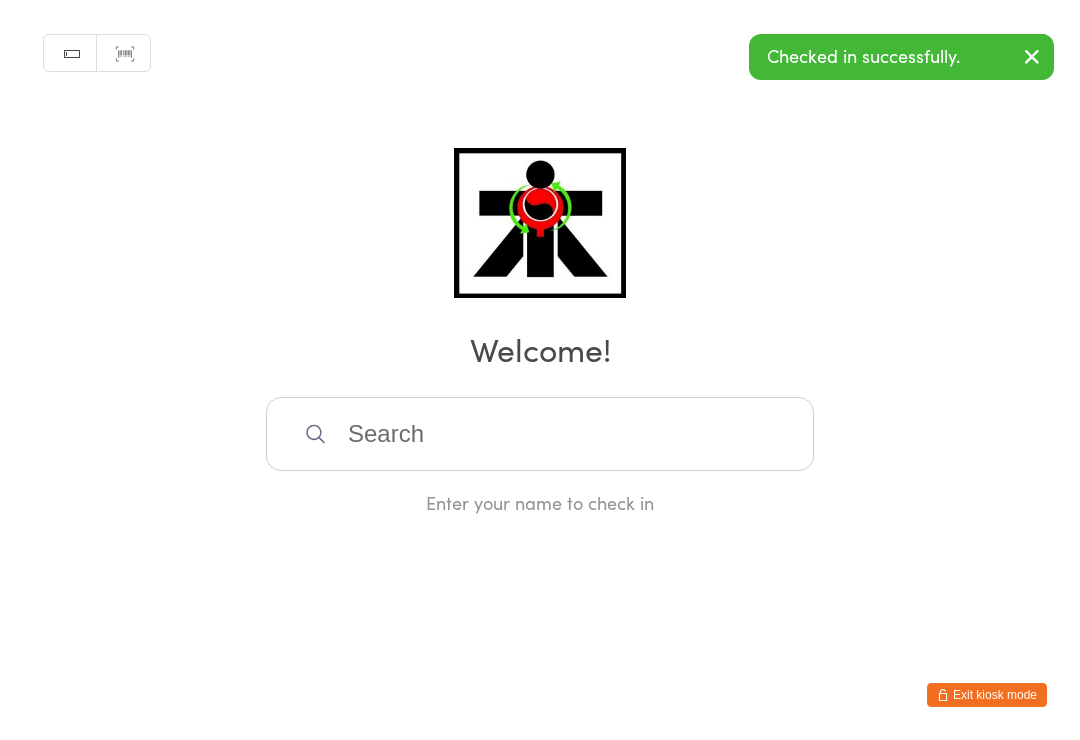click at bounding box center [540, 434] 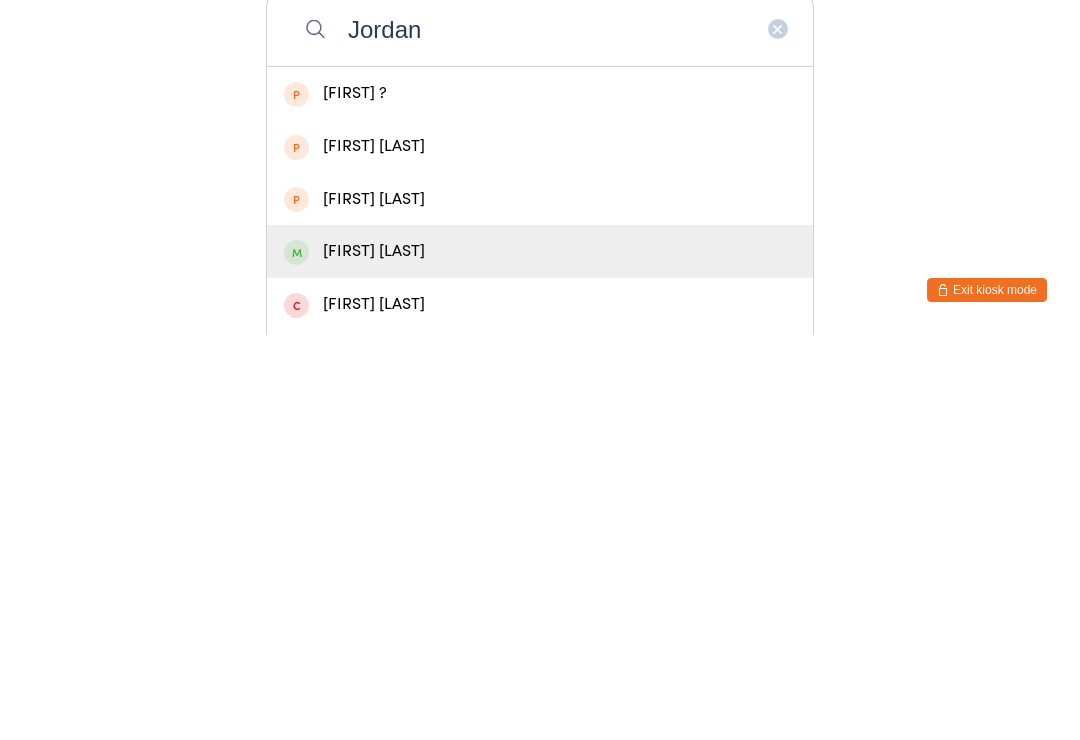 type on "Jordan" 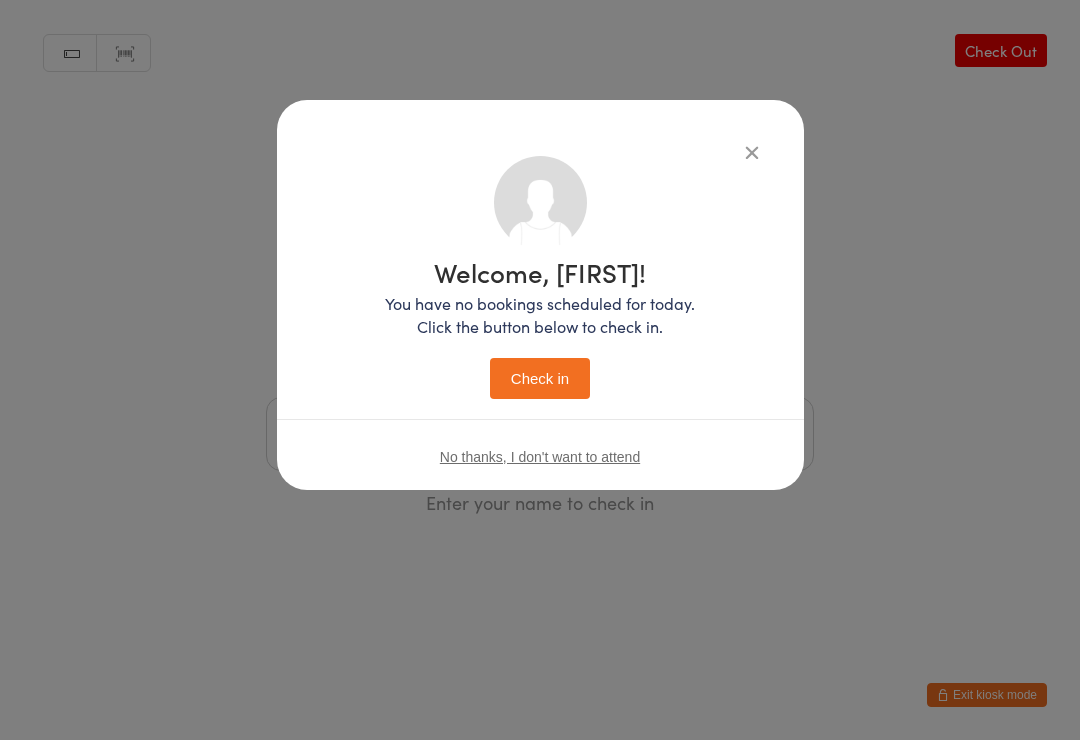 click on "Check in" at bounding box center (540, 378) 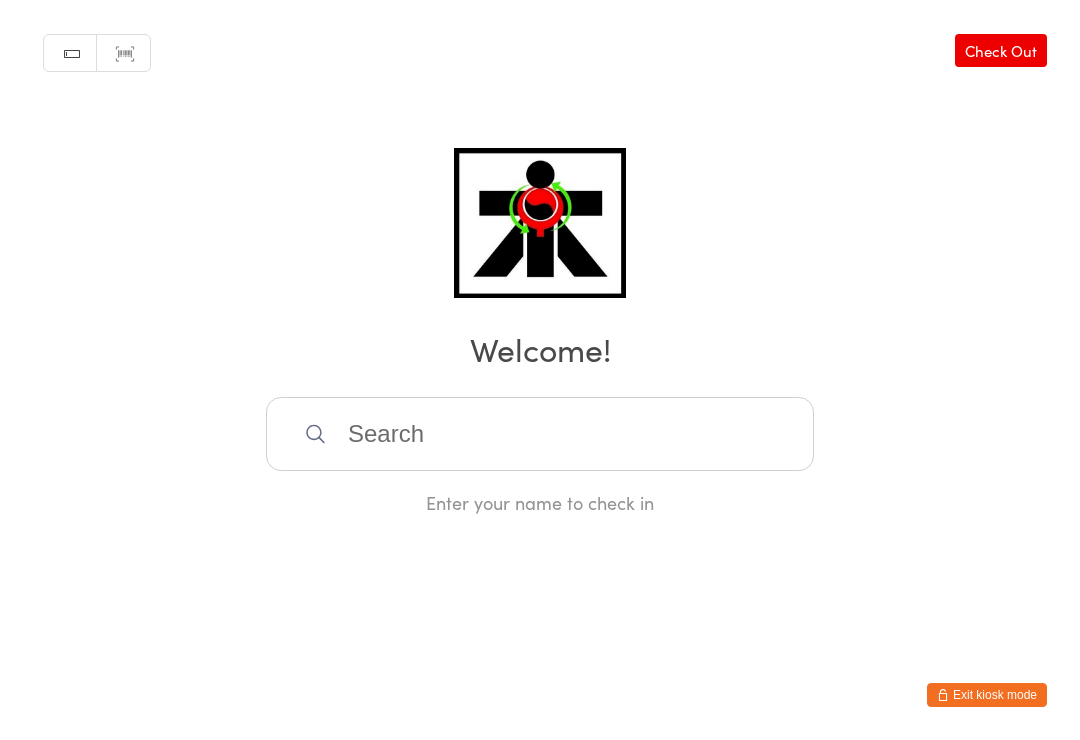 click at bounding box center (540, 434) 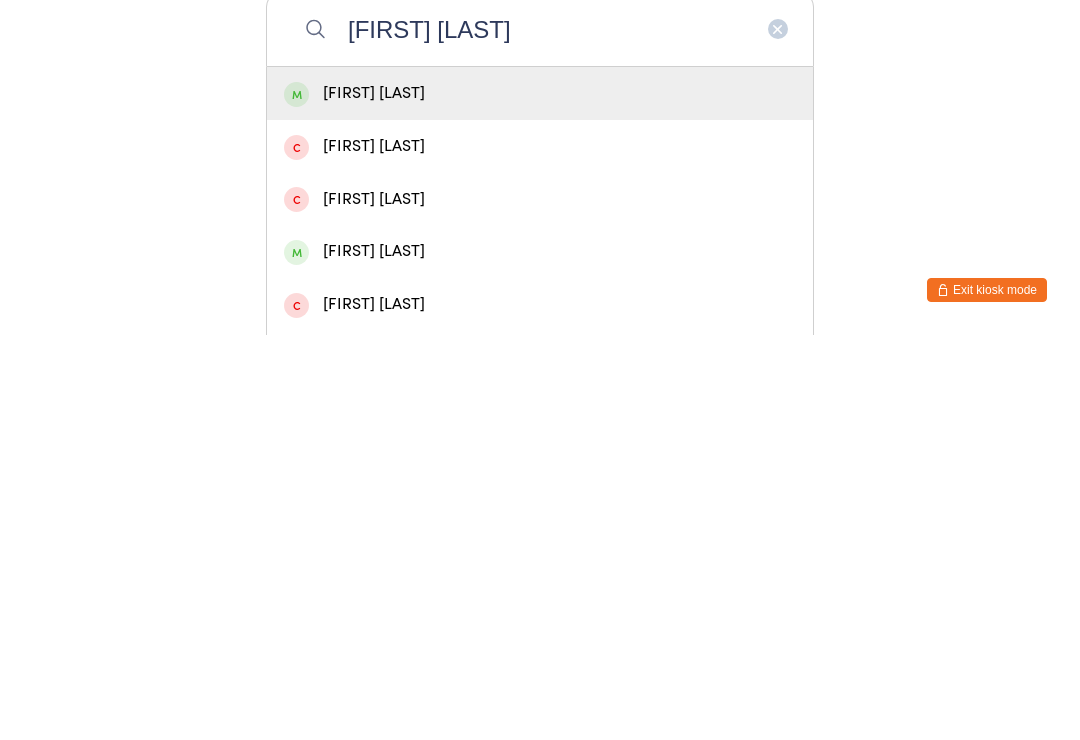 type on "[FIRST] [LAST]" 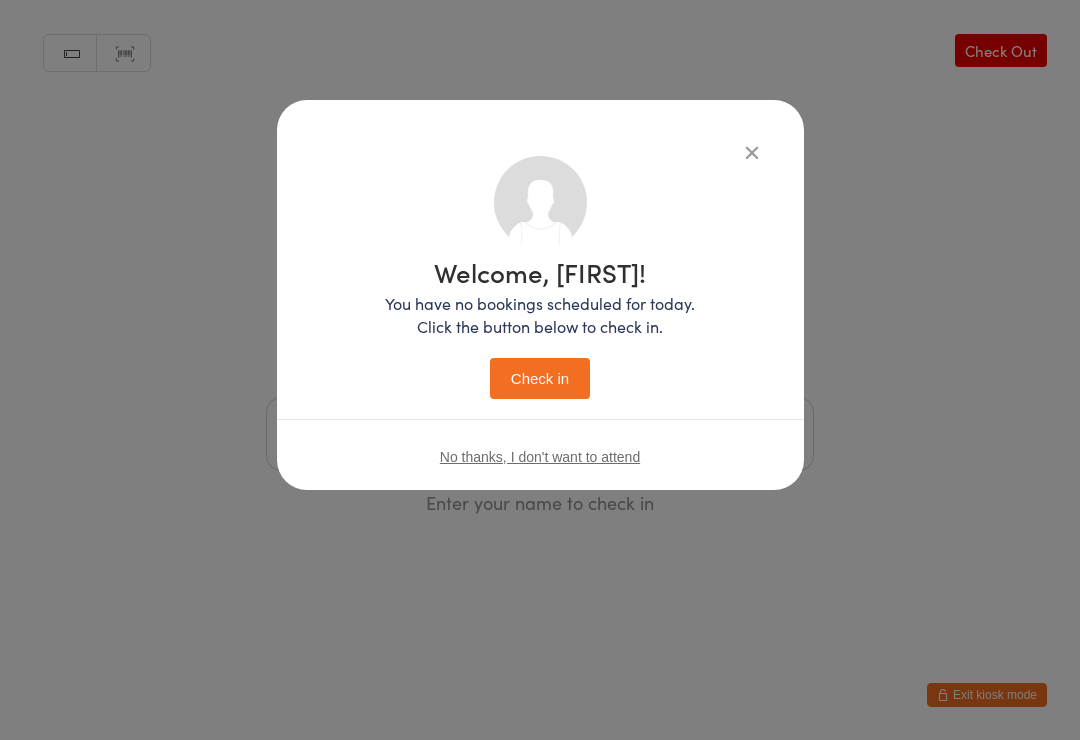 click on "Check in" at bounding box center [540, 378] 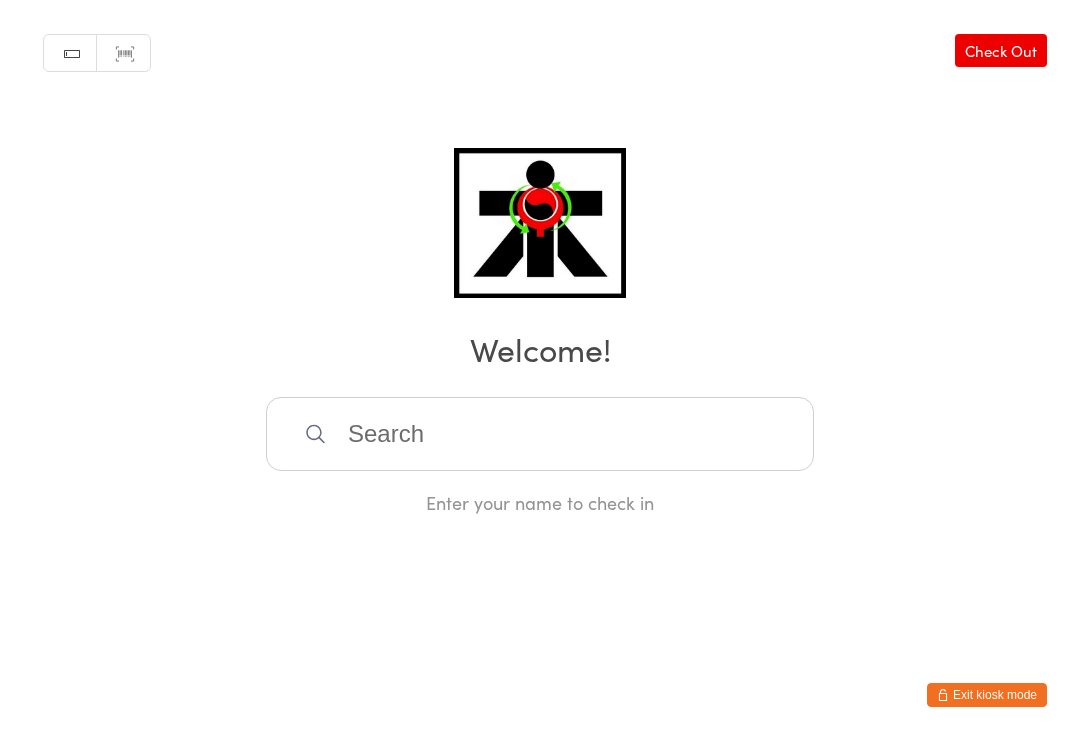 click at bounding box center (540, 434) 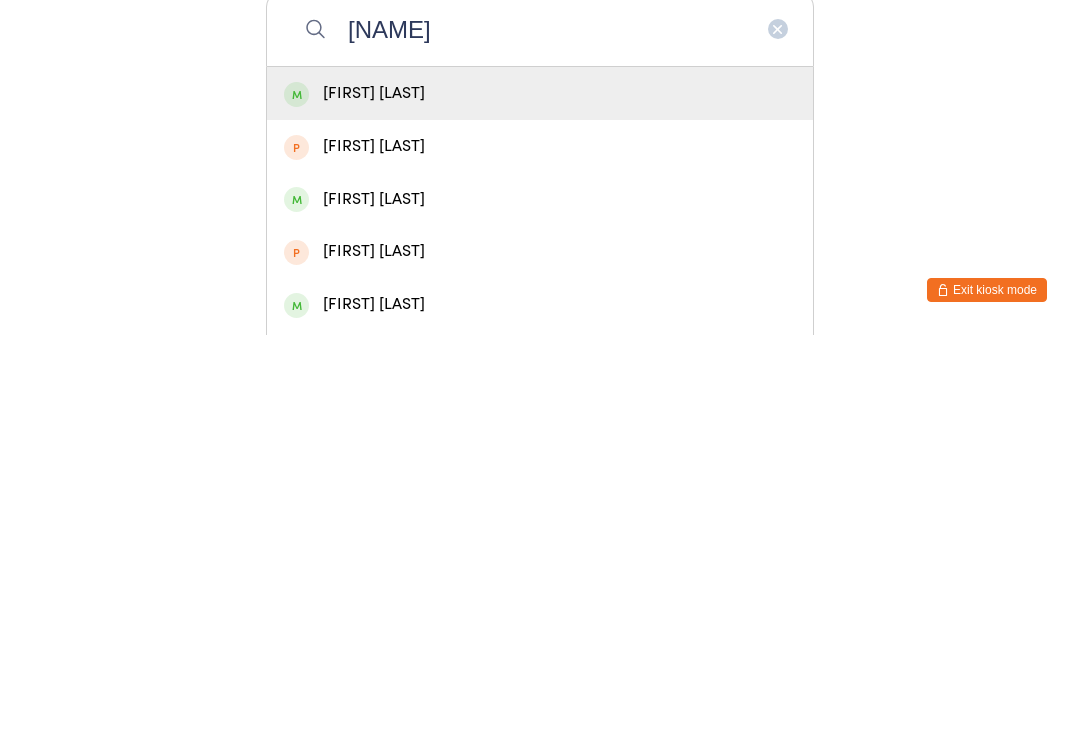 type on "[NAME]" 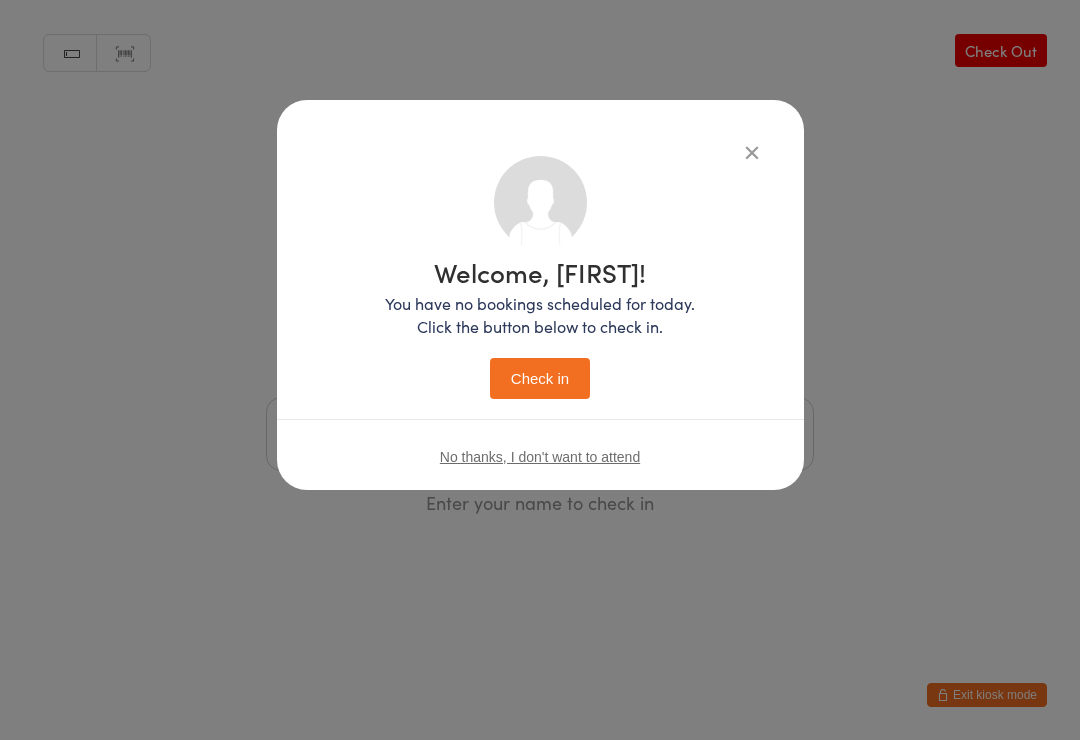 click on "Check in" at bounding box center [540, 378] 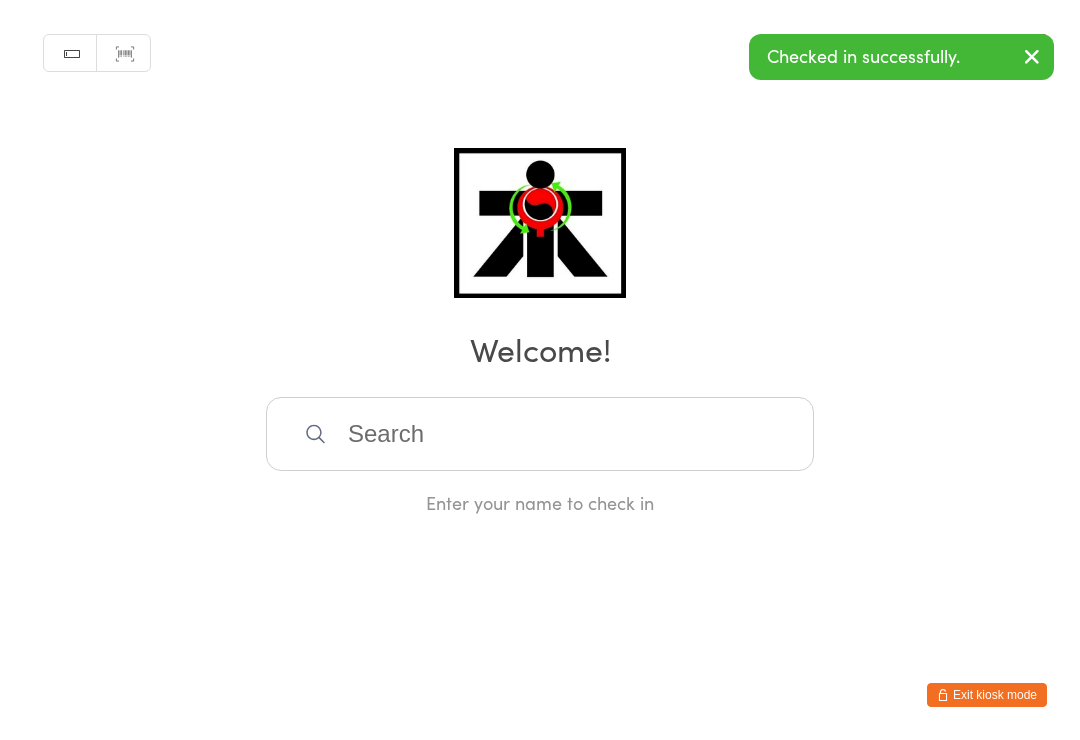 click on "Exit kiosk mode" at bounding box center [1060, 730] 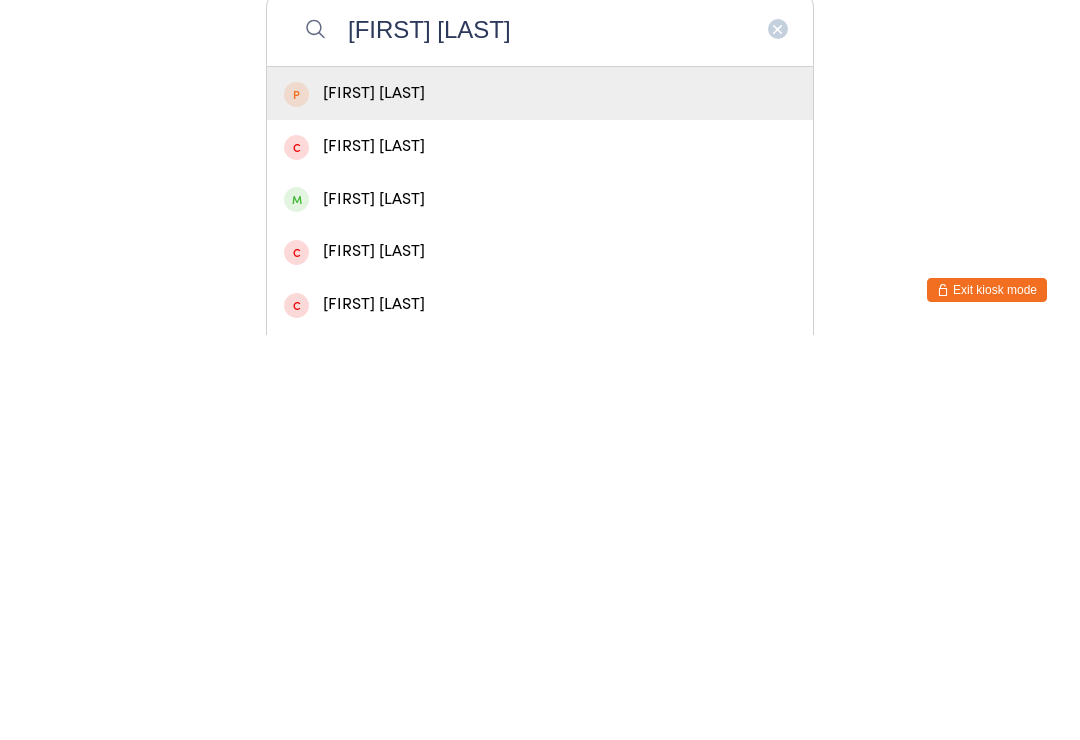 type on "[FIRST] [LAST]" 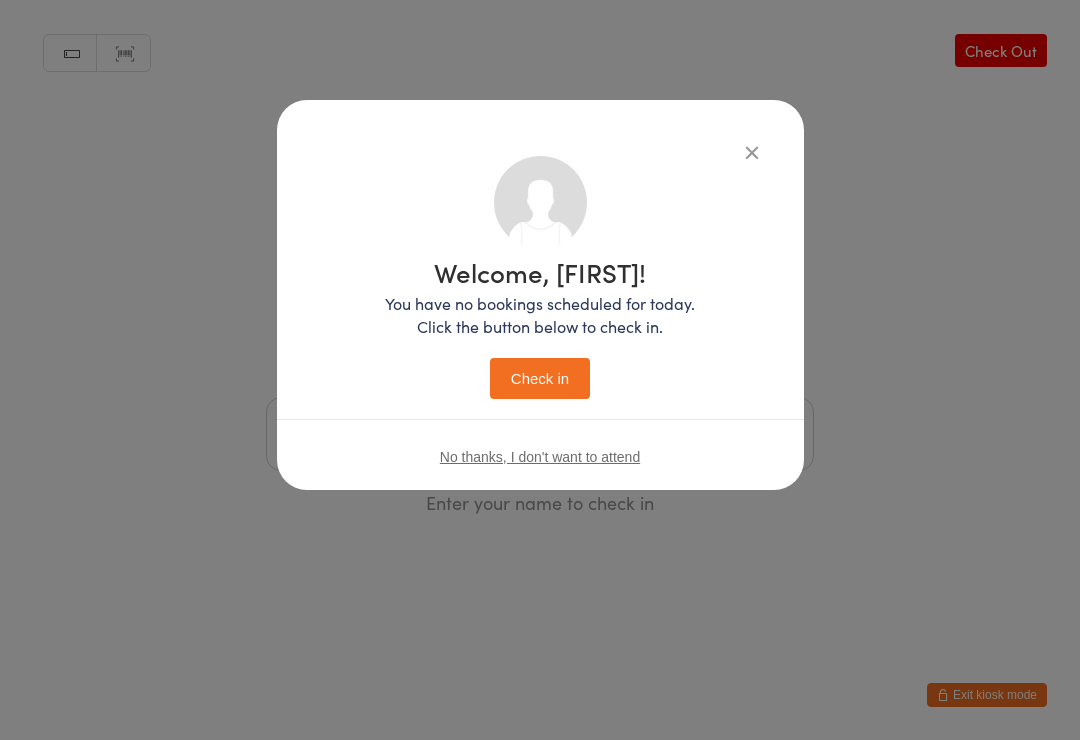 click at bounding box center (752, 152) 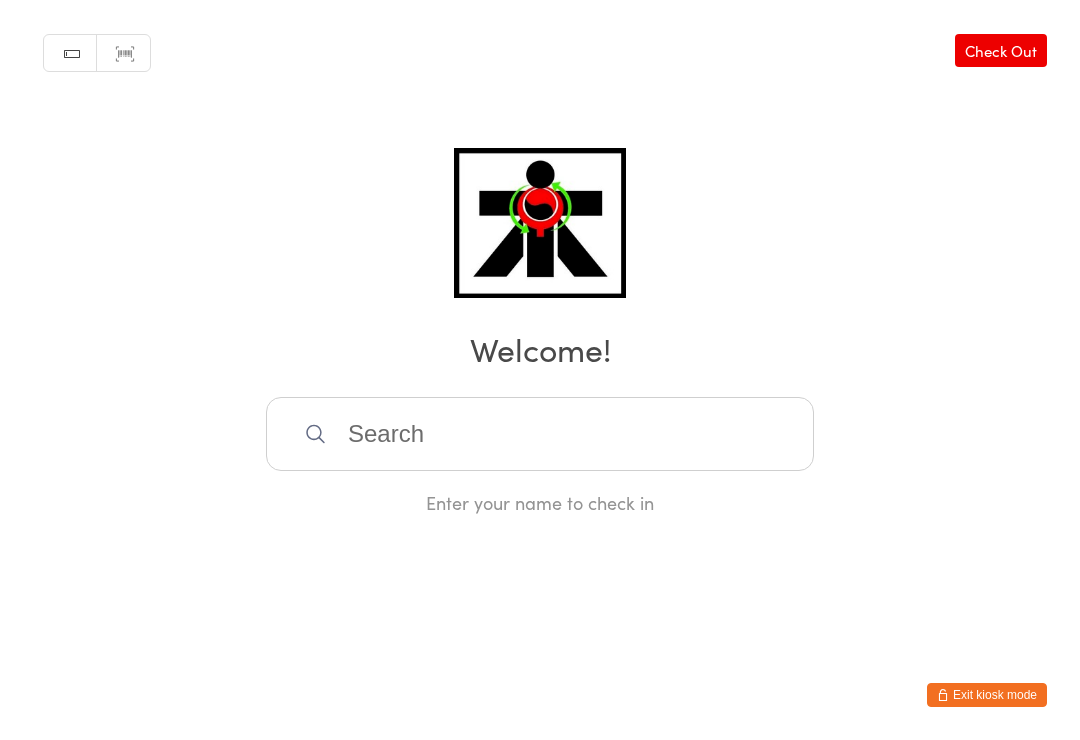 click at bounding box center [540, 434] 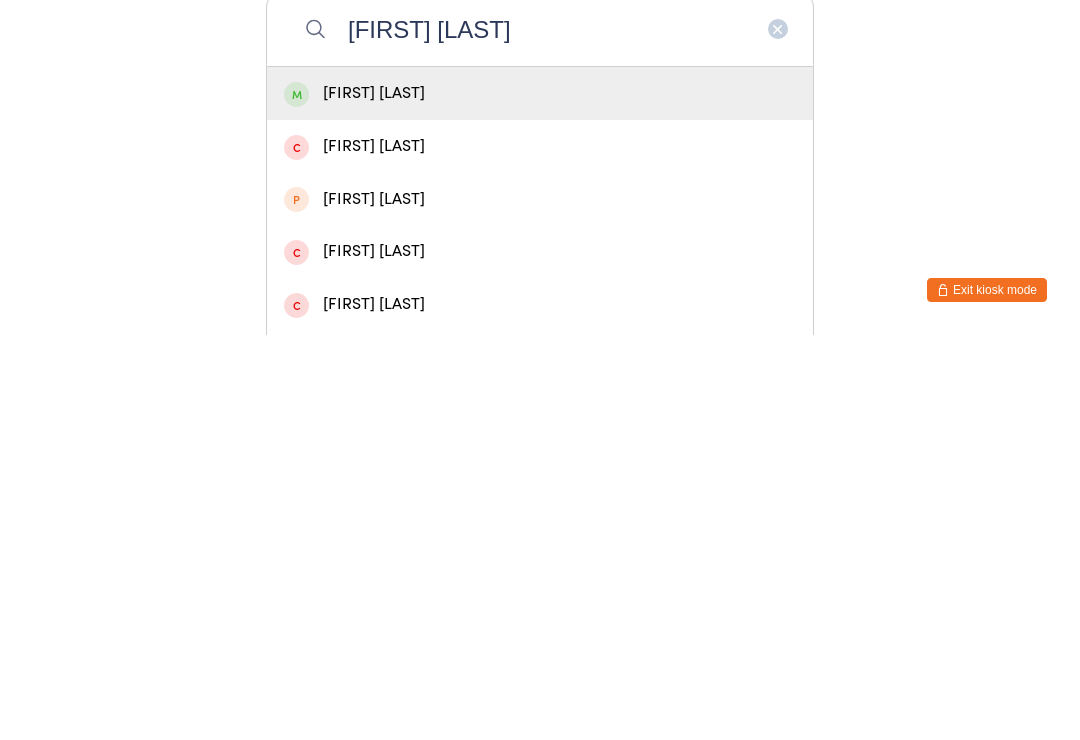 type on "[FIRST] [LAST]" 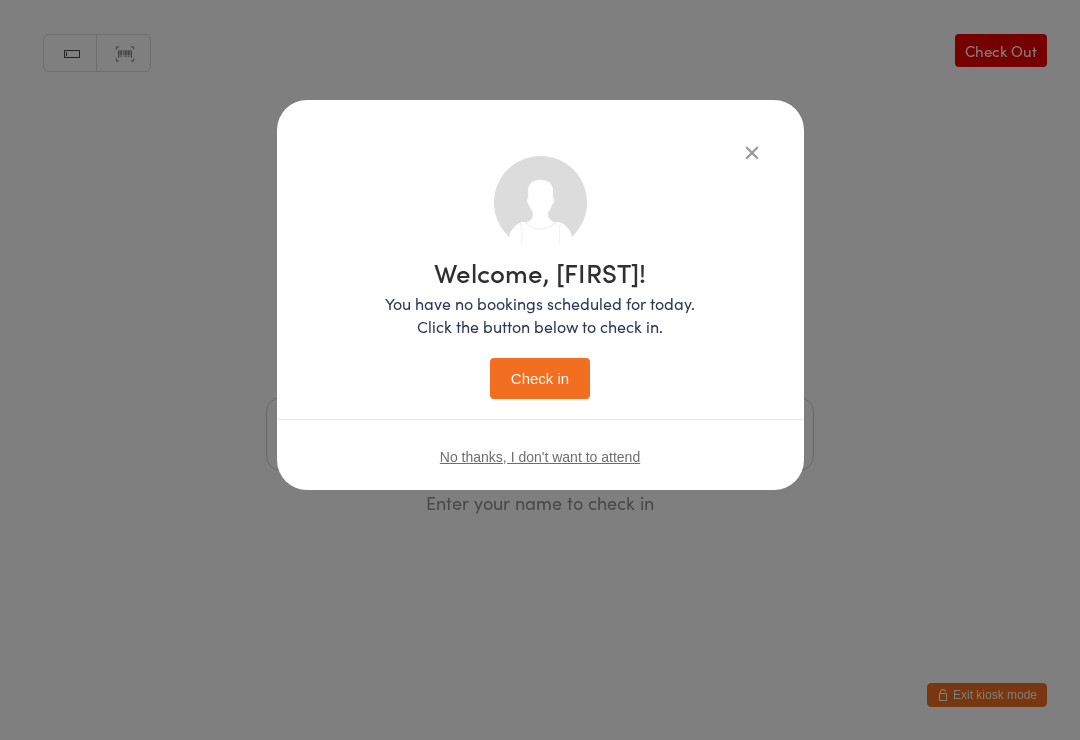 click on "Check in" at bounding box center [540, 378] 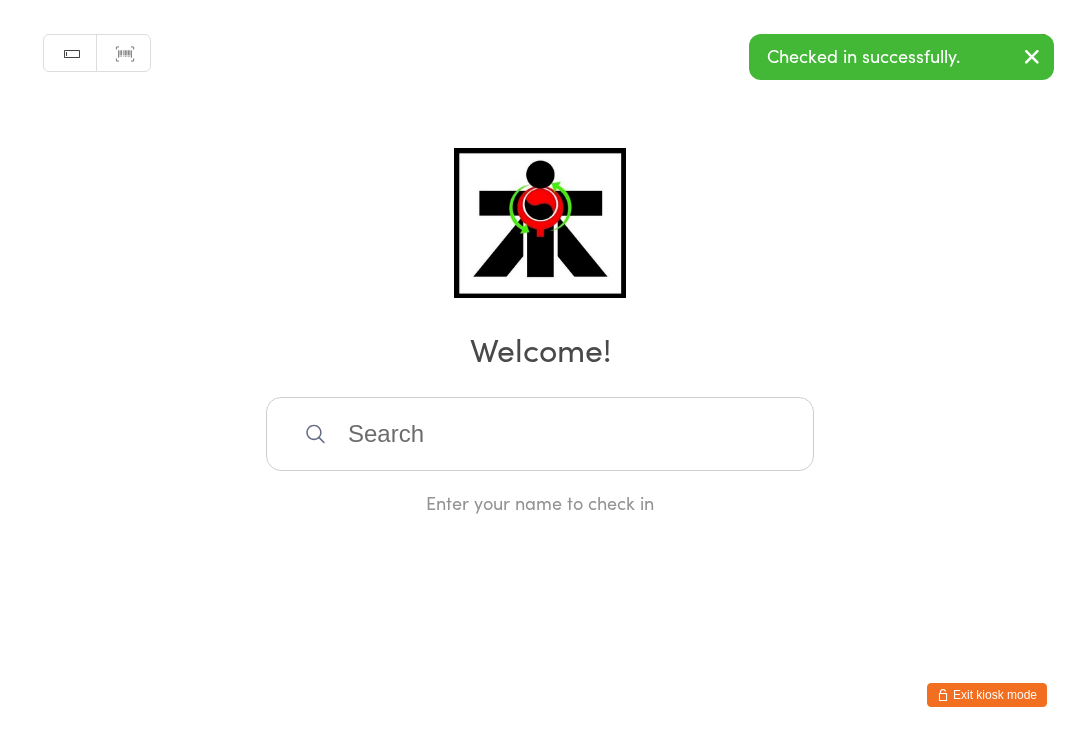 click at bounding box center [540, 434] 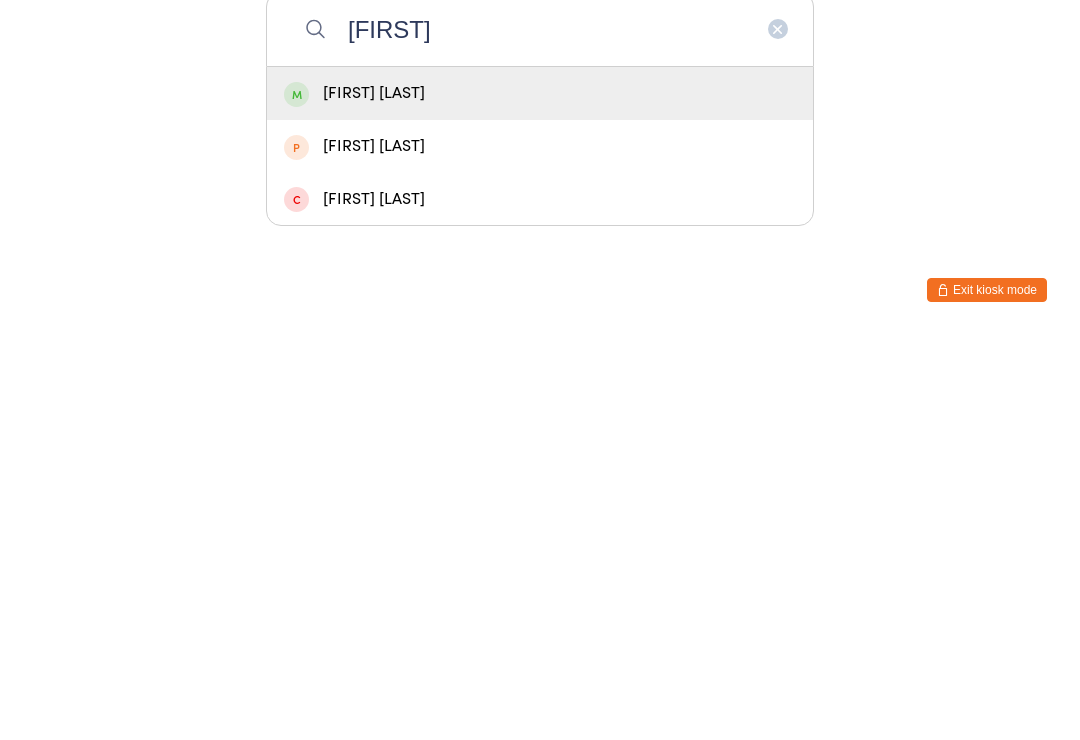 type on "[FIRST]" 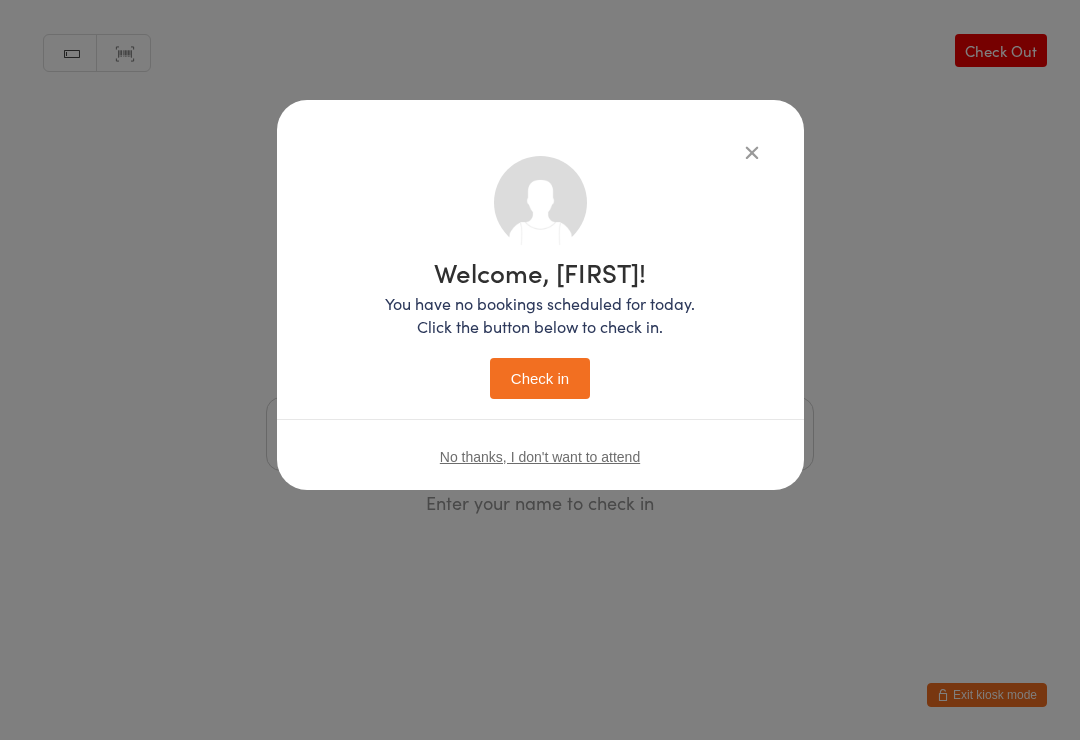 click on "Check in" at bounding box center [540, 378] 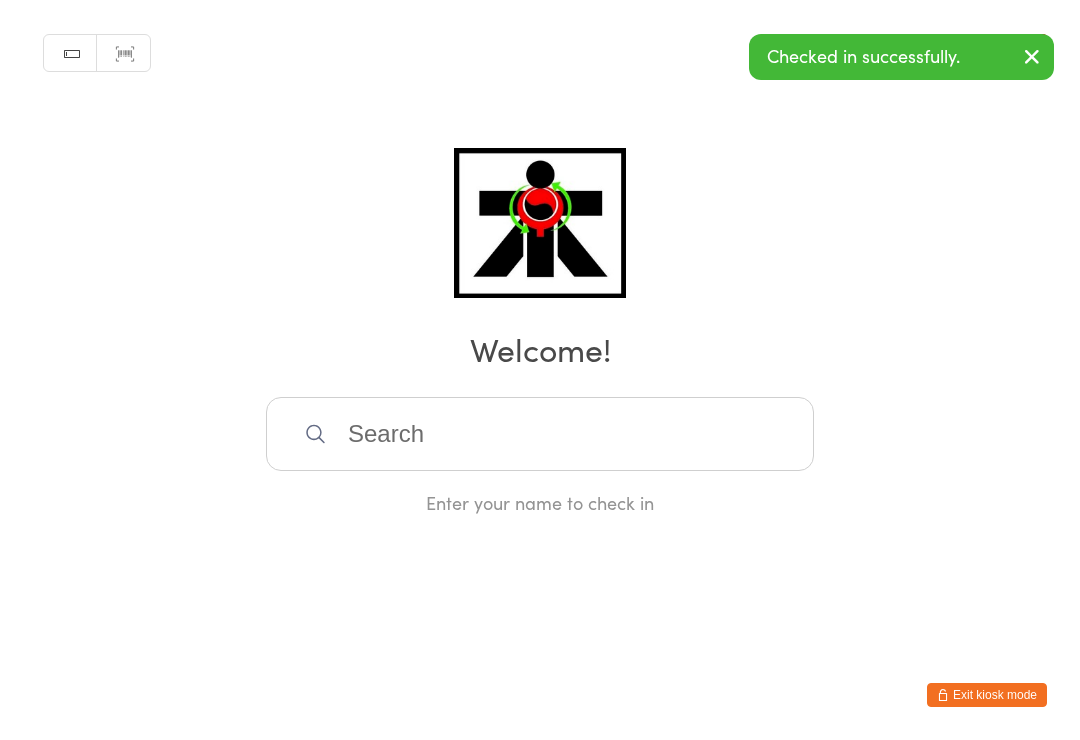 click at bounding box center (540, 434) 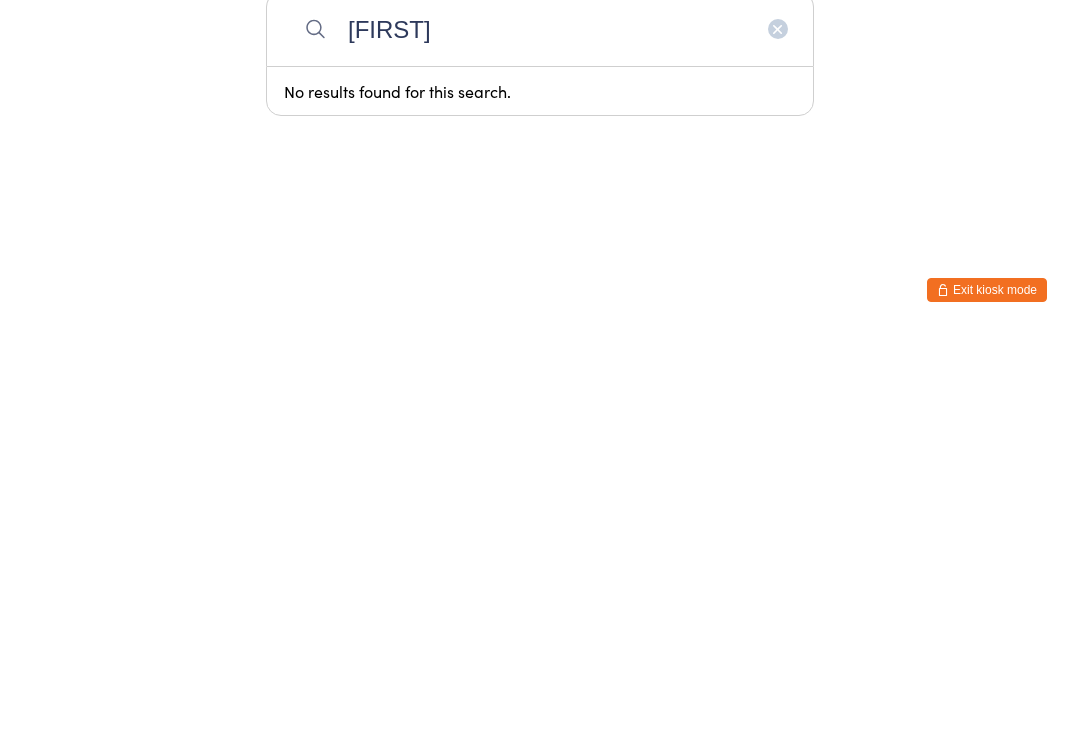 type on "F" 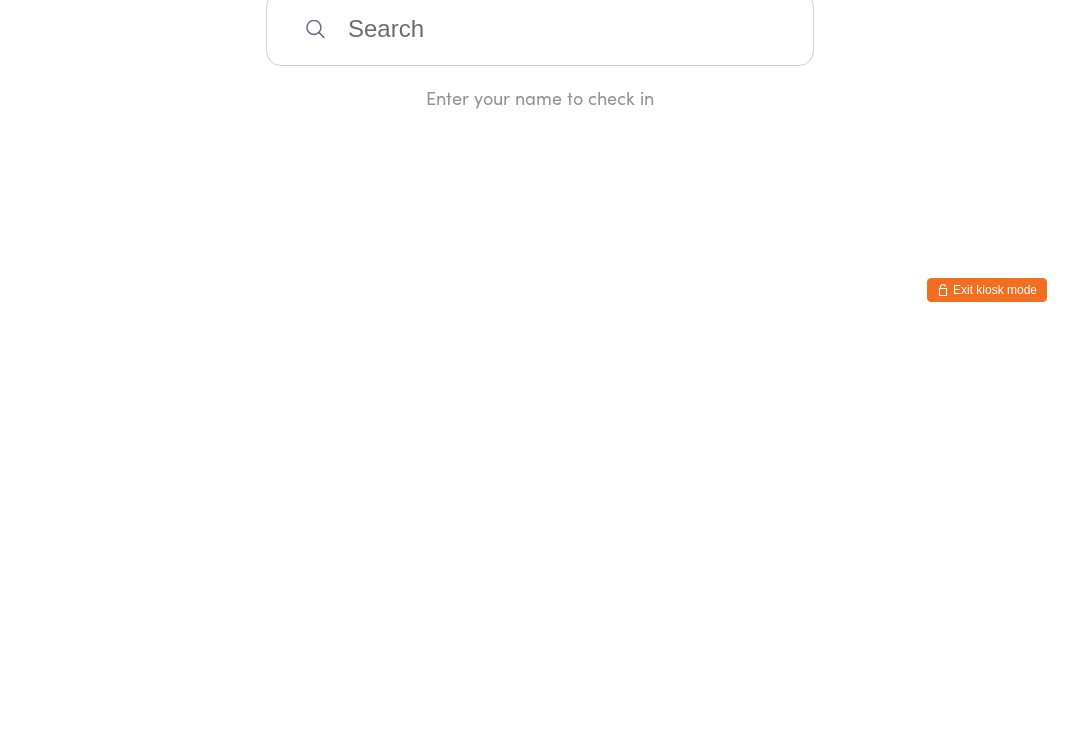 type on "F" 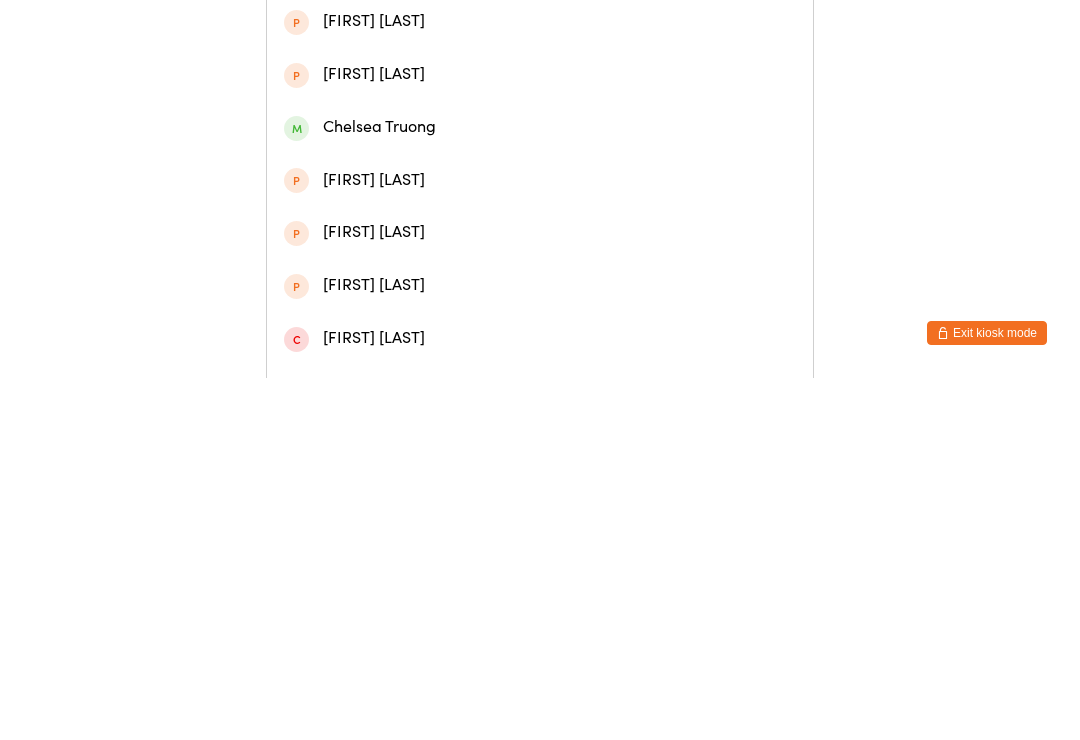 scroll, scrollTop: 262, scrollLeft: 0, axis: vertical 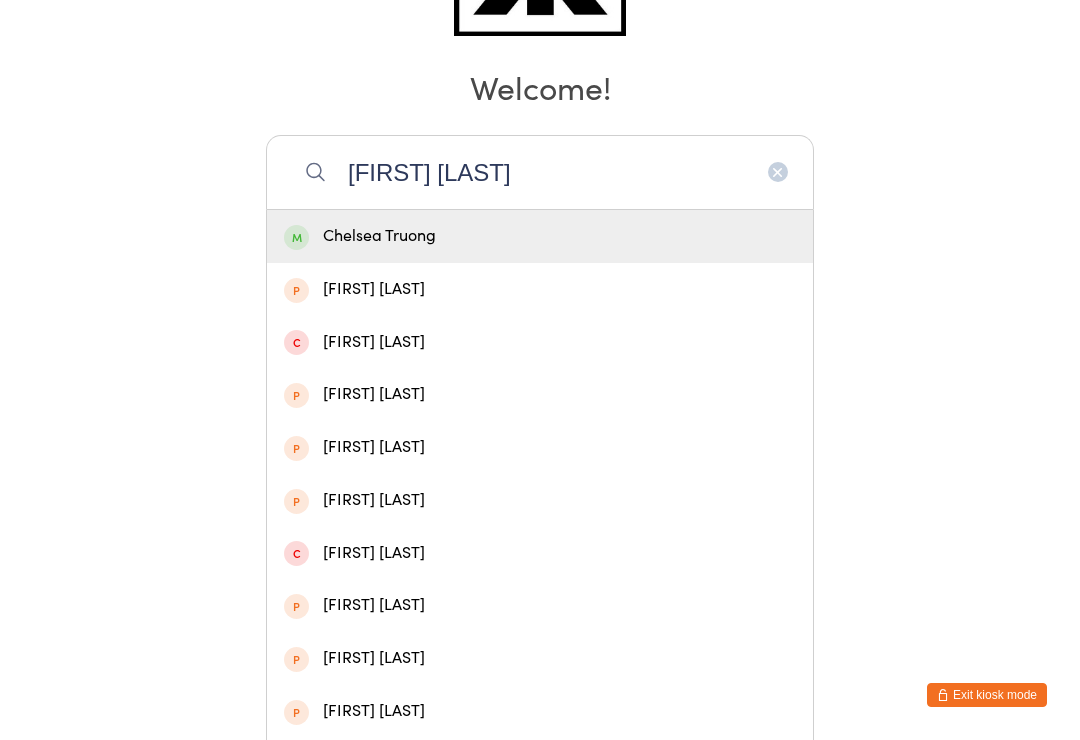 type on "[FIRST] [LAST]" 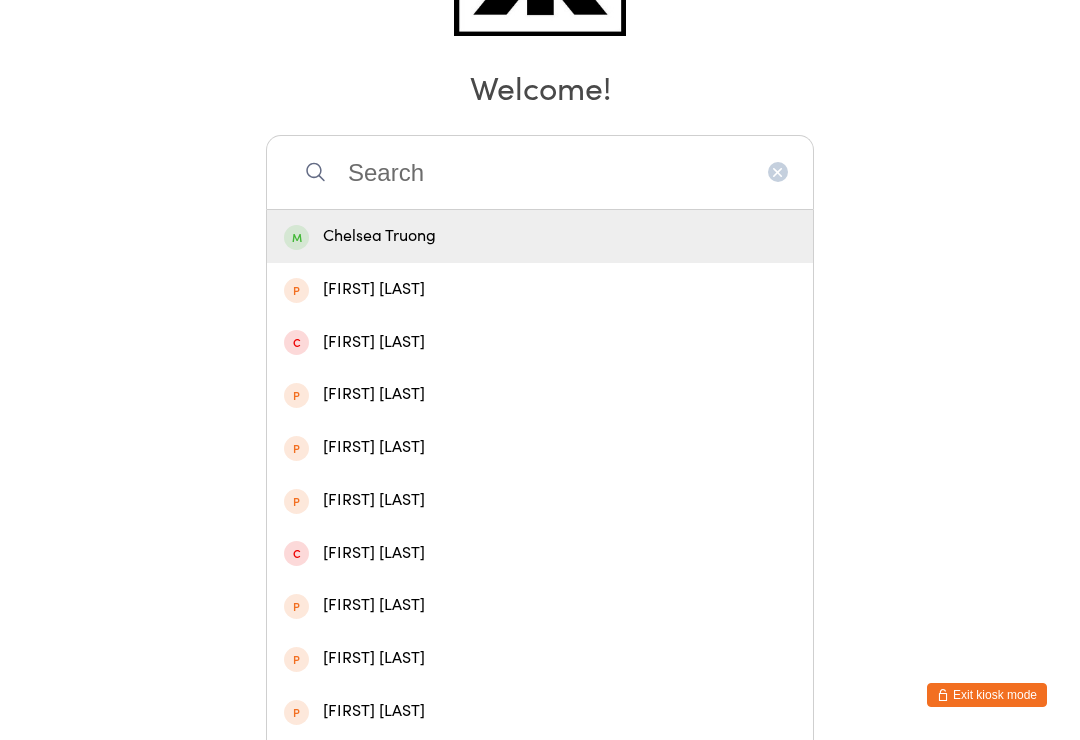 scroll, scrollTop: 0, scrollLeft: 0, axis: both 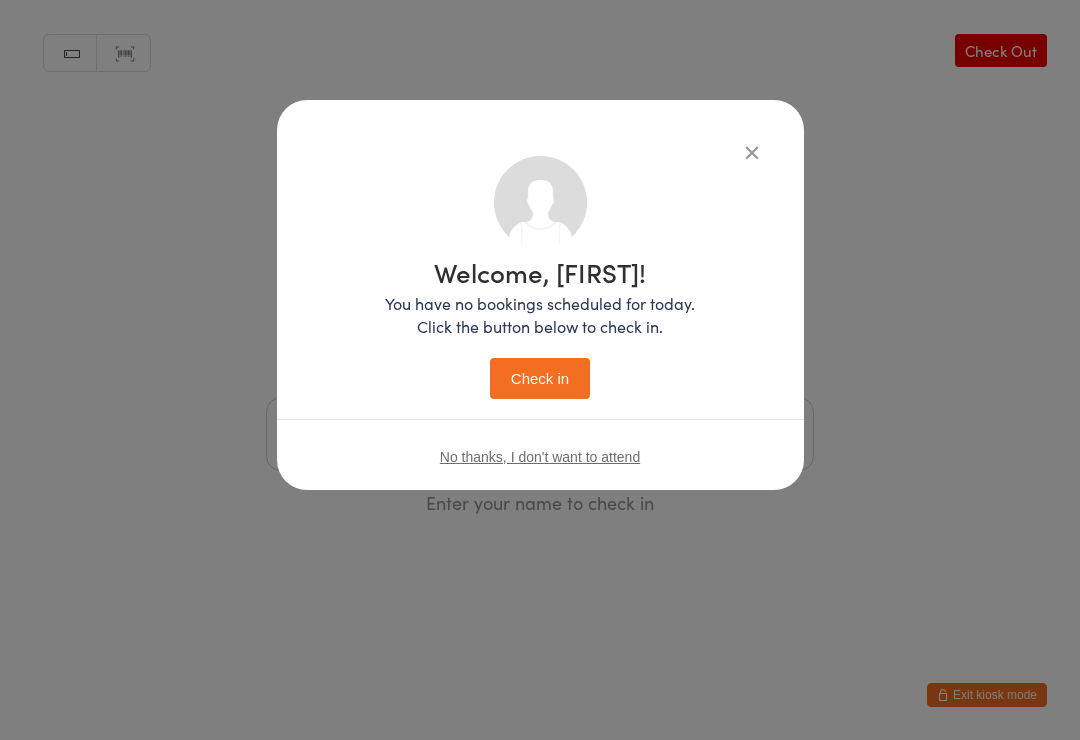 click on "Check in" at bounding box center (540, 378) 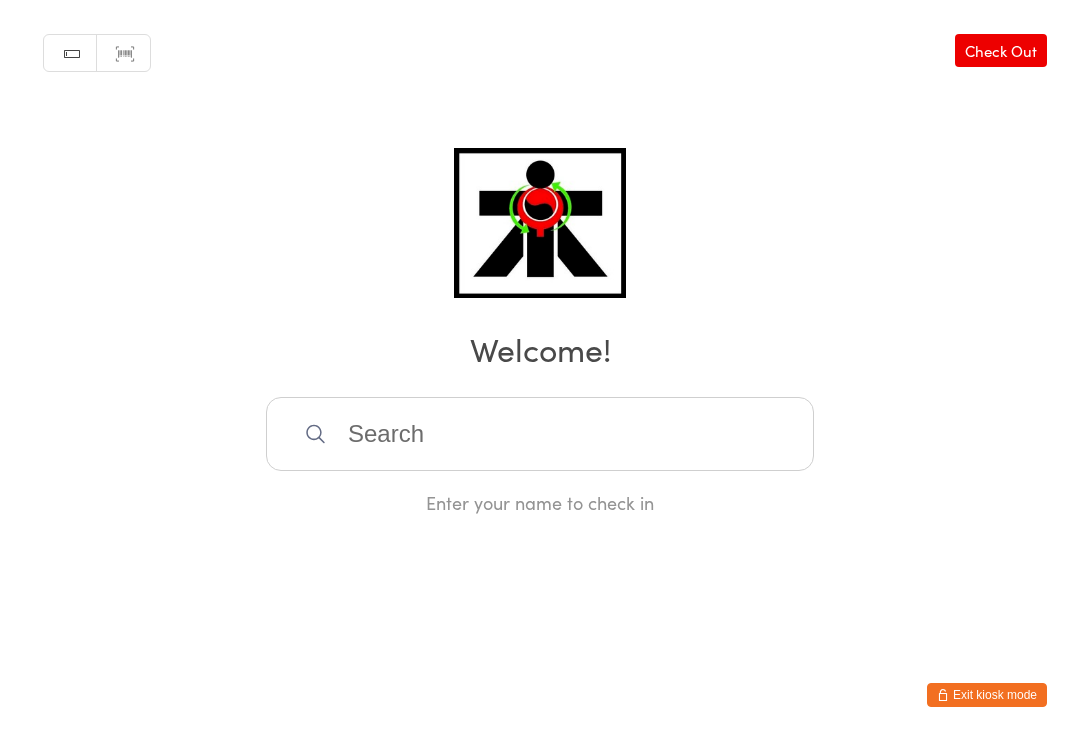 click at bounding box center (540, 434) 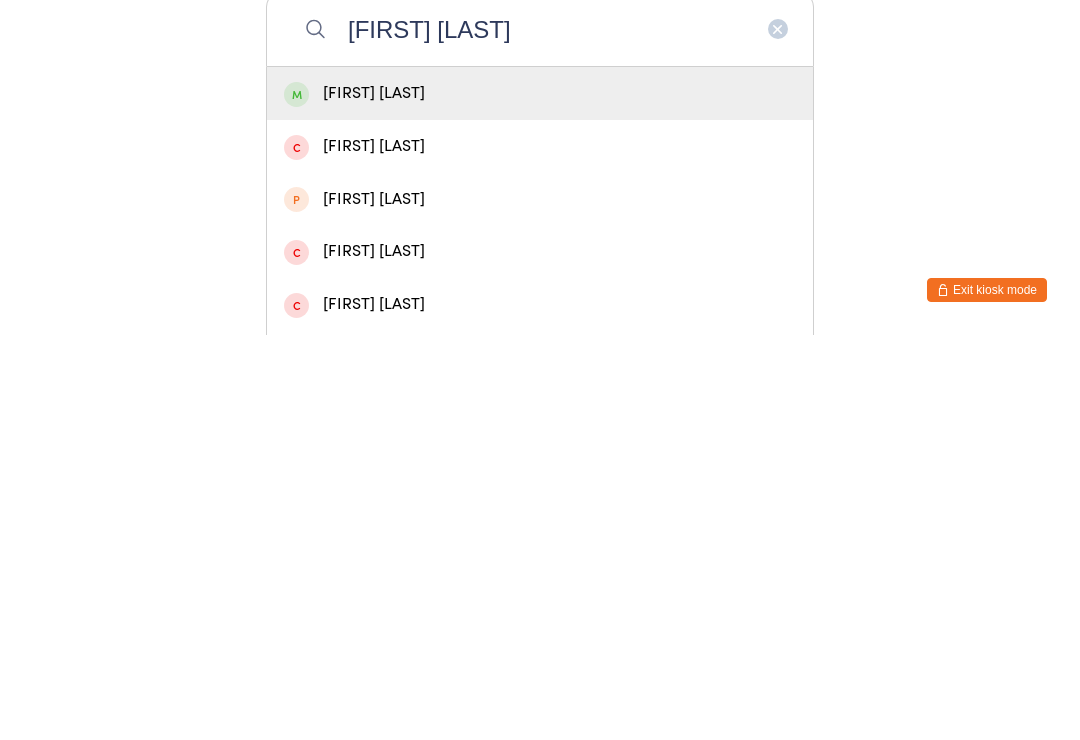 type on "[FIRST] [LAST]" 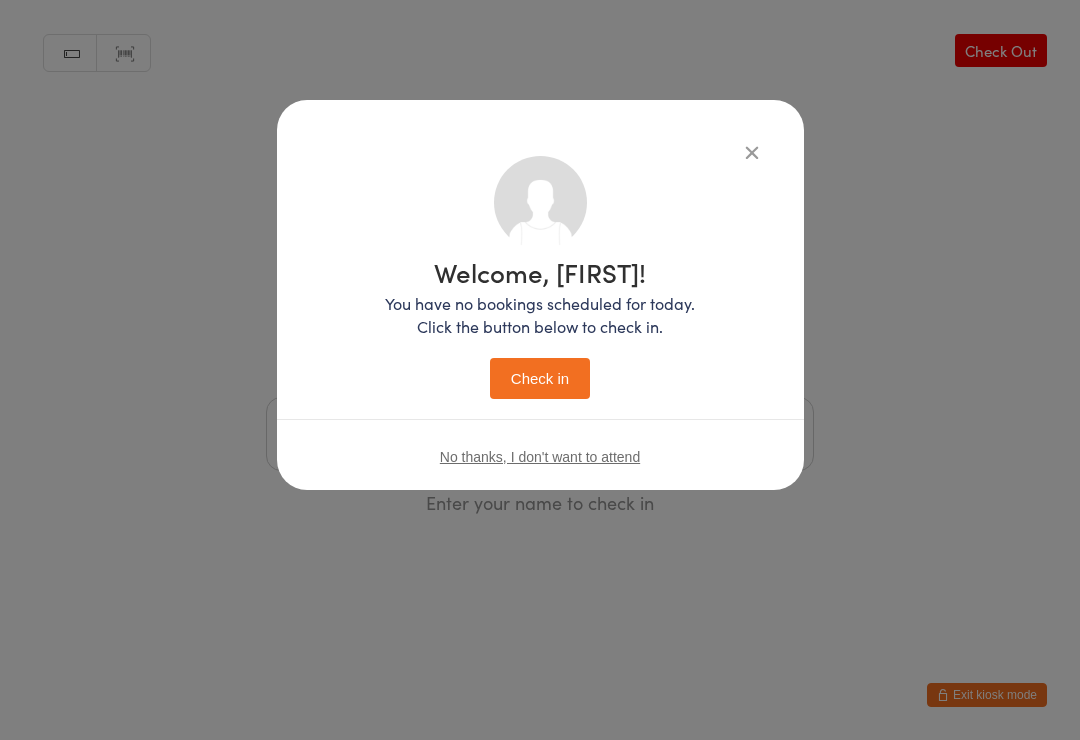 click on "Check in" at bounding box center [540, 378] 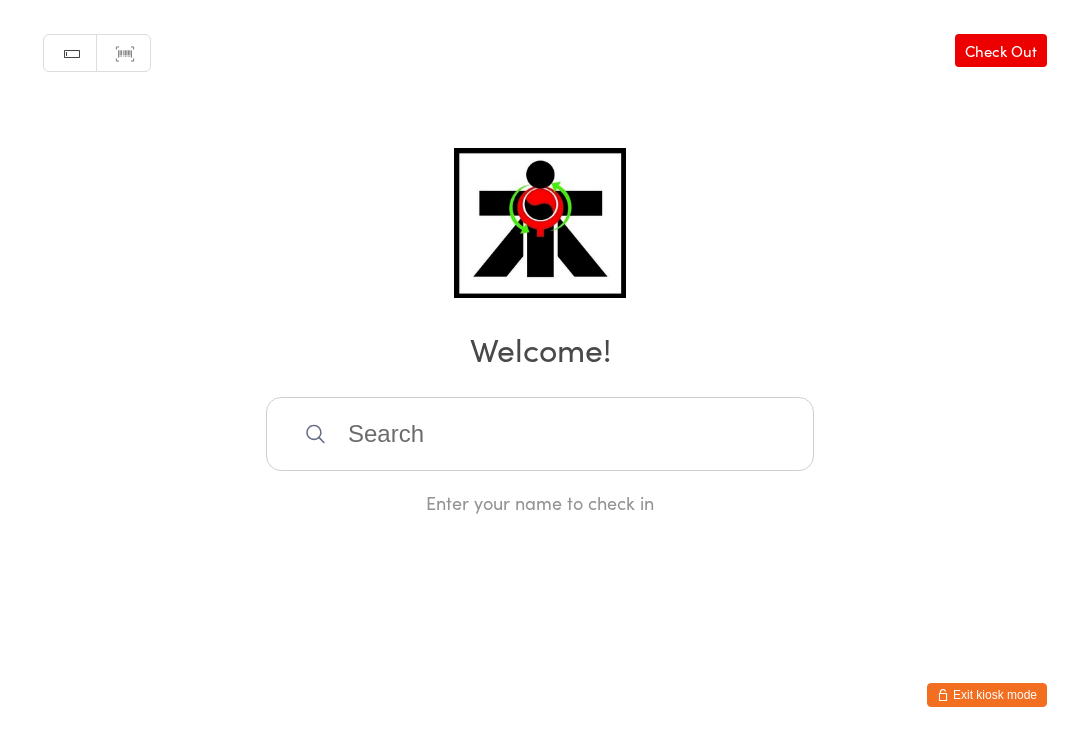 click at bounding box center [540, 434] 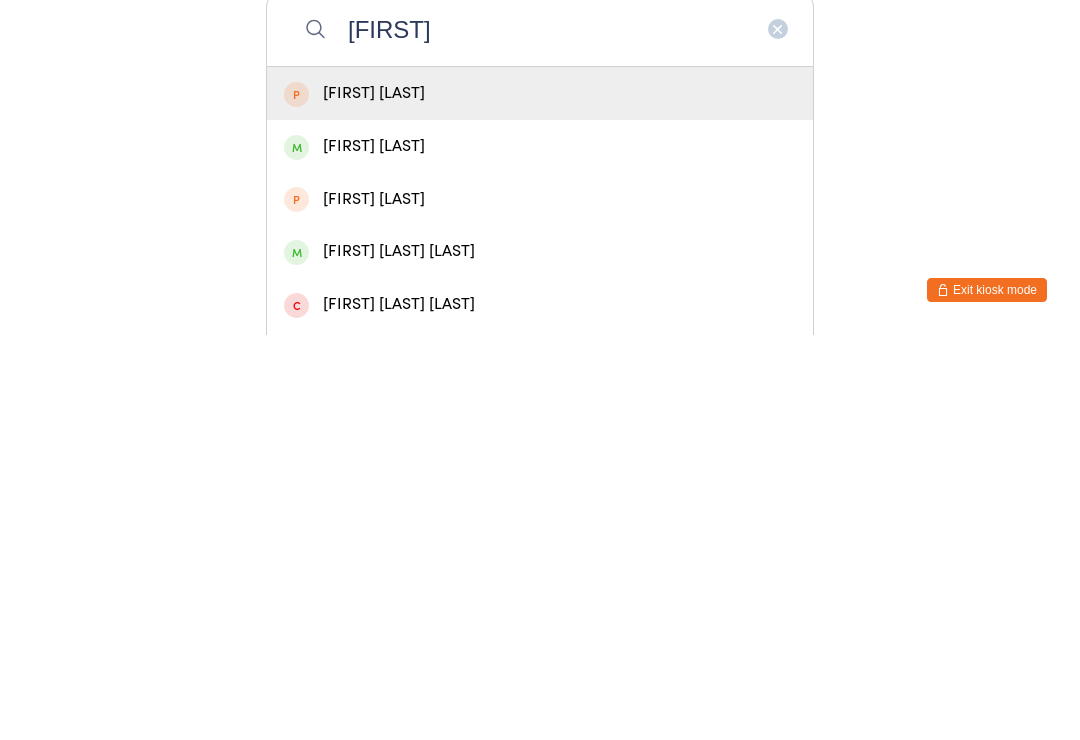 type on "[FIRST]" 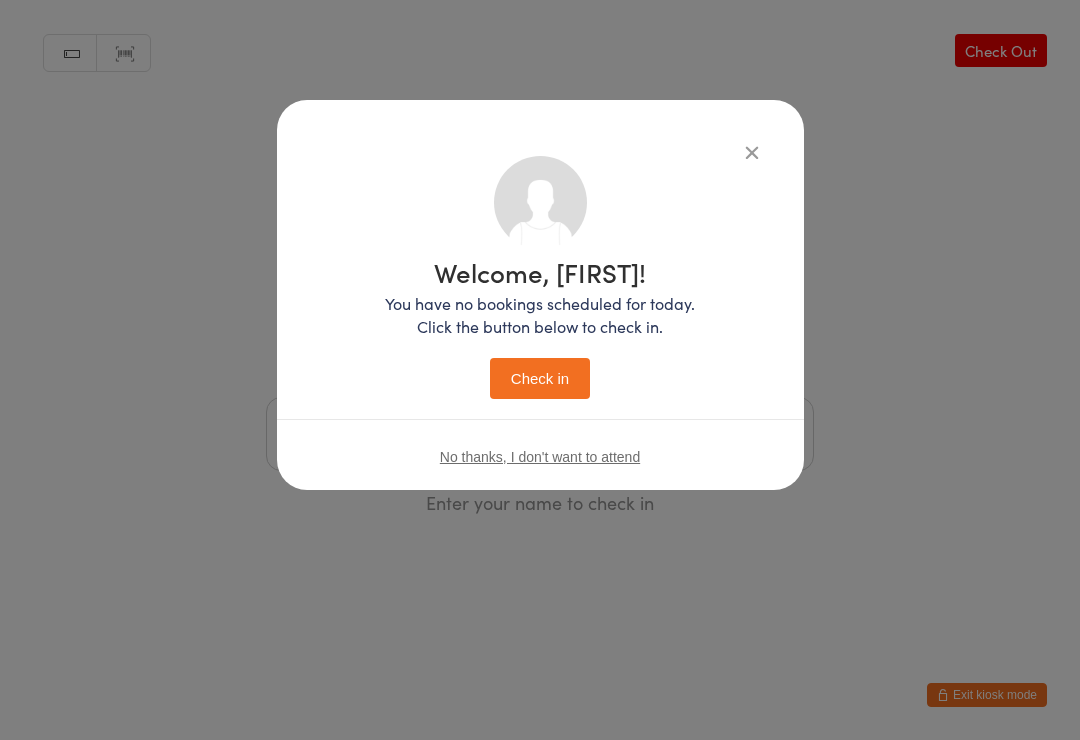 click on "Check in" at bounding box center (540, 378) 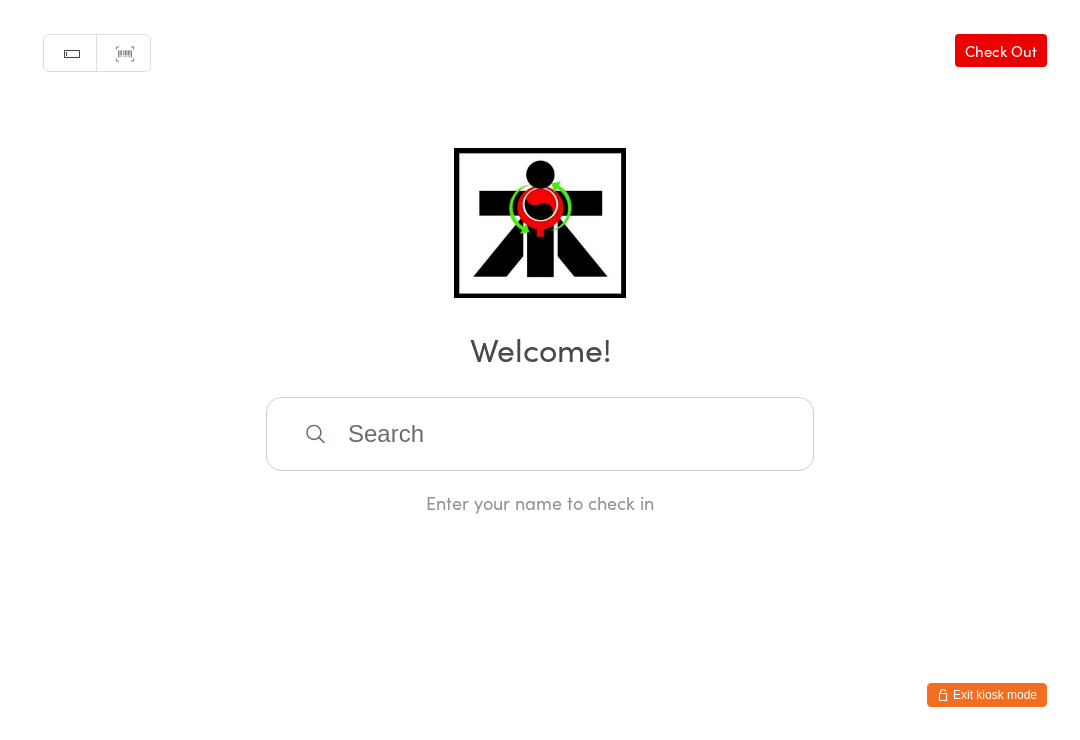 click at bounding box center (540, 434) 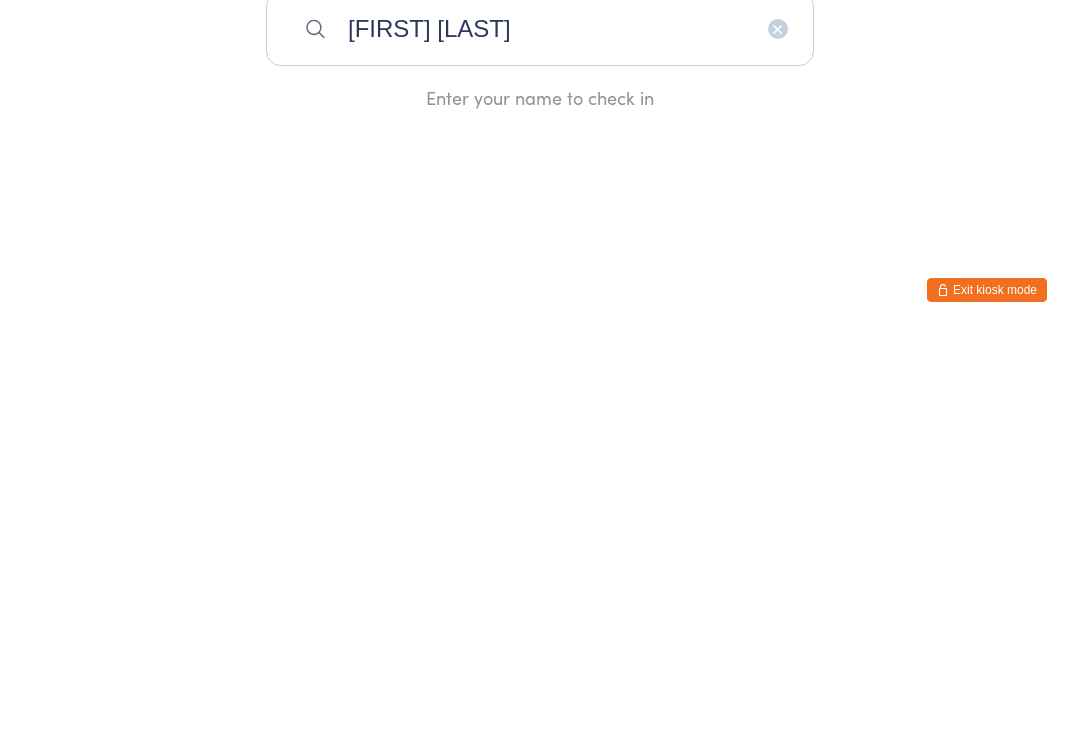 type on "[FIRST] [LAST]" 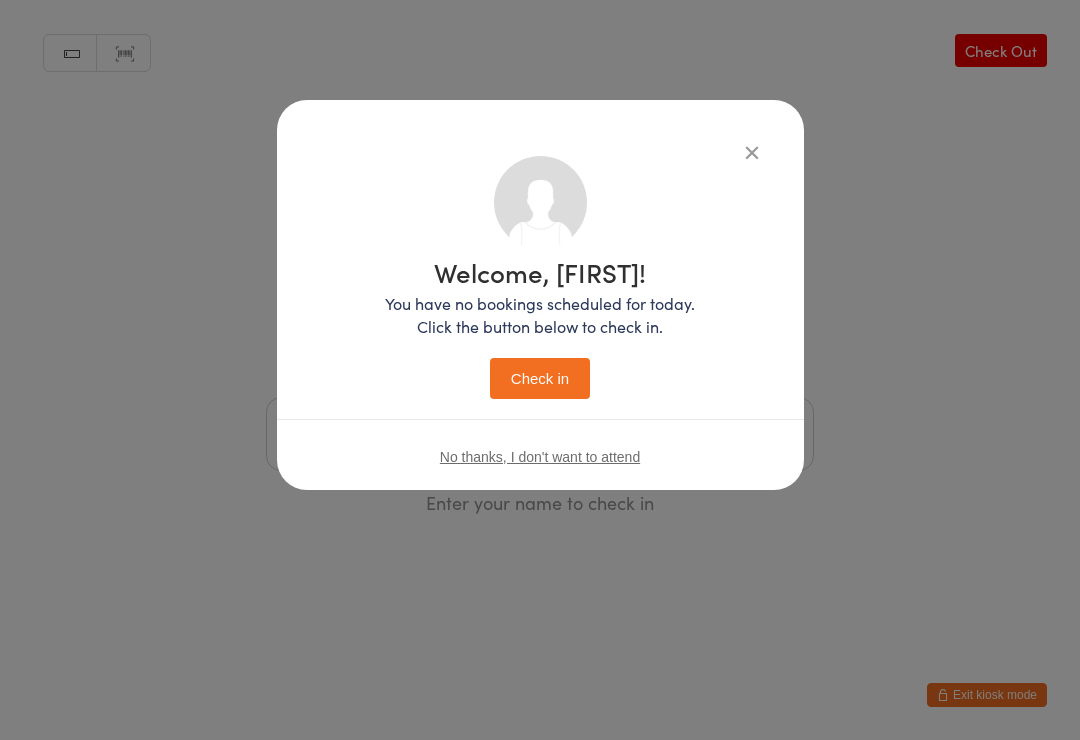click on "Check in" at bounding box center [540, 378] 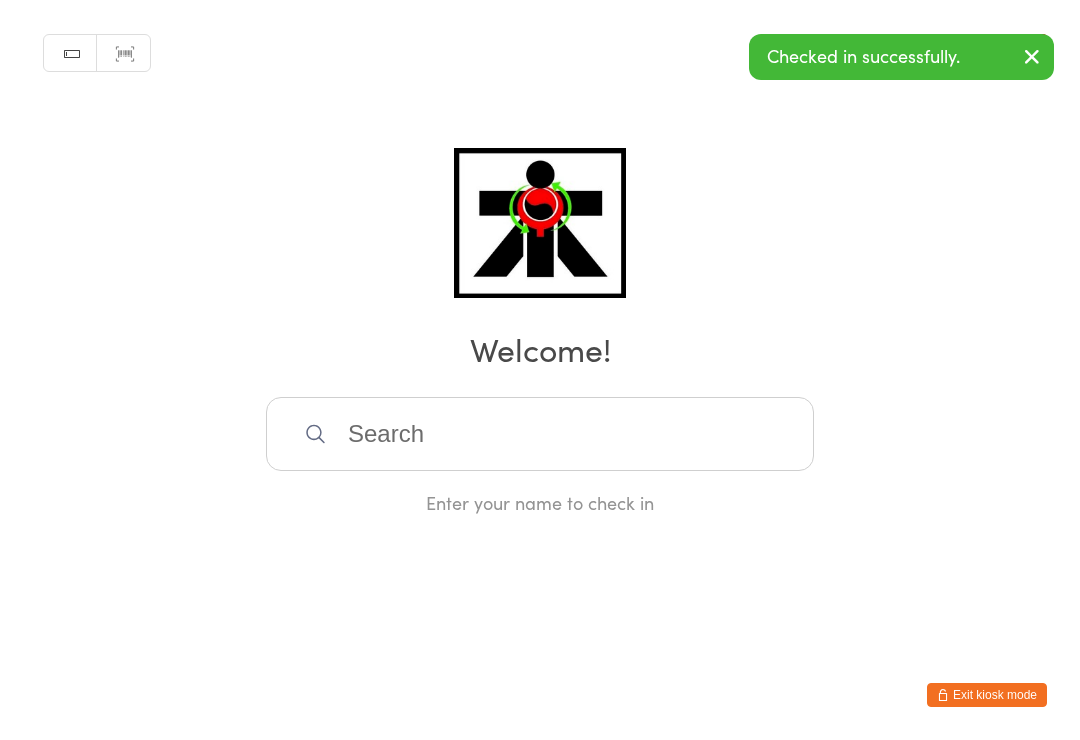 click at bounding box center (540, 434) 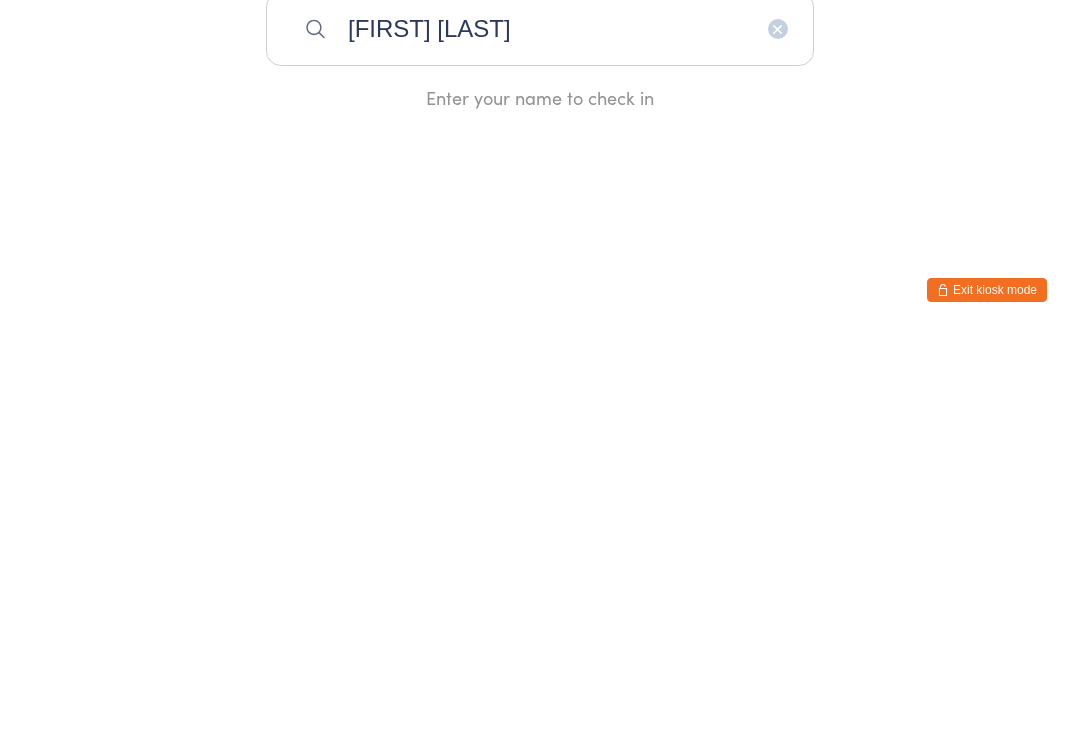 type on "[FIRST] [LAST]" 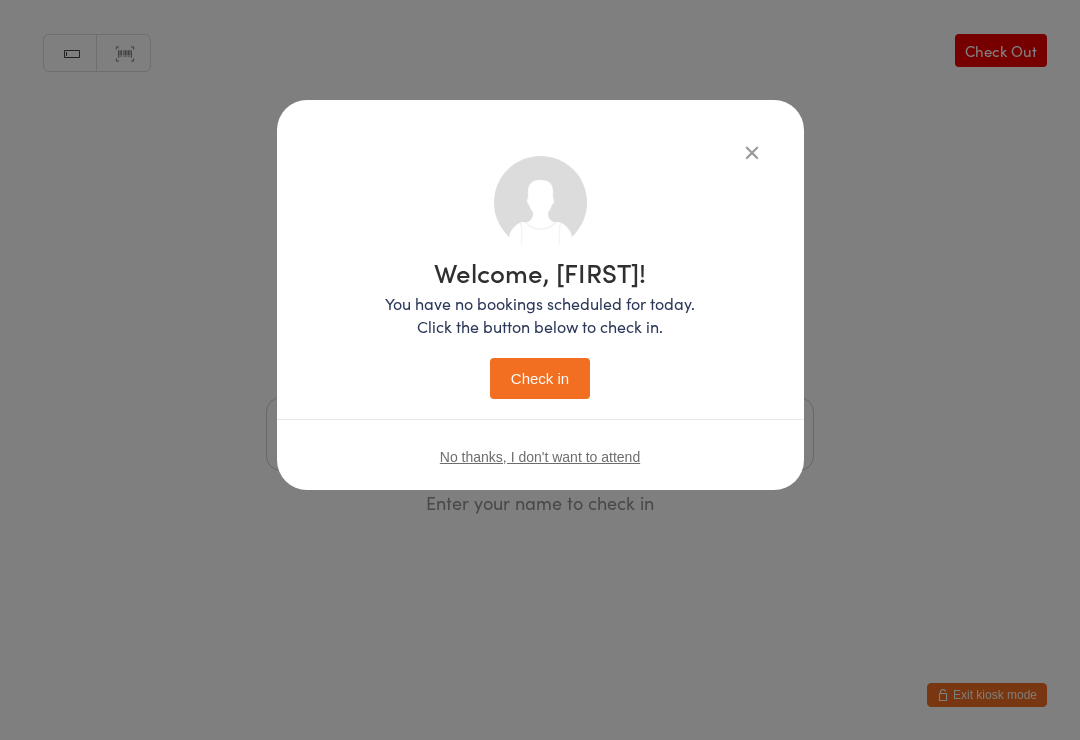 click on "Check in" at bounding box center (540, 378) 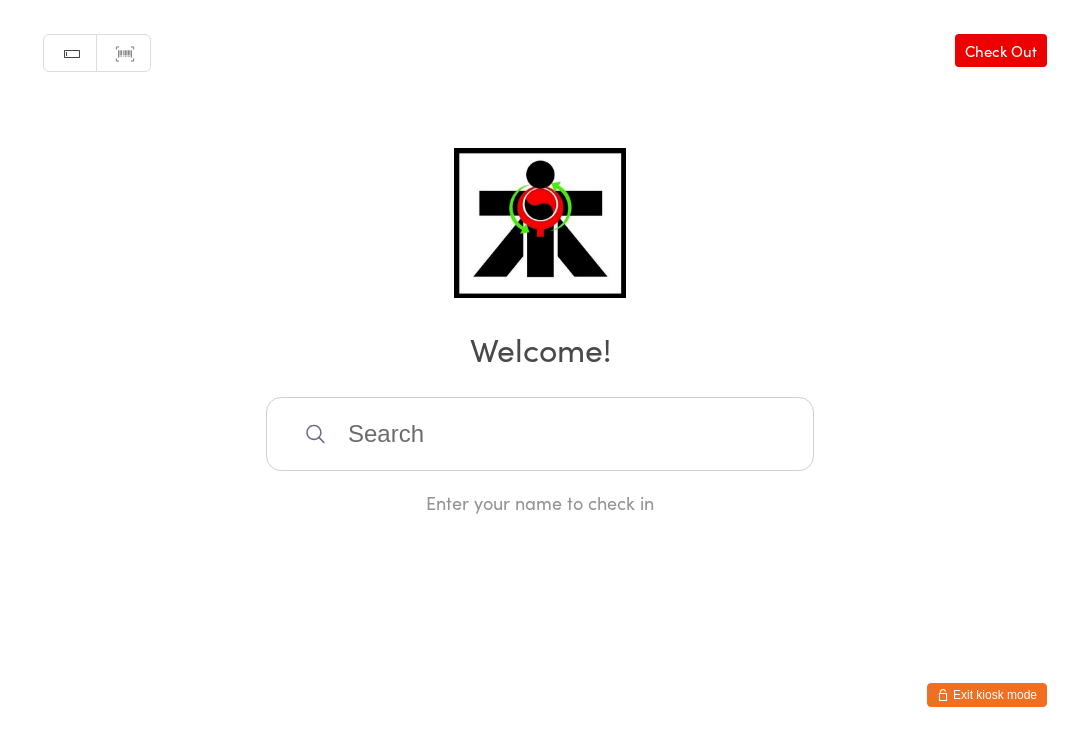 click at bounding box center [540, 434] 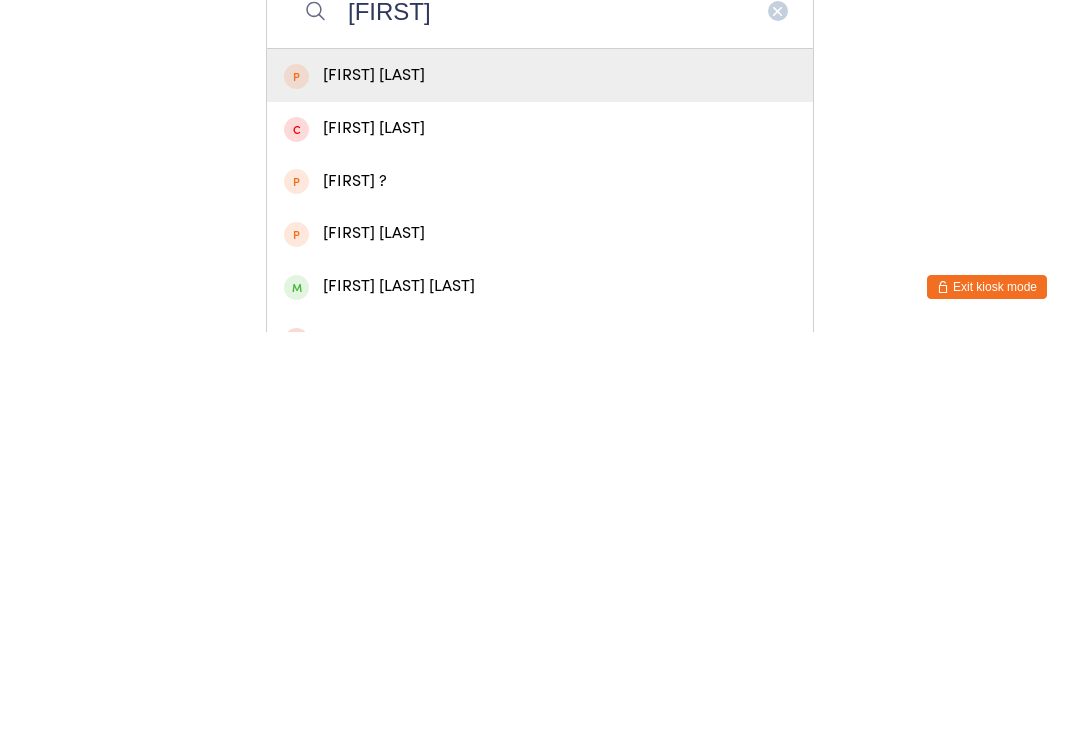 scroll, scrollTop: 19, scrollLeft: 0, axis: vertical 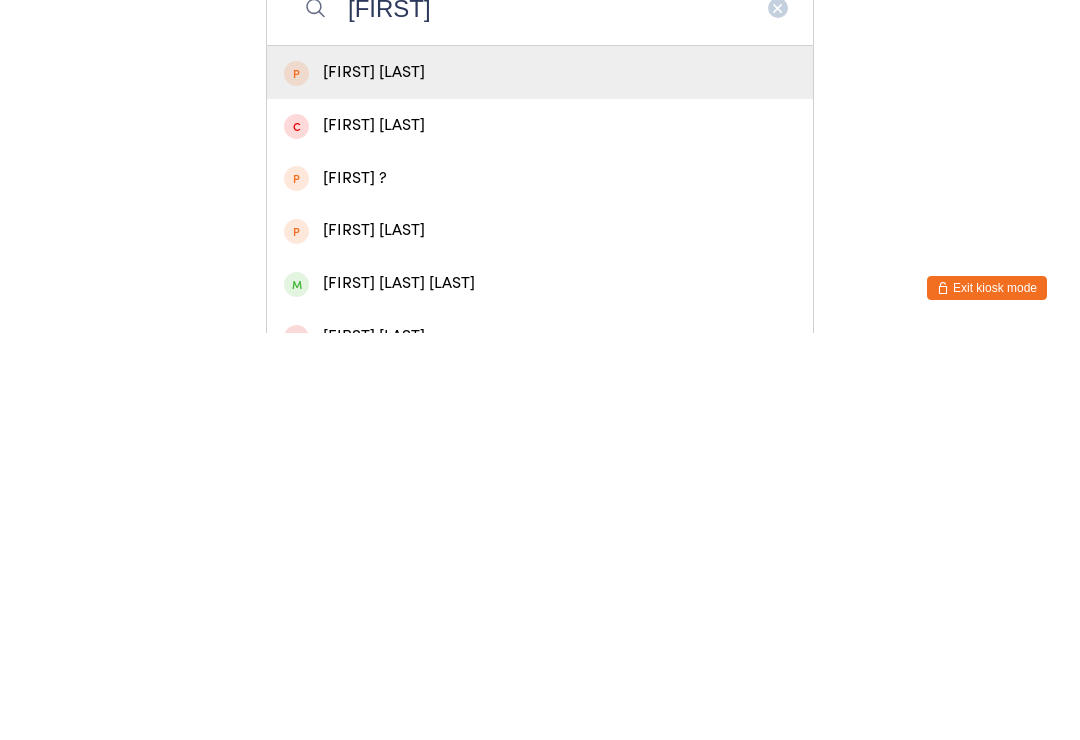 type on "[FIRST]" 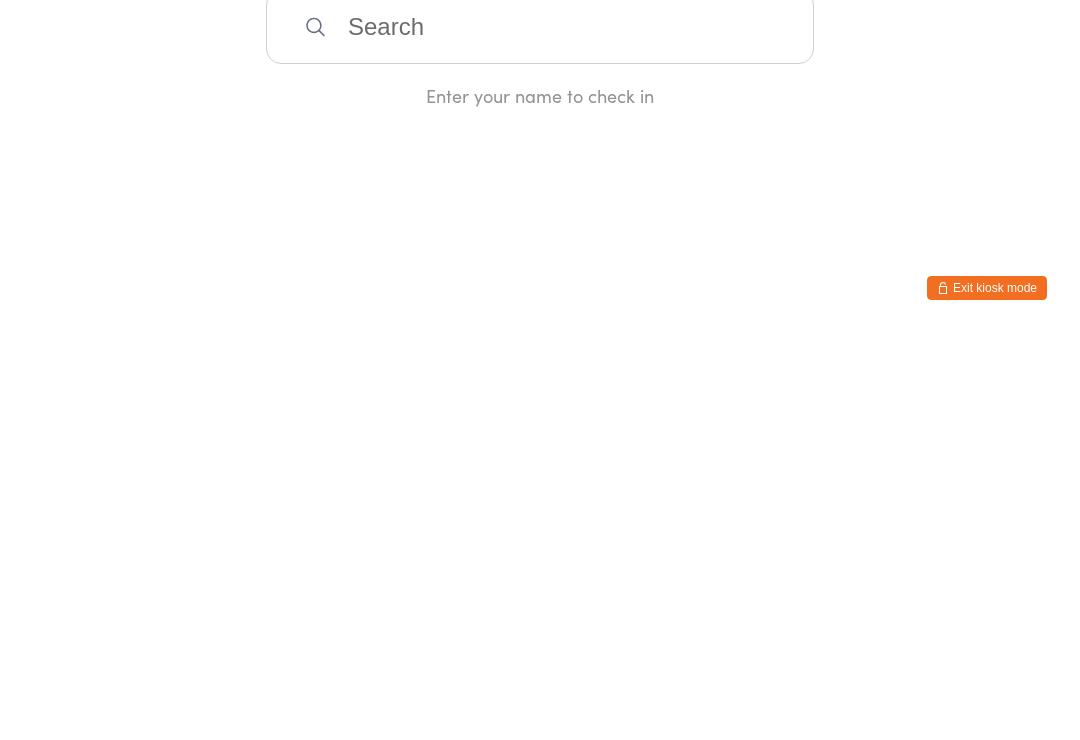 scroll, scrollTop: 0, scrollLeft: 0, axis: both 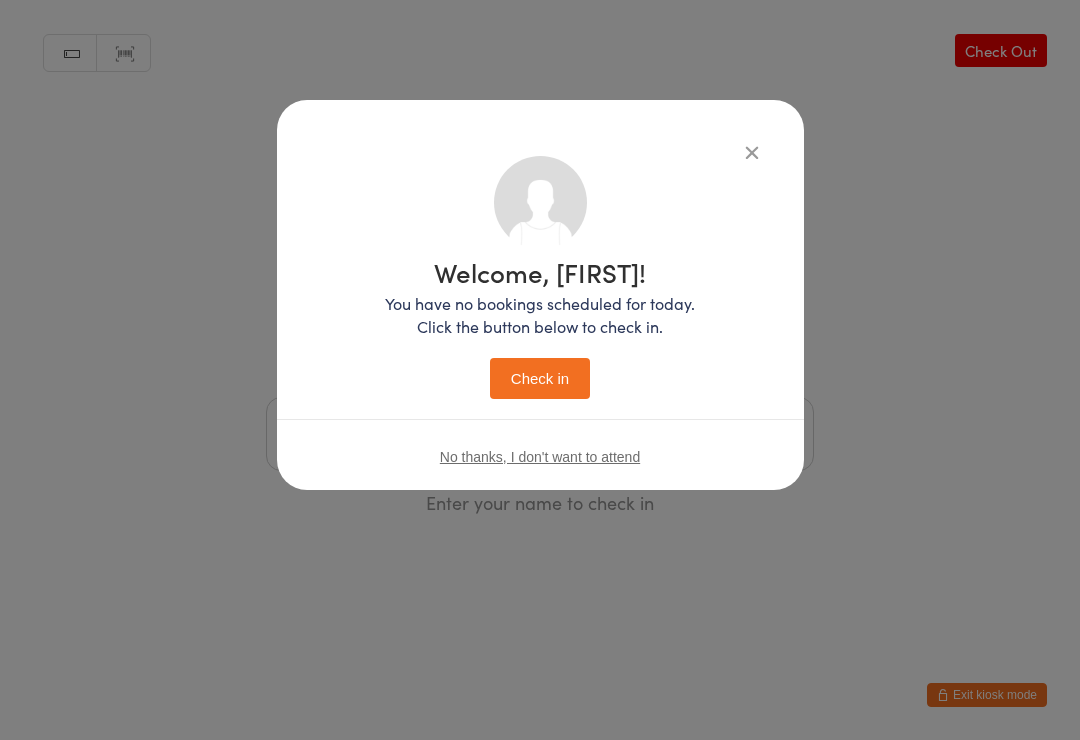 click on "Check in" at bounding box center [540, 378] 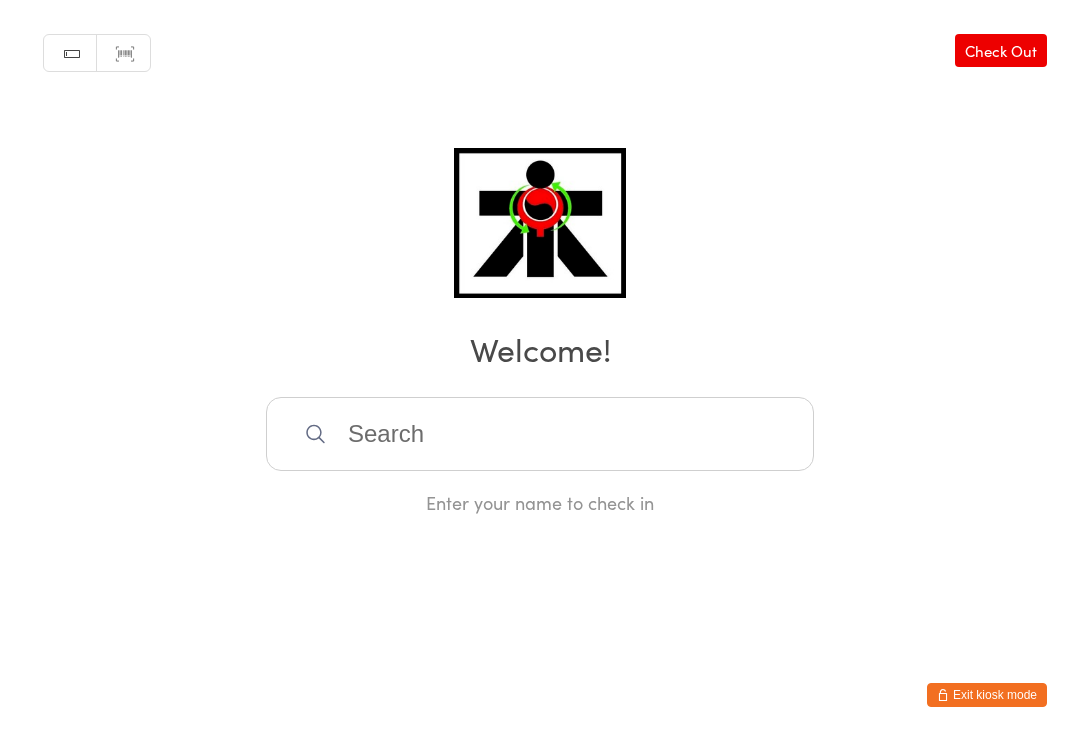 click at bounding box center (540, 434) 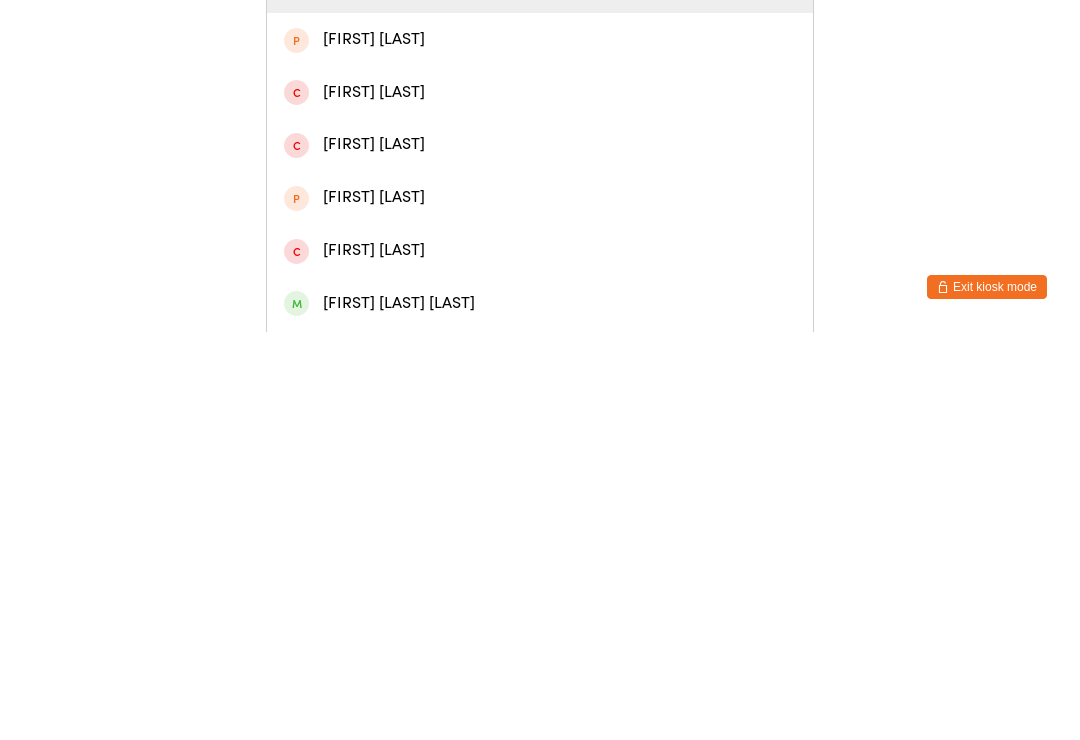 scroll, scrollTop: 149, scrollLeft: 0, axis: vertical 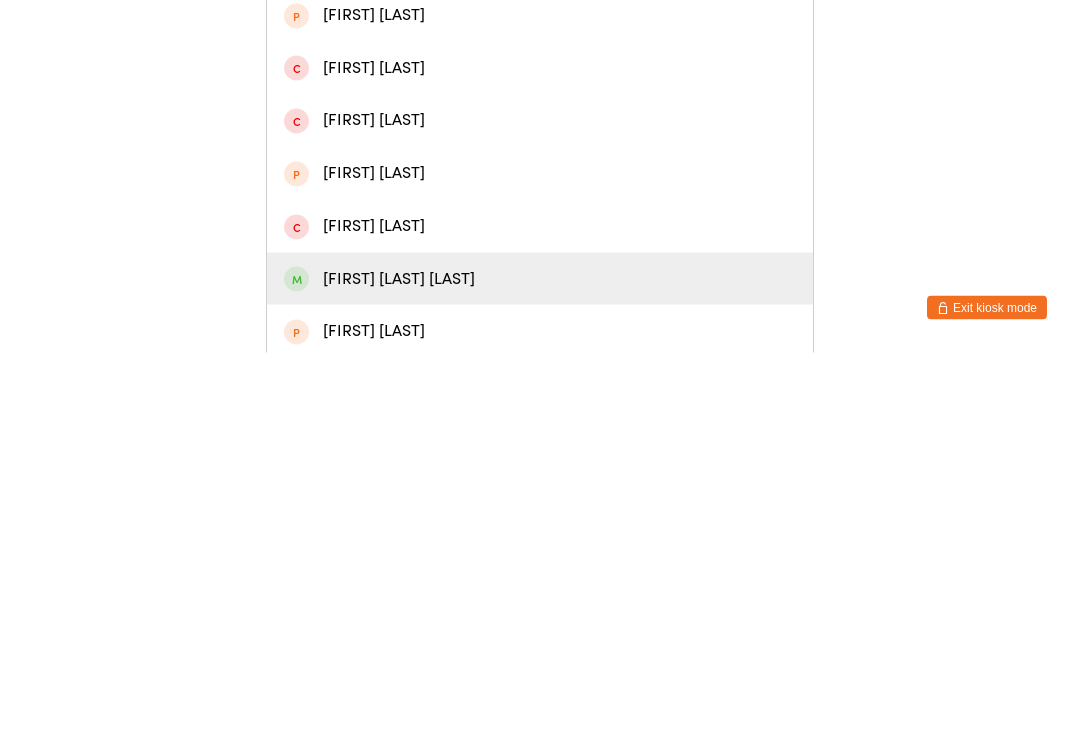 type on "Angela" 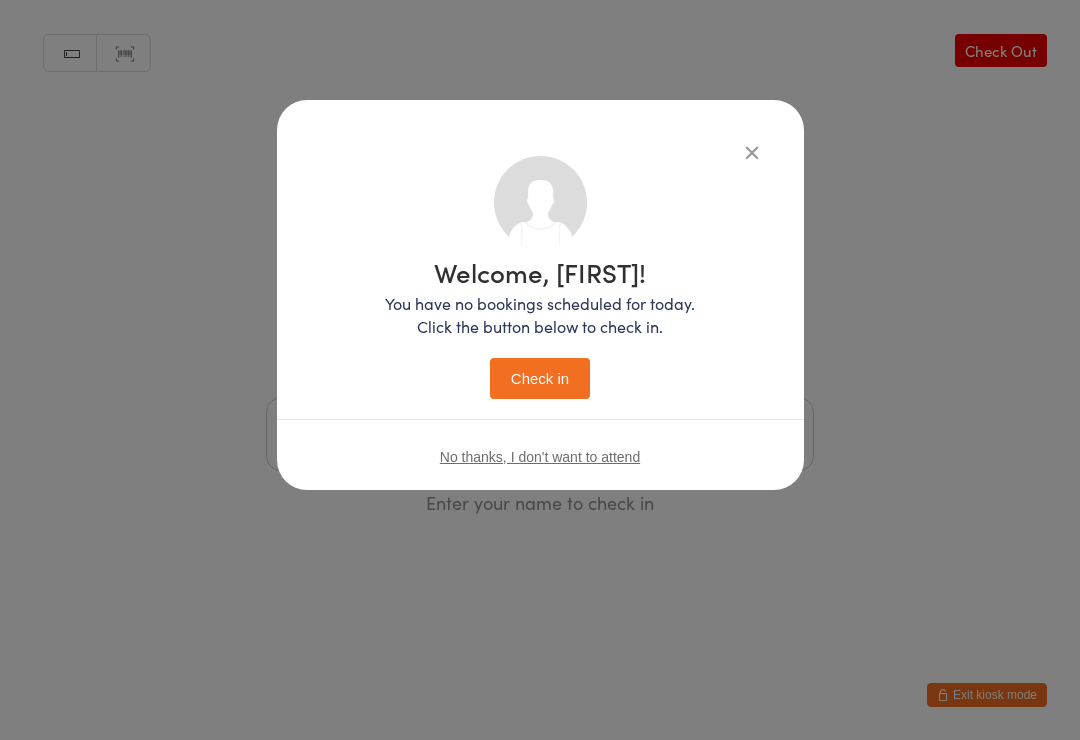 click on "Check in" at bounding box center (540, 378) 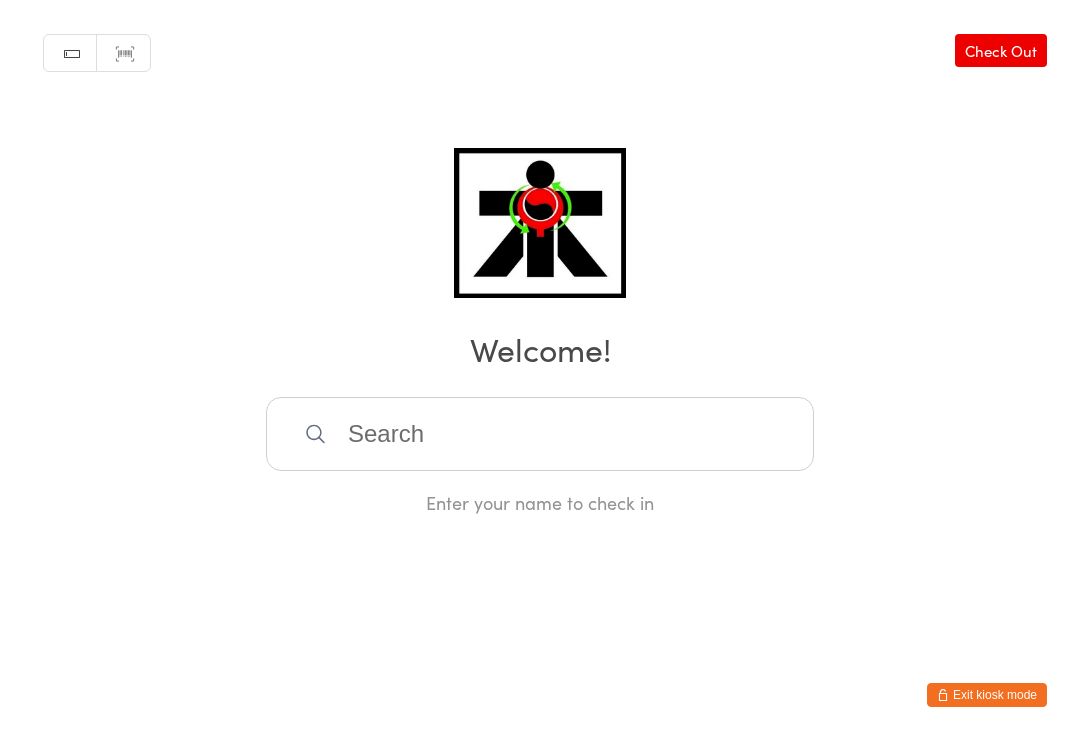 click at bounding box center (540, 434) 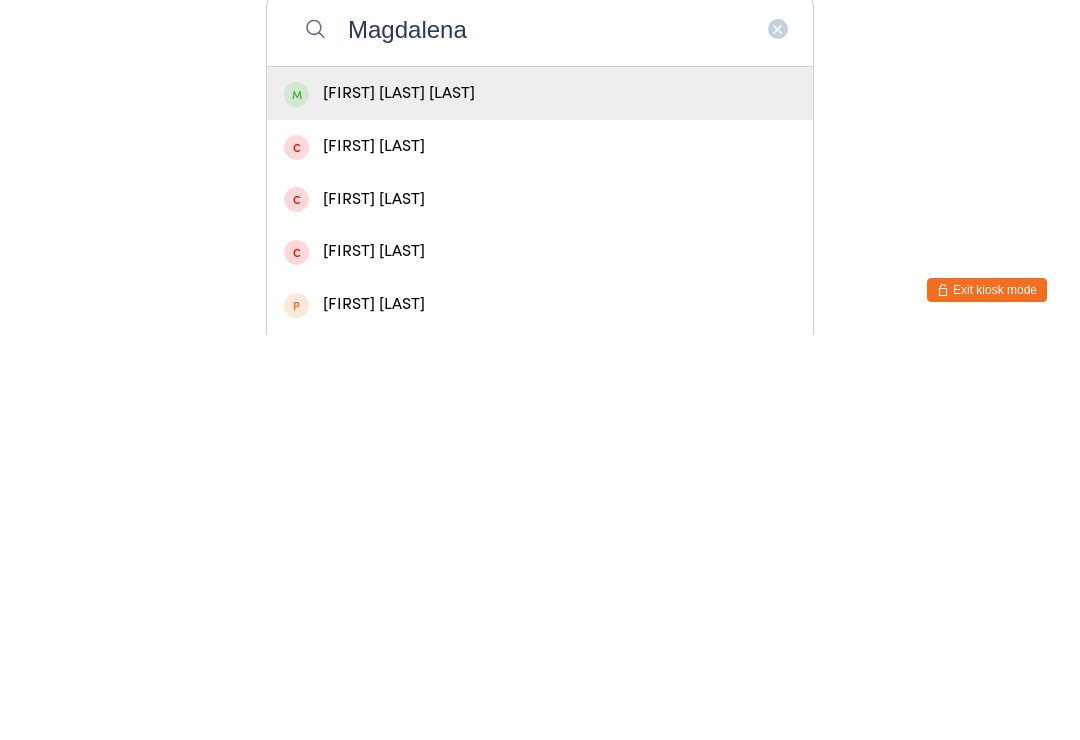 type on "Magdalena" 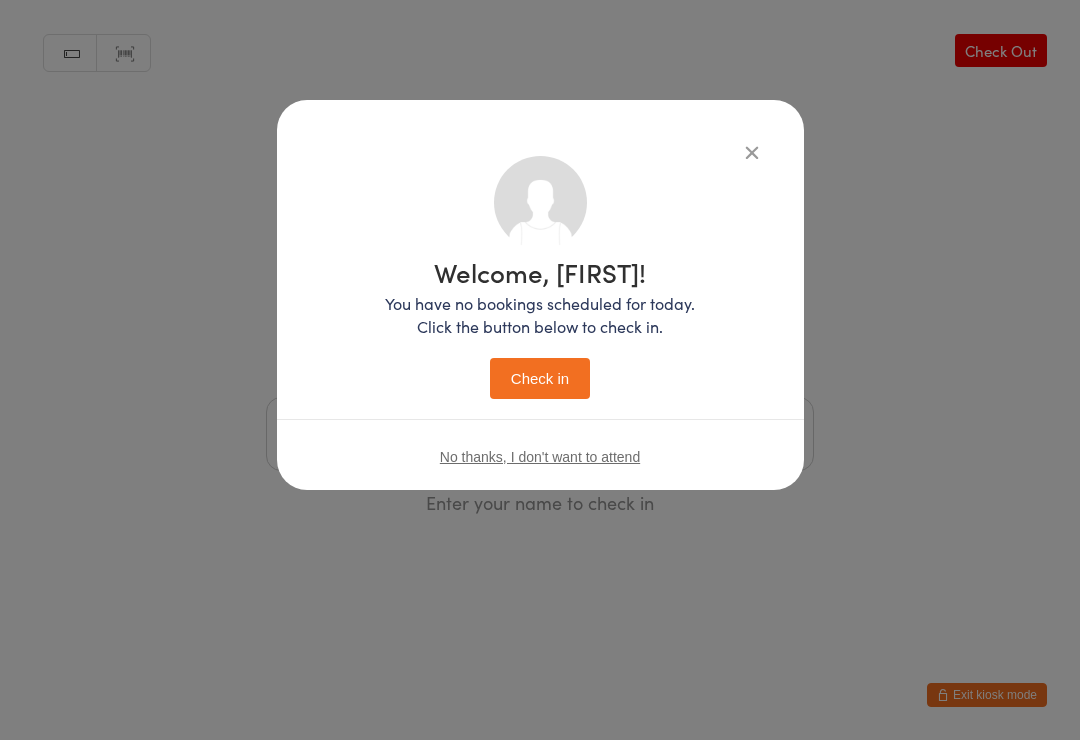 click on "Check in" at bounding box center [540, 378] 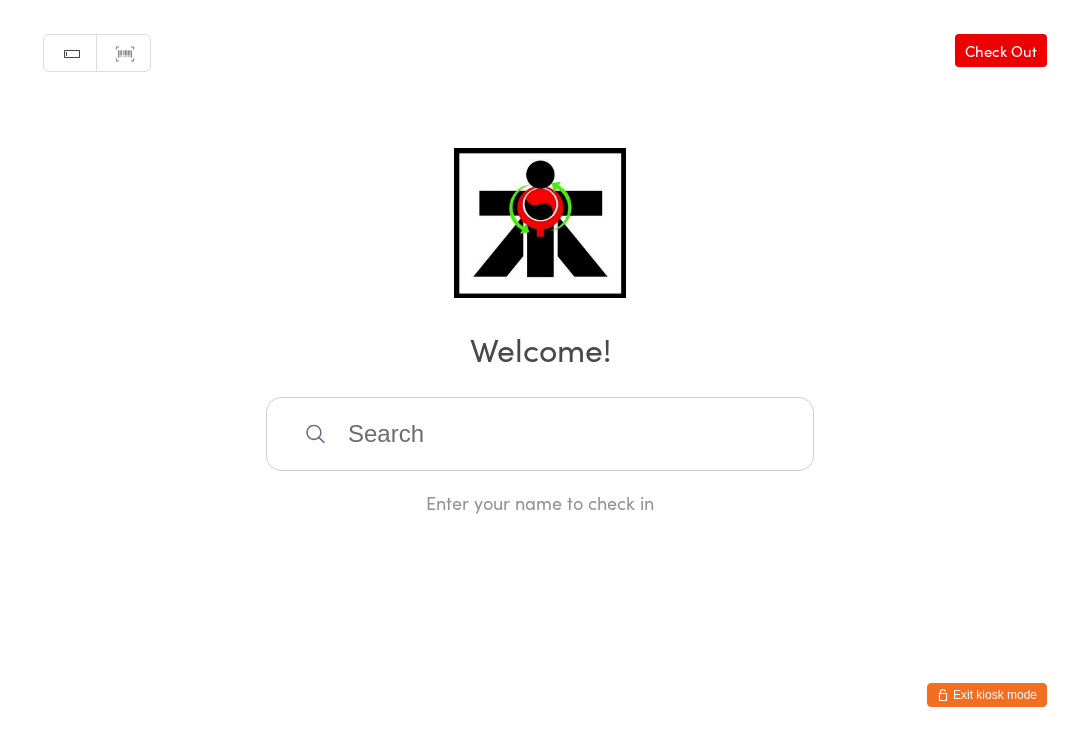click at bounding box center (540, 434) 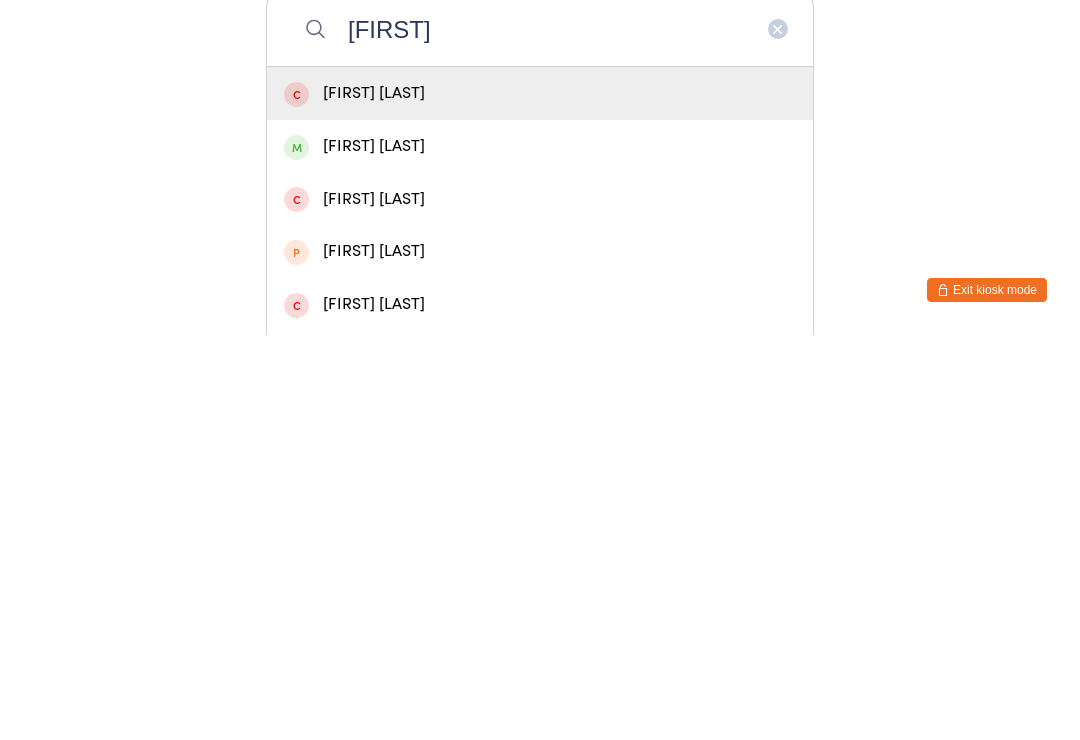 type on "[FIRST]" 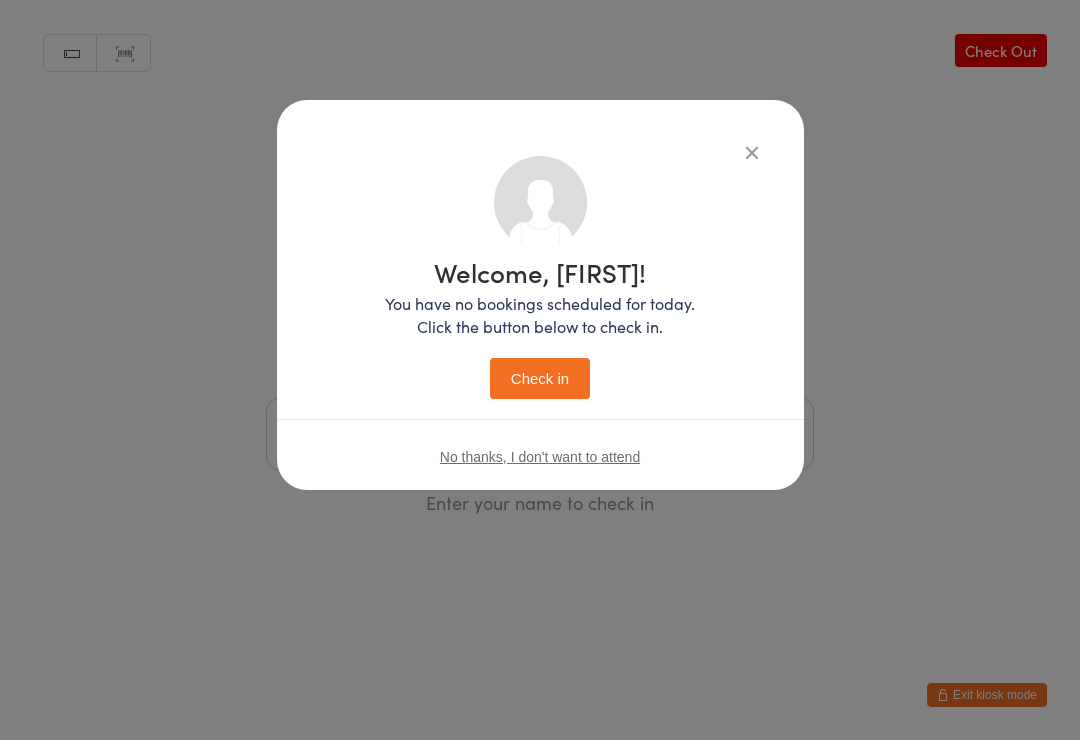 click on "Check in" at bounding box center (540, 378) 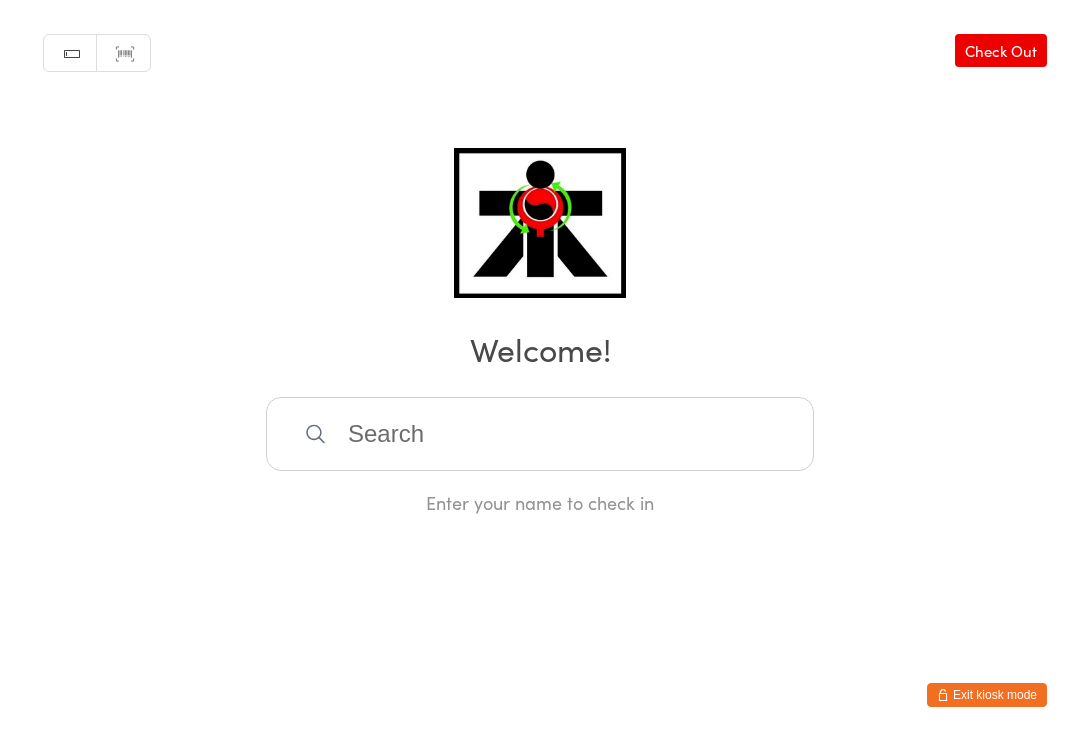 click at bounding box center (540, 434) 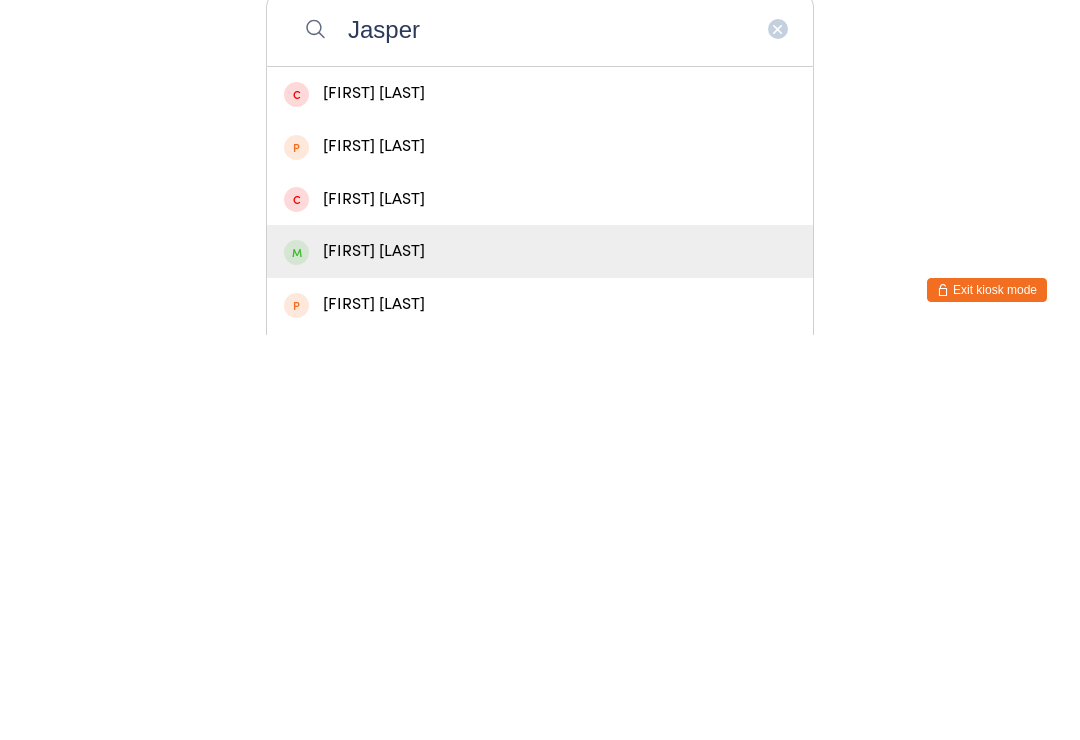 type on "Jasper" 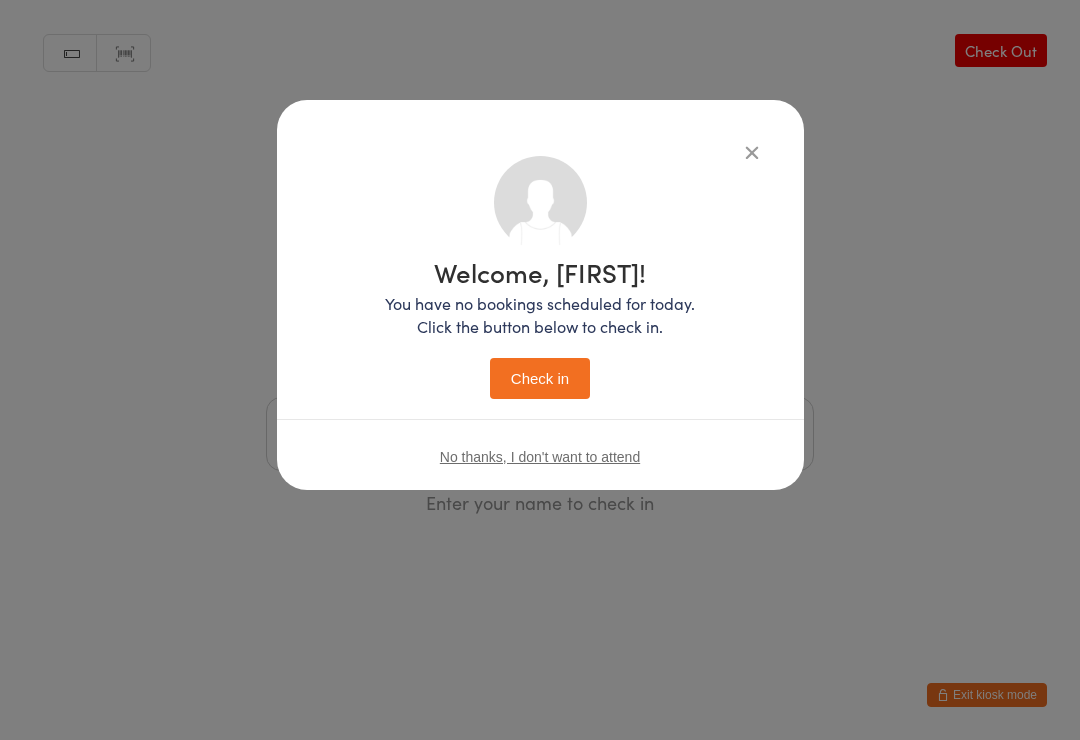 click on "Check in" at bounding box center [540, 378] 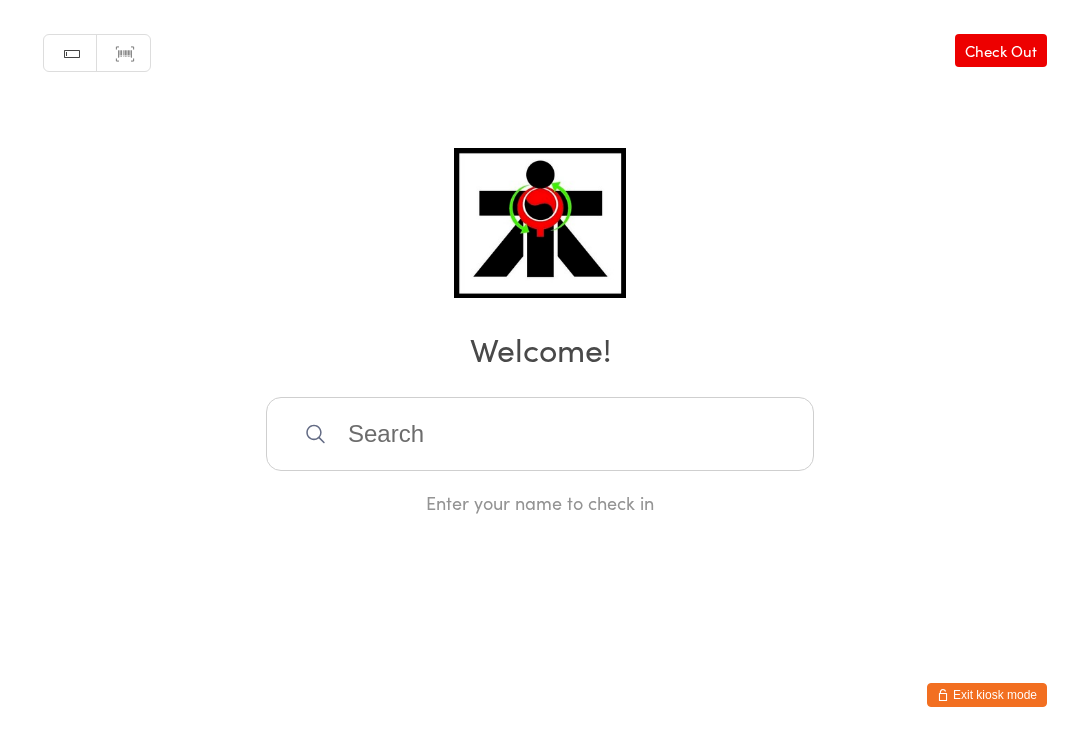 click at bounding box center (540, 434) 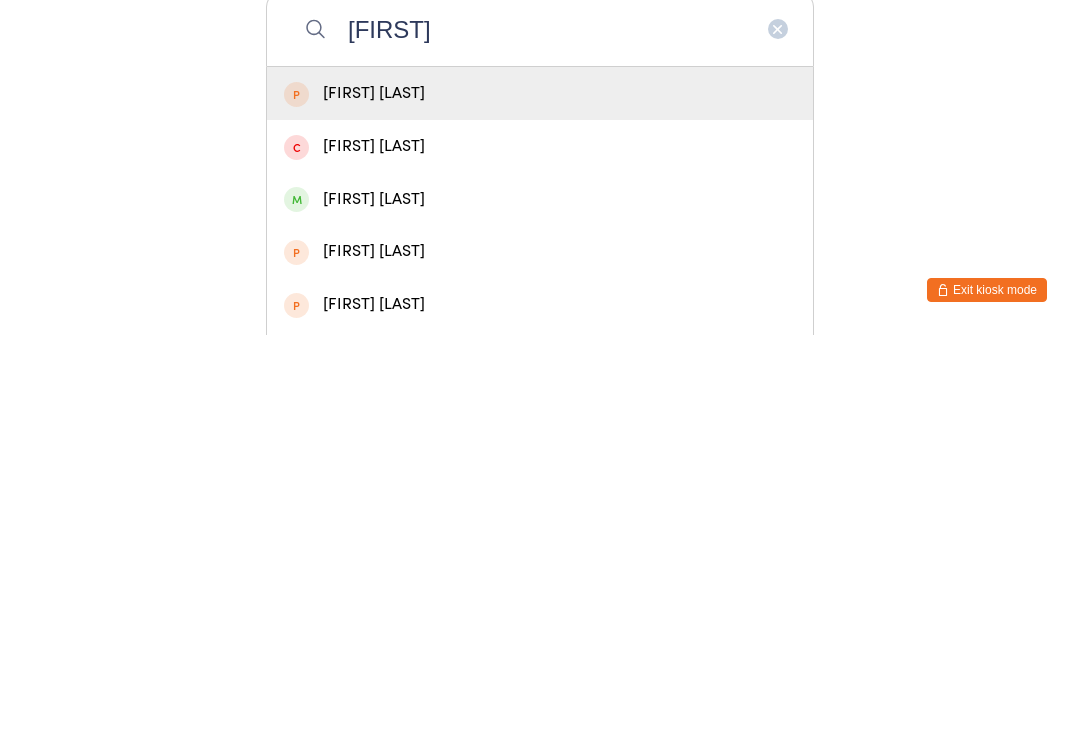 type on "[FIRST]" 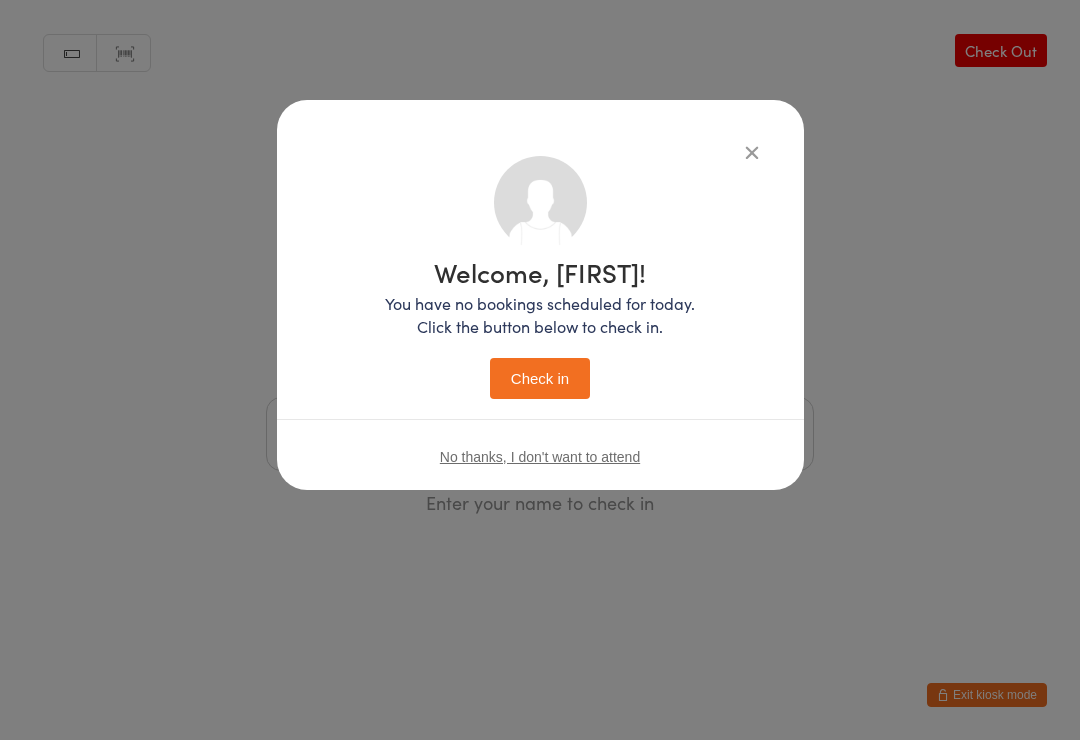 click on "Check in" at bounding box center (540, 378) 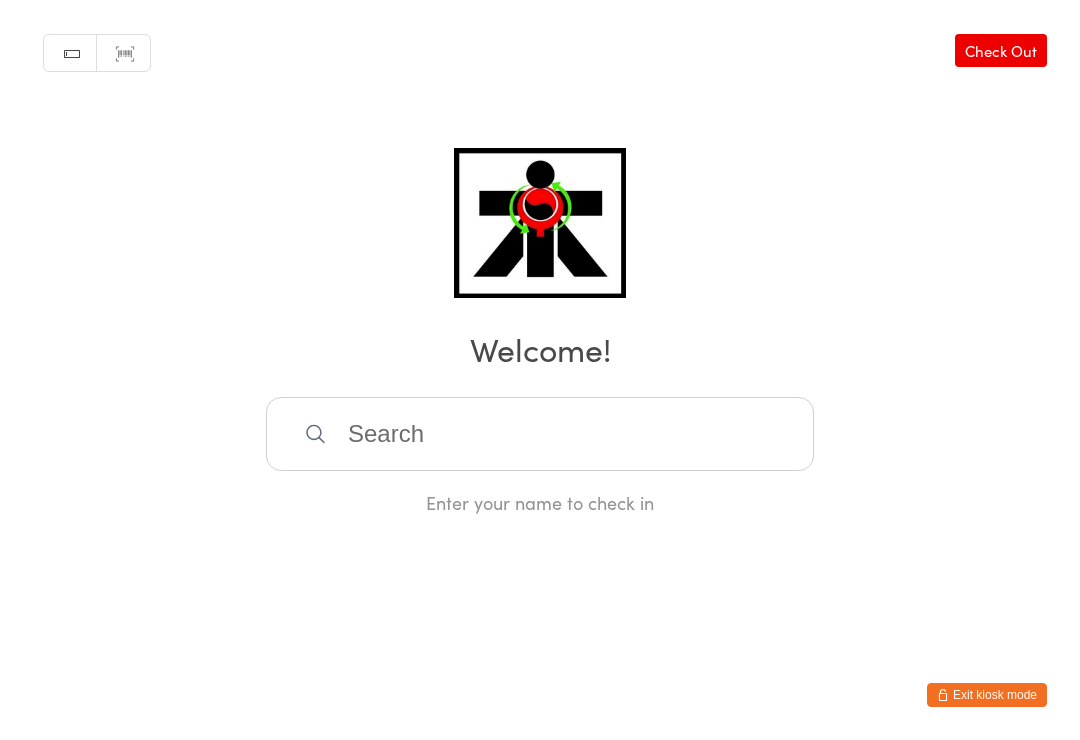 click at bounding box center (540, 434) 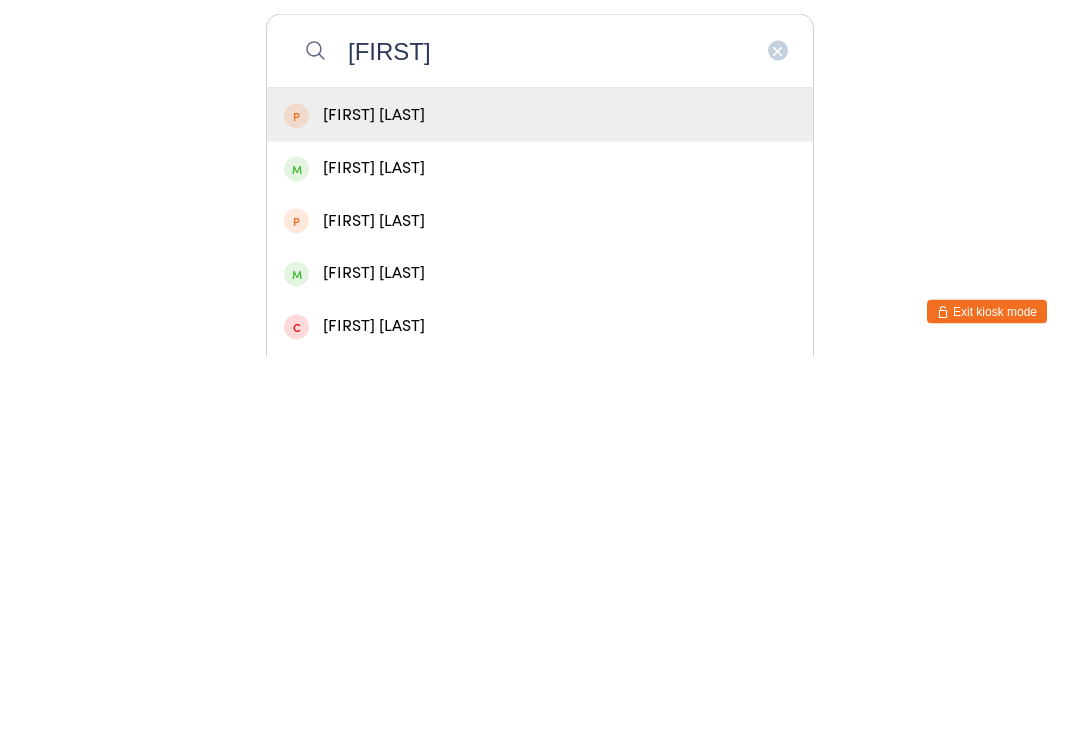 type on "[FIRST]" 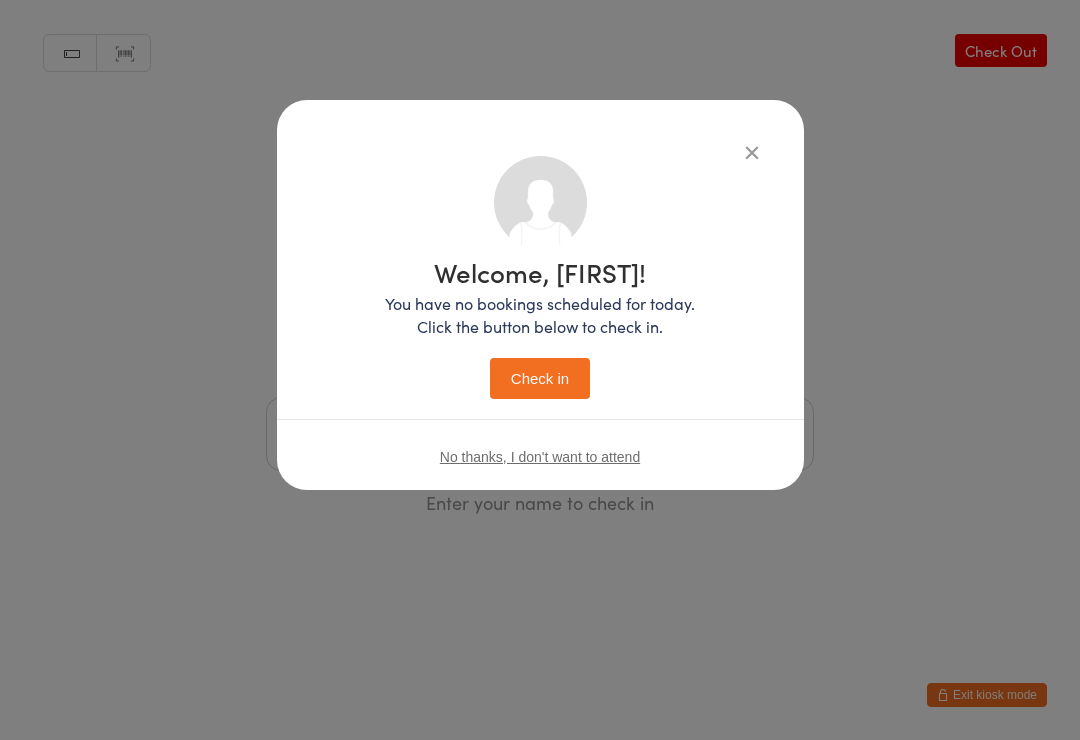 click on "Check in" at bounding box center [540, 378] 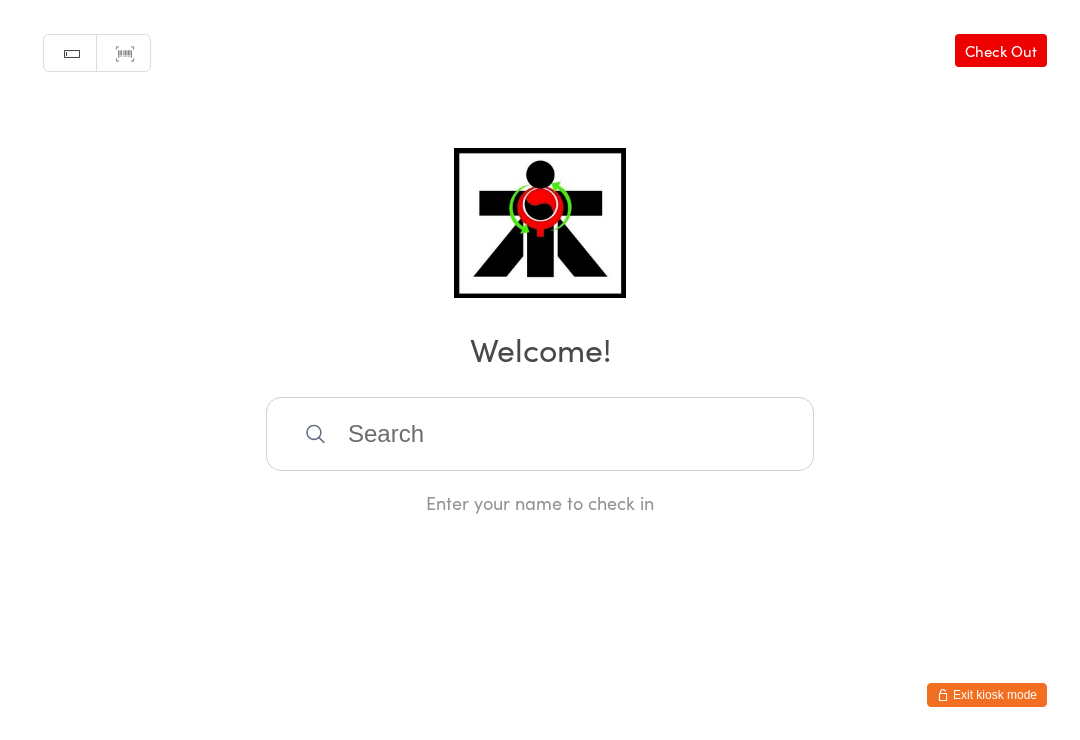click at bounding box center [540, 434] 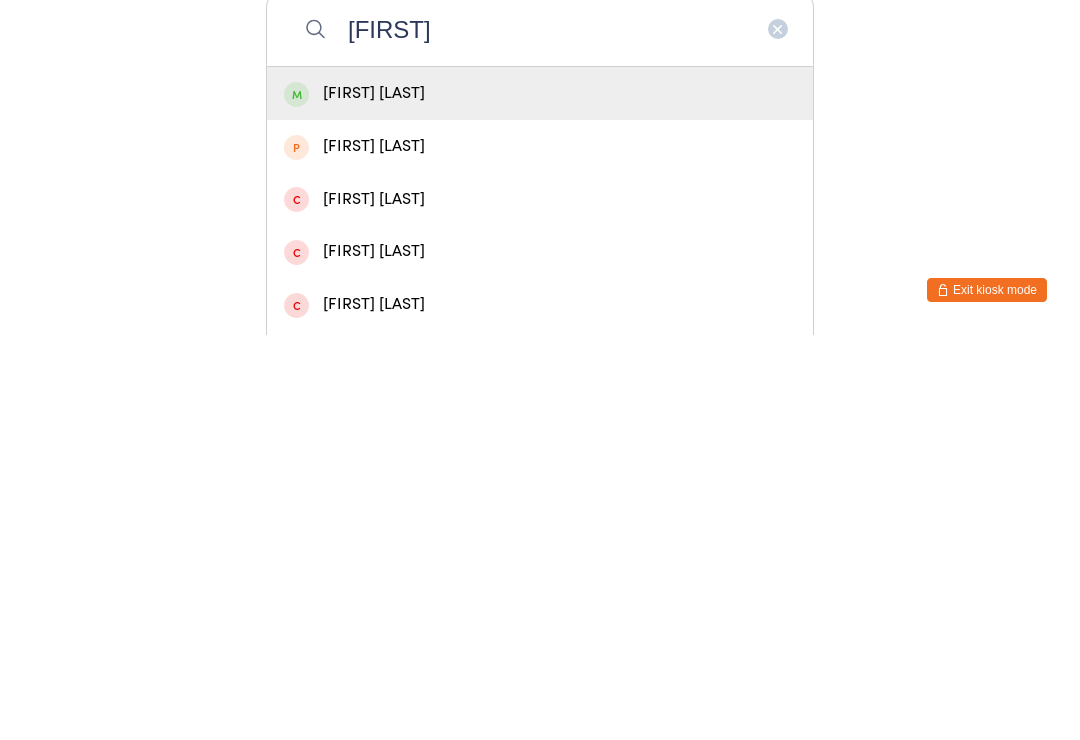type on "[FIRST]" 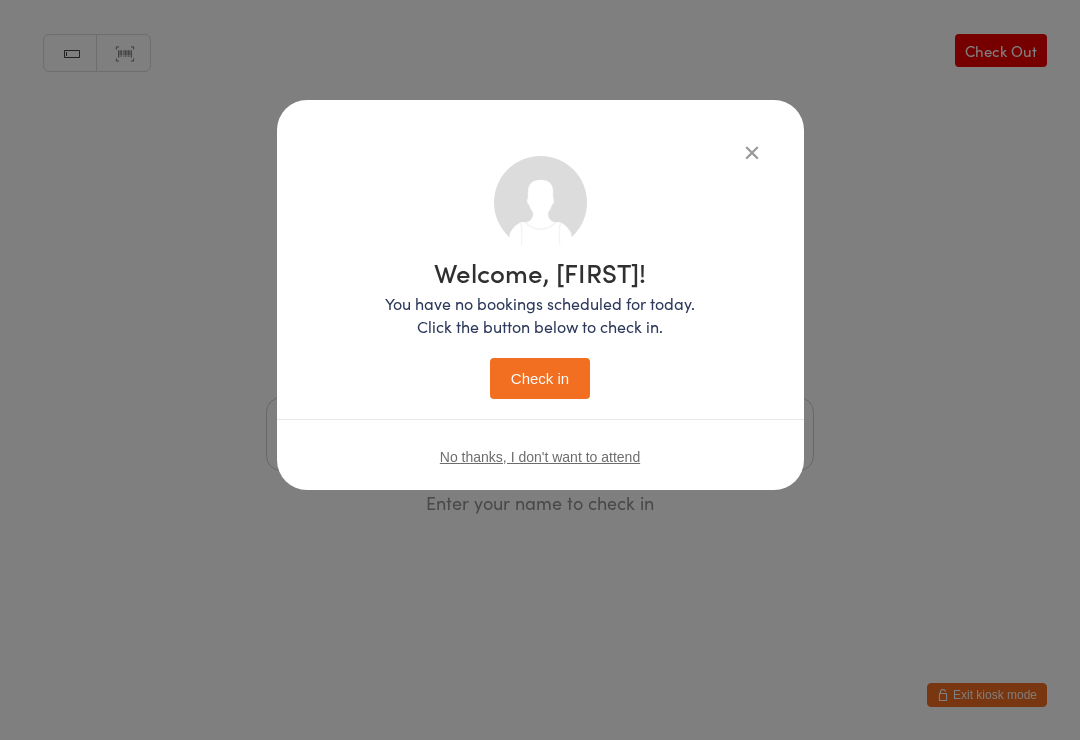 click on "Check in" at bounding box center (540, 378) 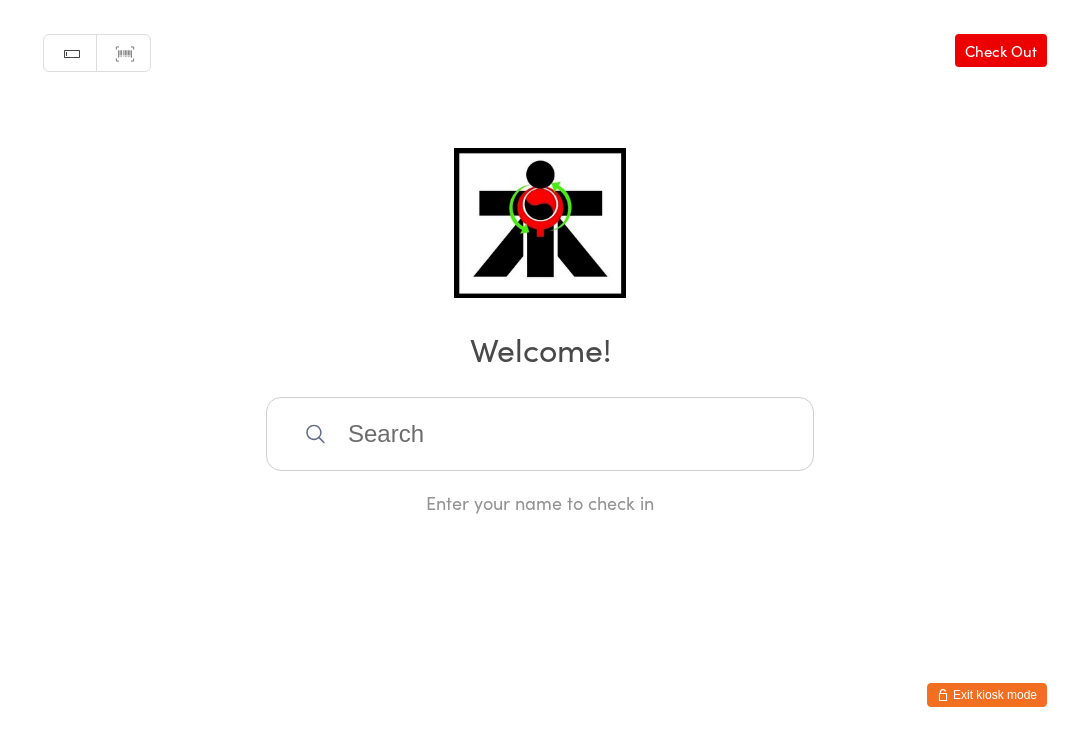 click at bounding box center (540, 434) 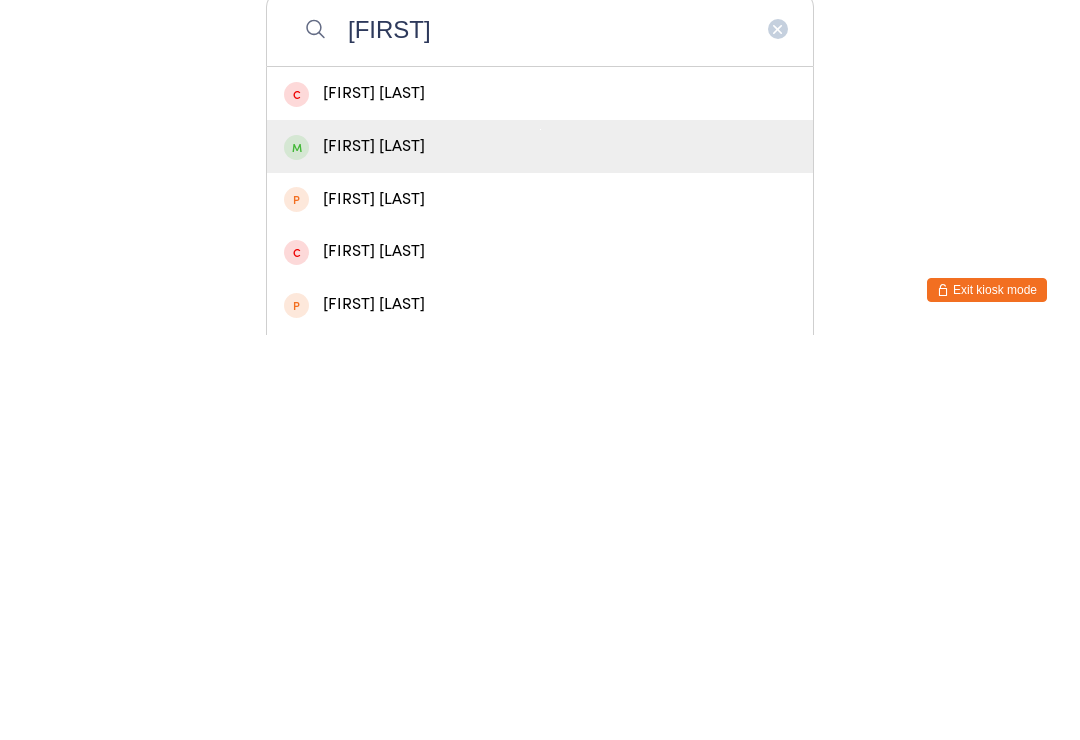 type on "[FIRST]" 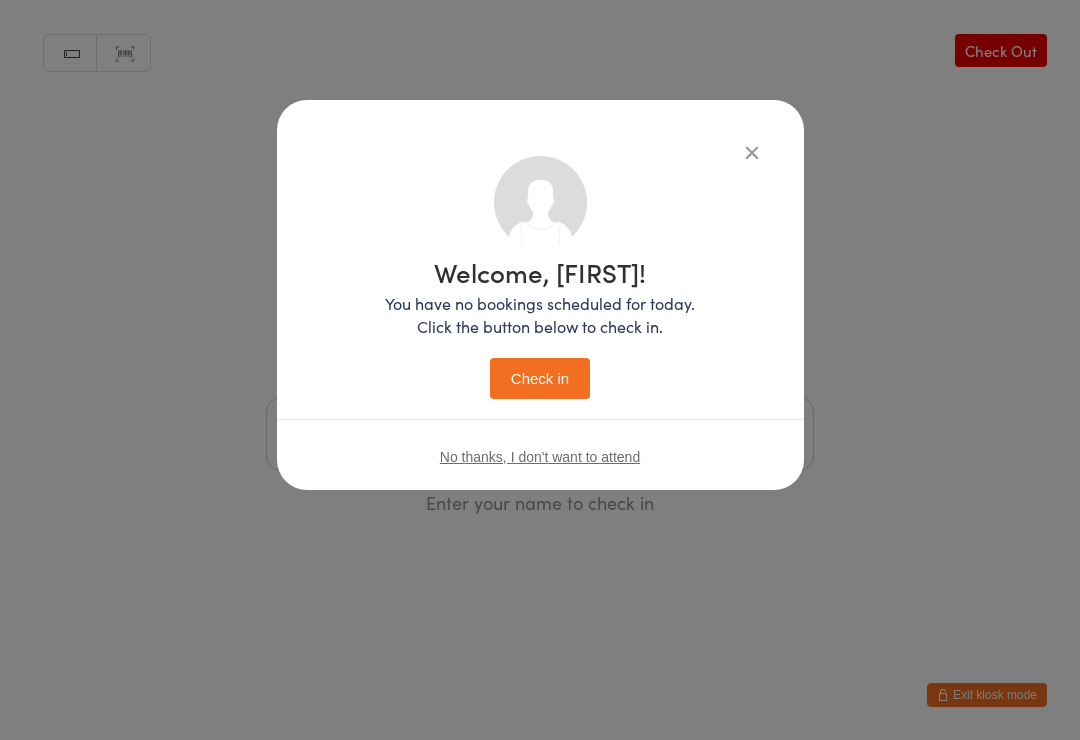 click on "Check in" at bounding box center (540, 378) 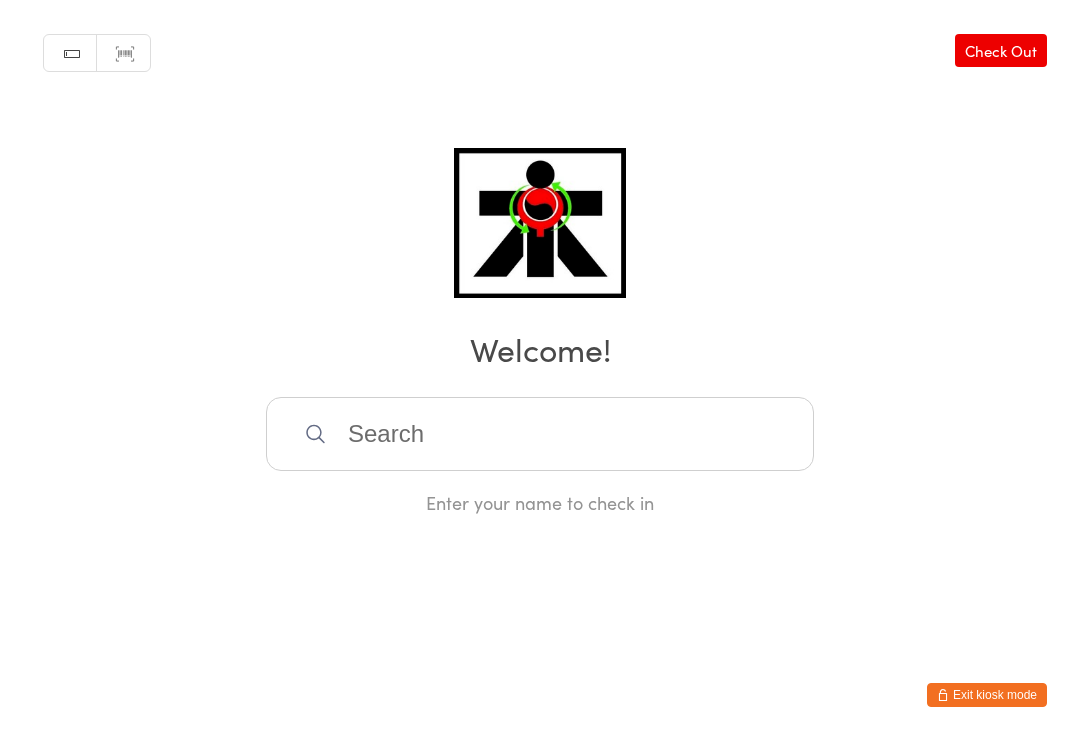 click at bounding box center (540, 434) 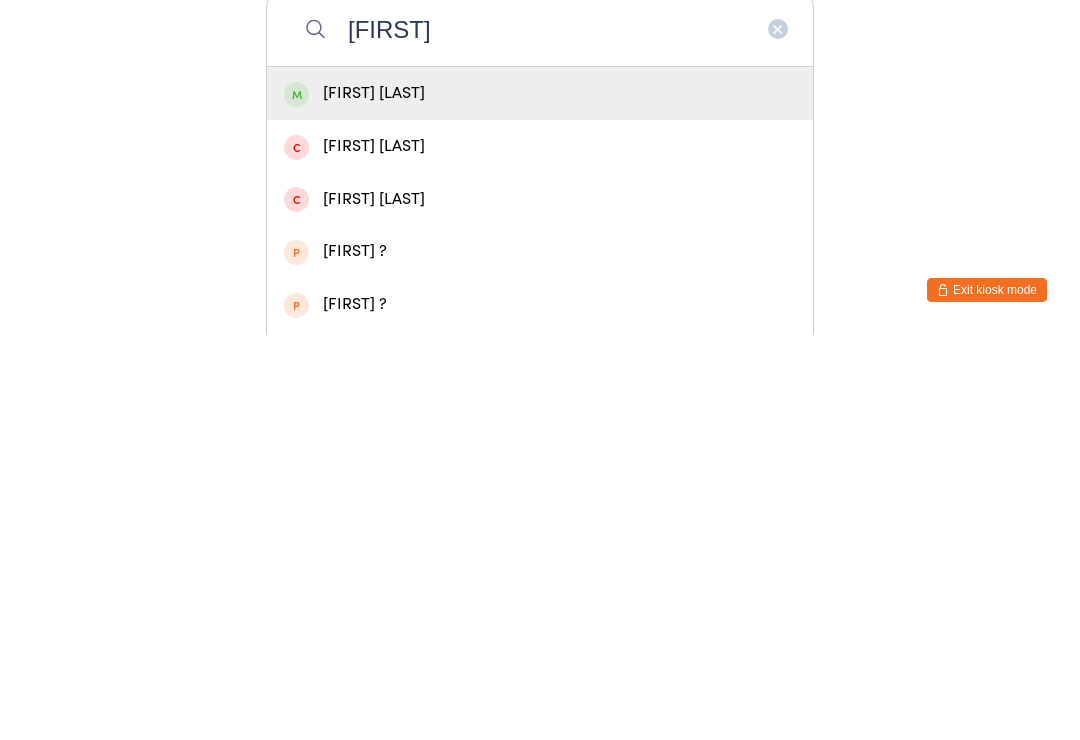 type on "[FIRST]" 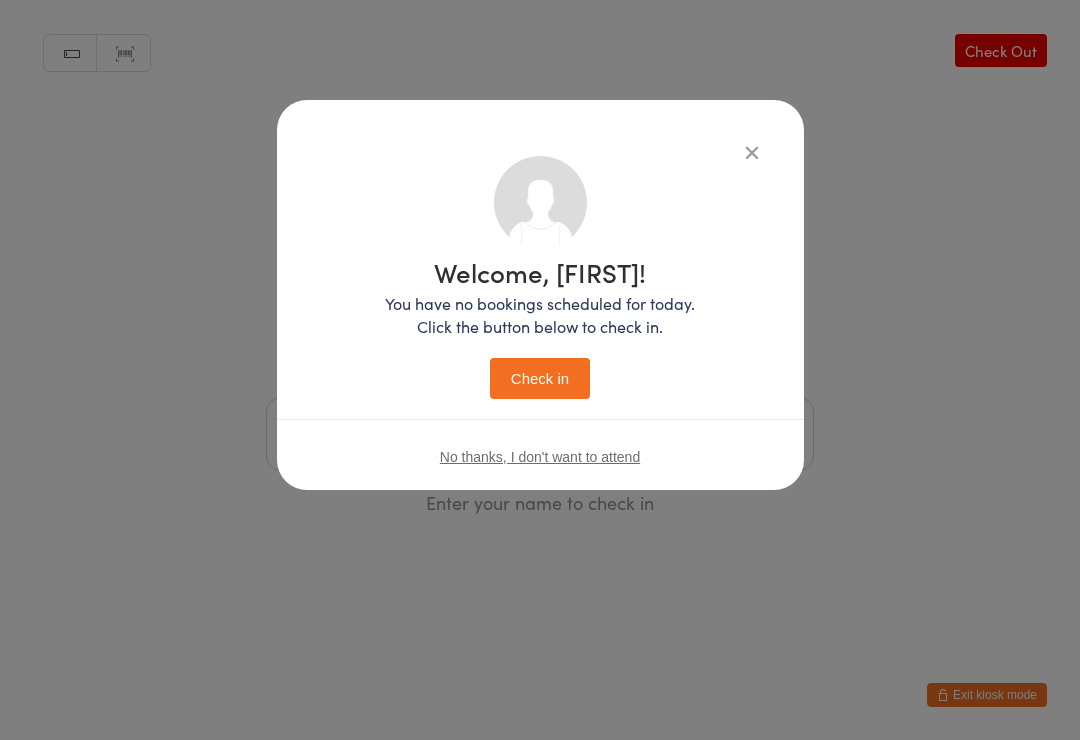 click on "Check in" at bounding box center [540, 378] 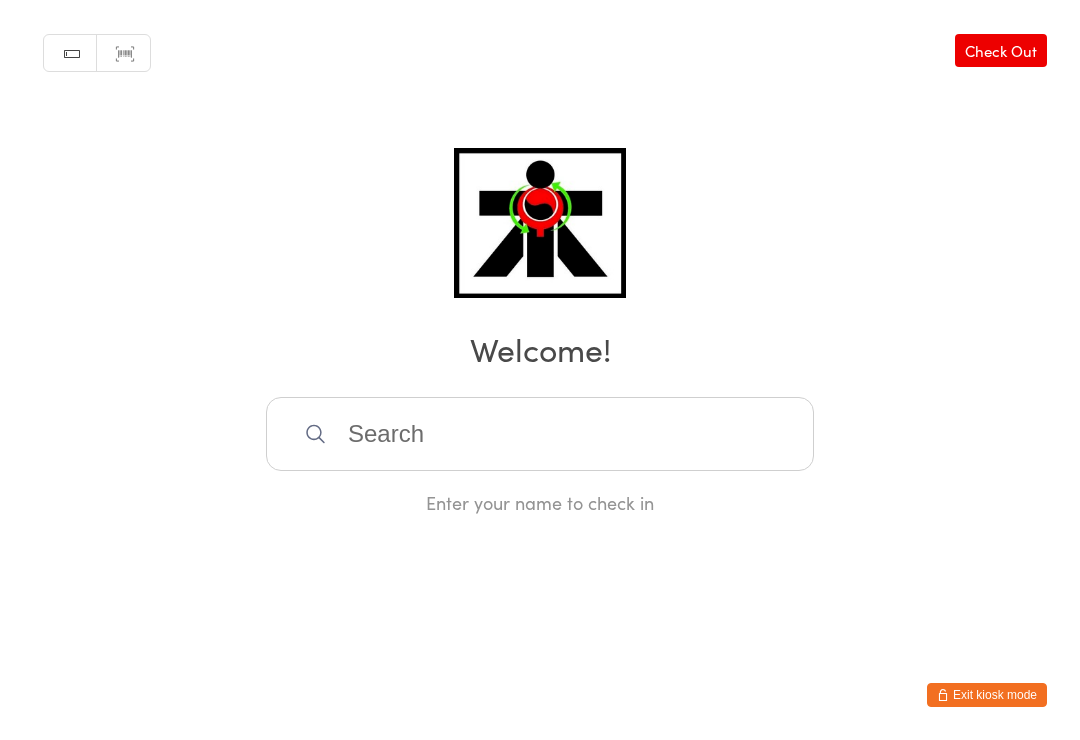 click at bounding box center [540, 434] 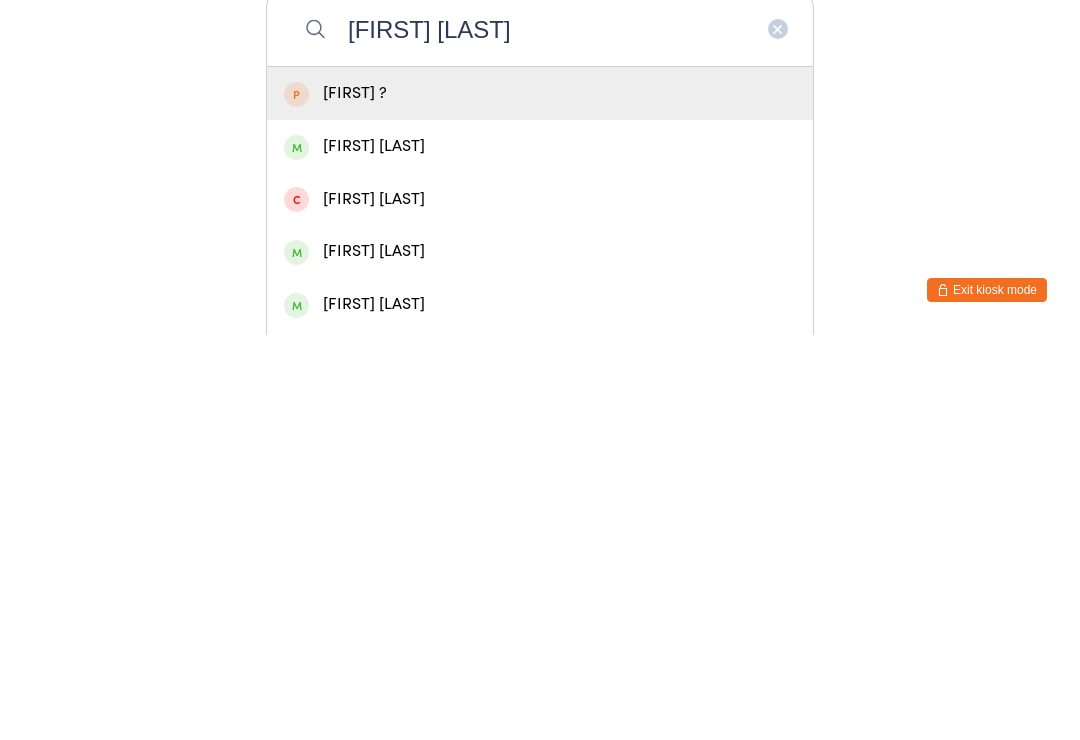 type on "[FIRST] [LAST]" 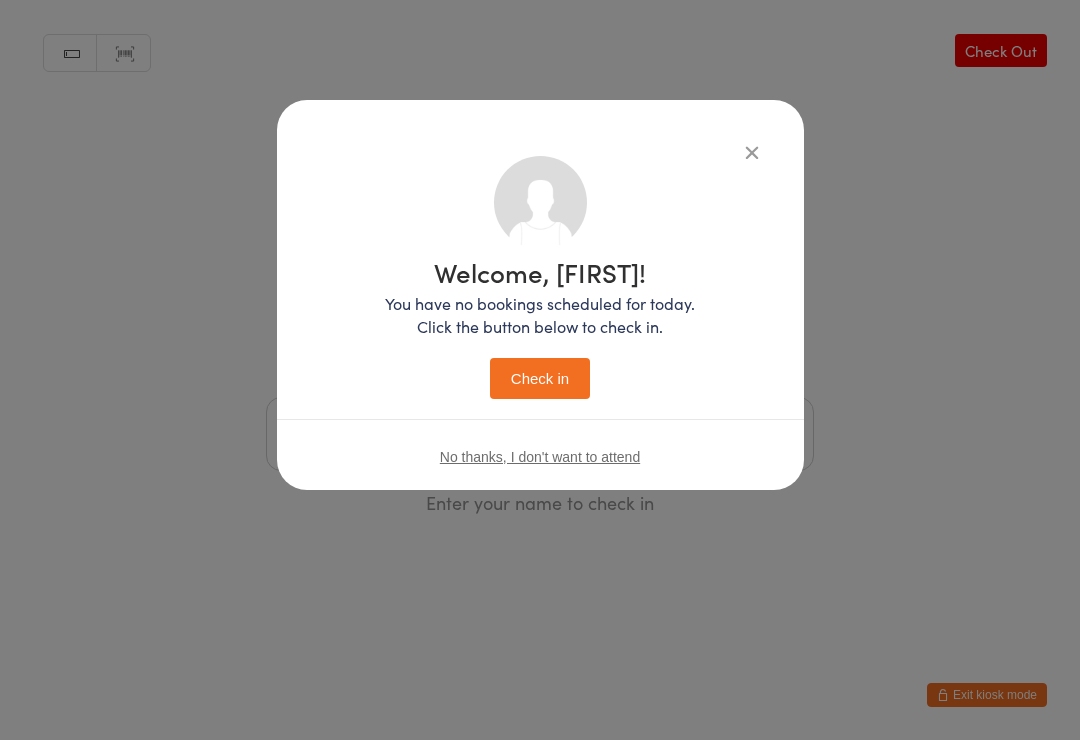 click on "Check in" at bounding box center [540, 378] 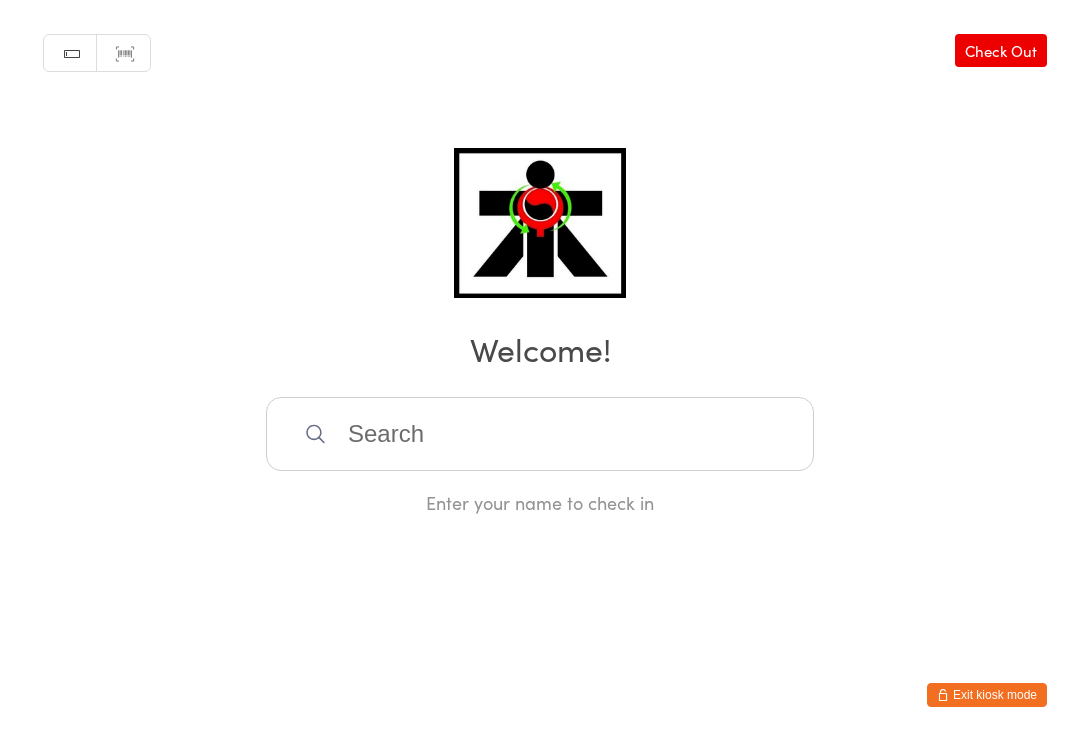 click at bounding box center [540, 434] 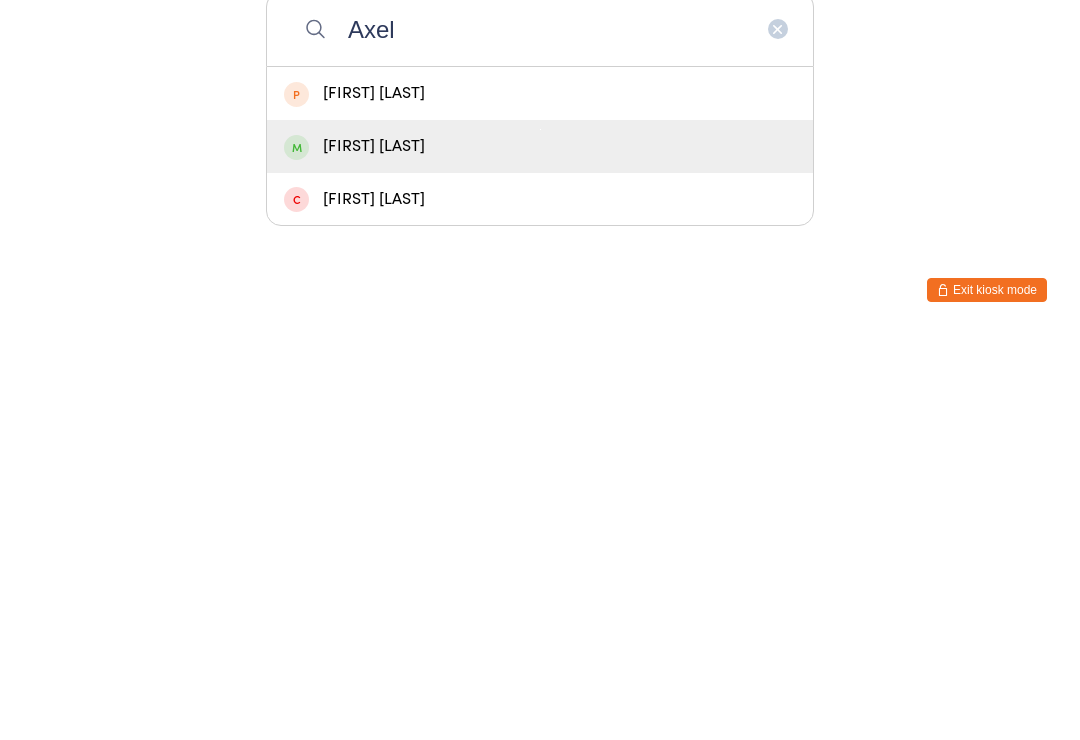 type on "Axel" 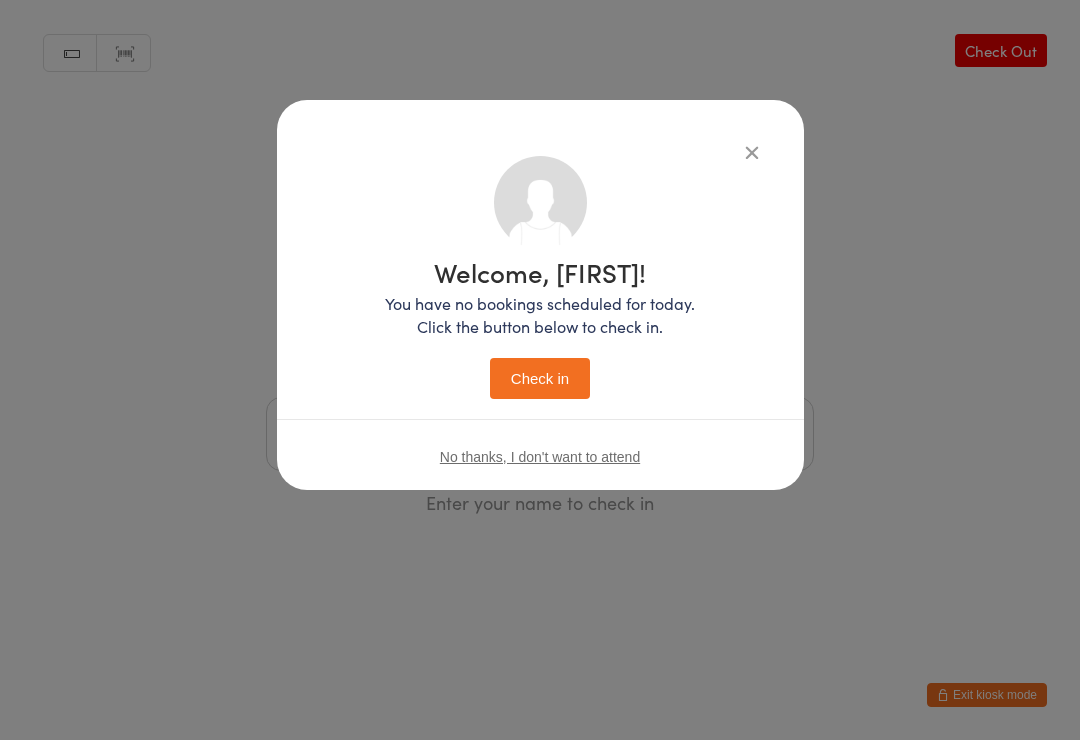 click on "Check in" at bounding box center (540, 378) 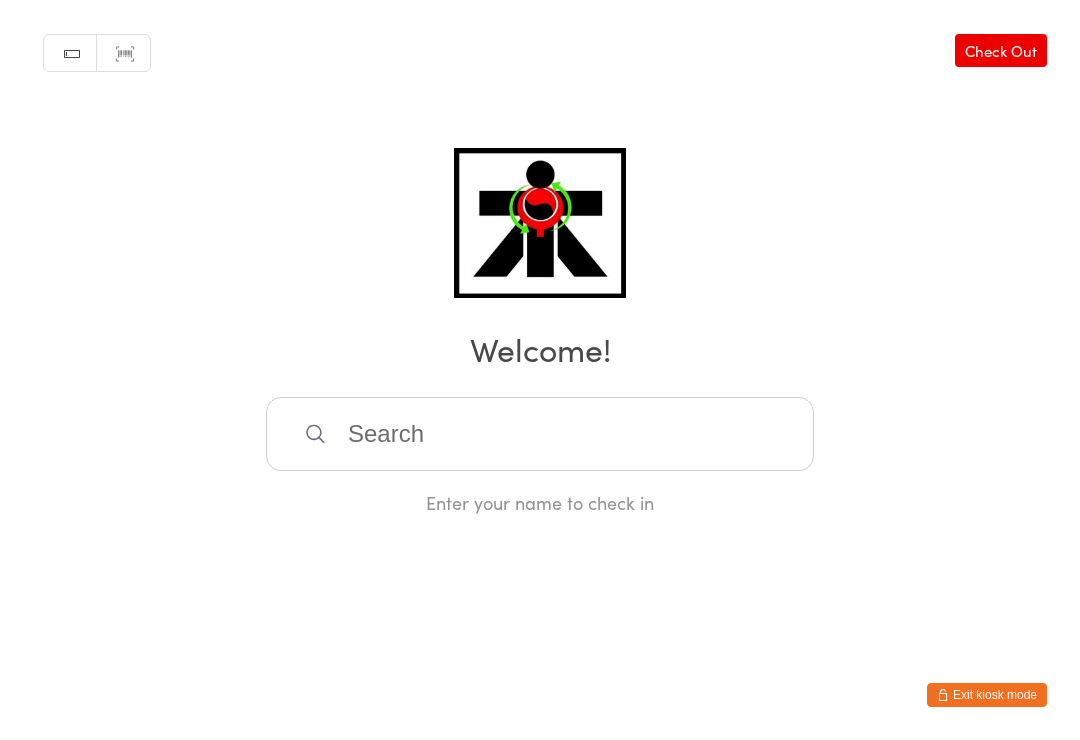 click at bounding box center [540, 434] 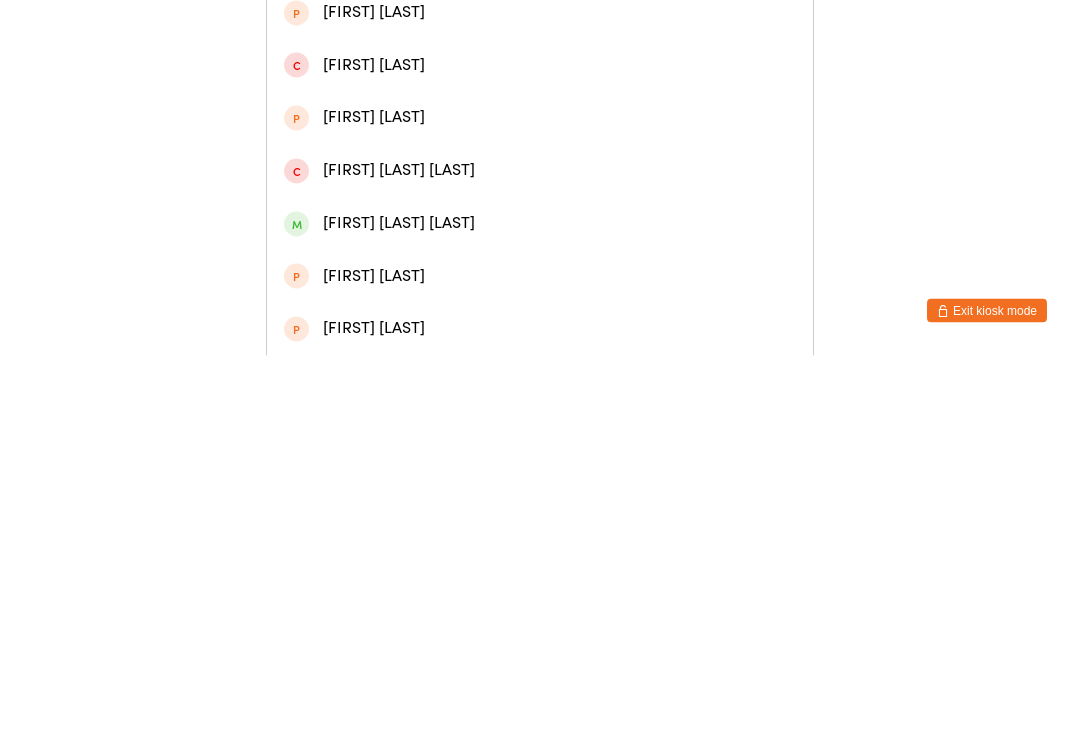 scroll, scrollTop: 167, scrollLeft: 0, axis: vertical 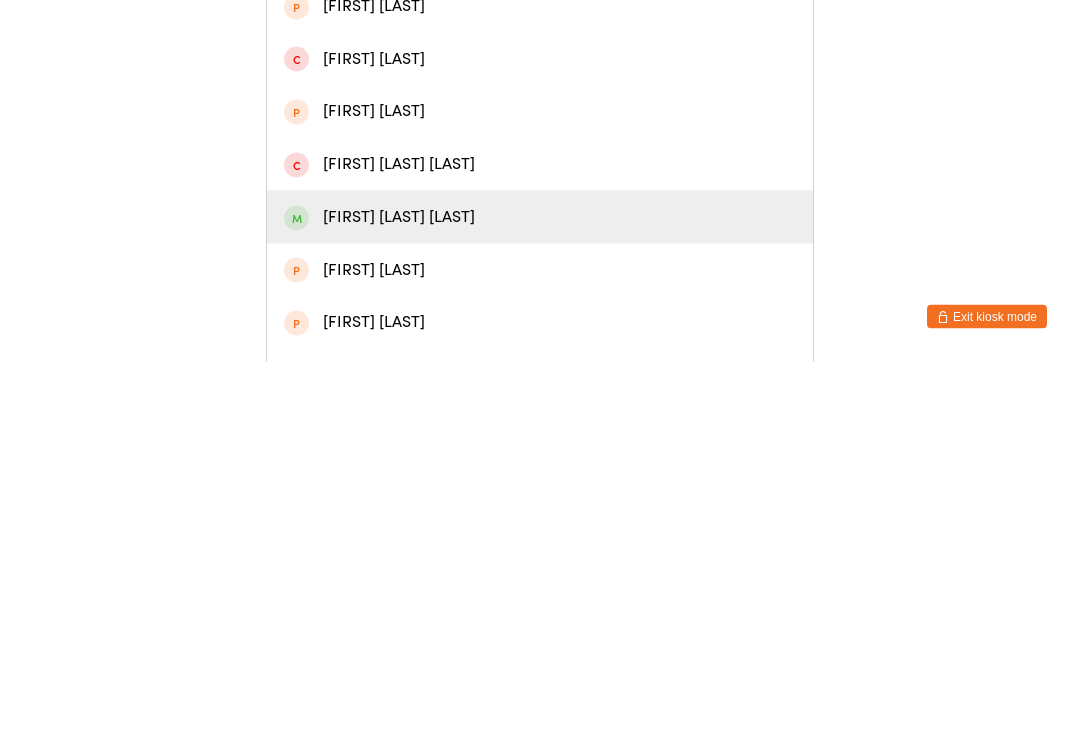 type on "[FIRST]" 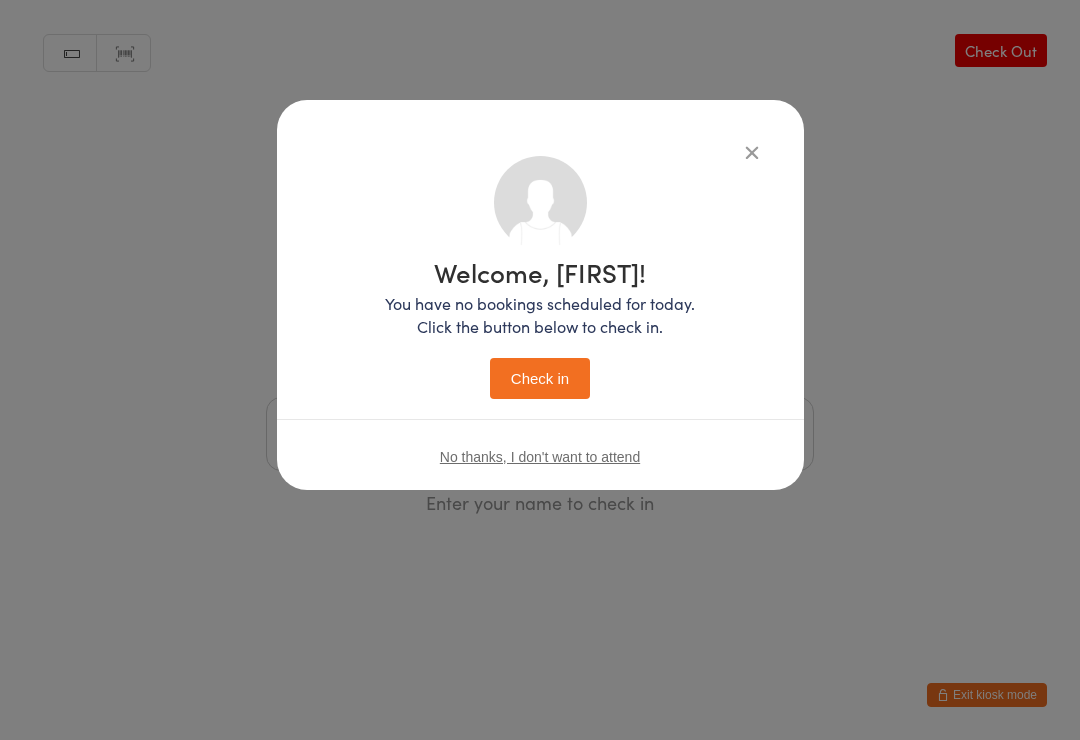 click on "Check in" at bounding box center [540, 378] 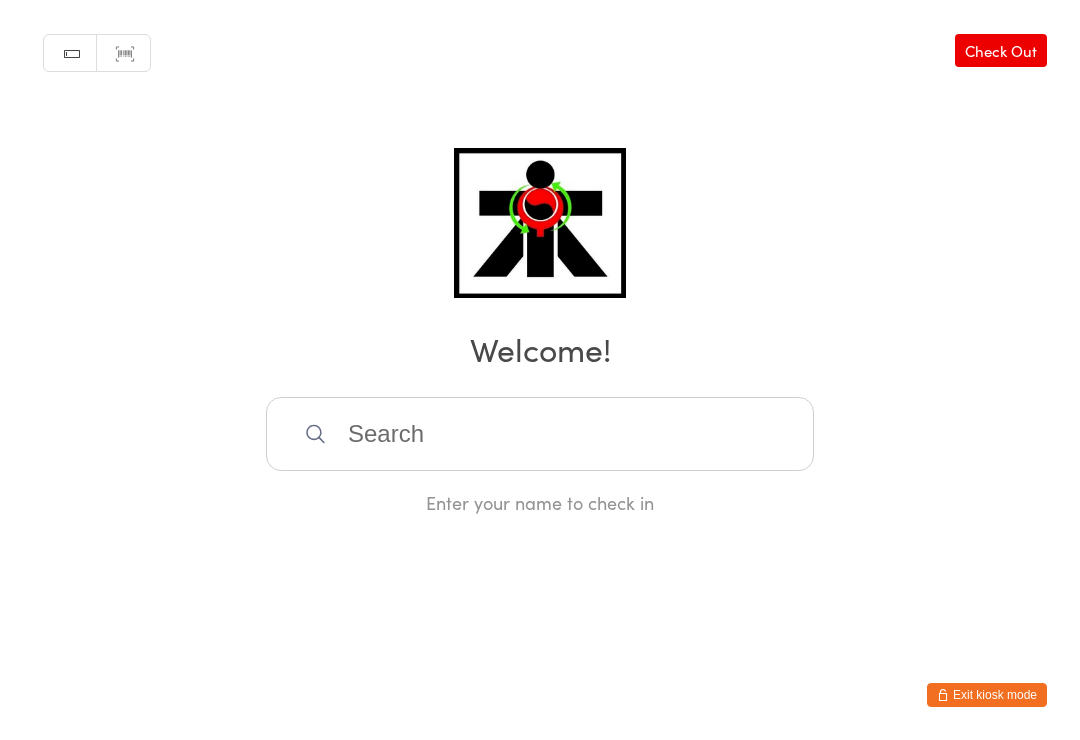 click at bounding box center [540, 434] 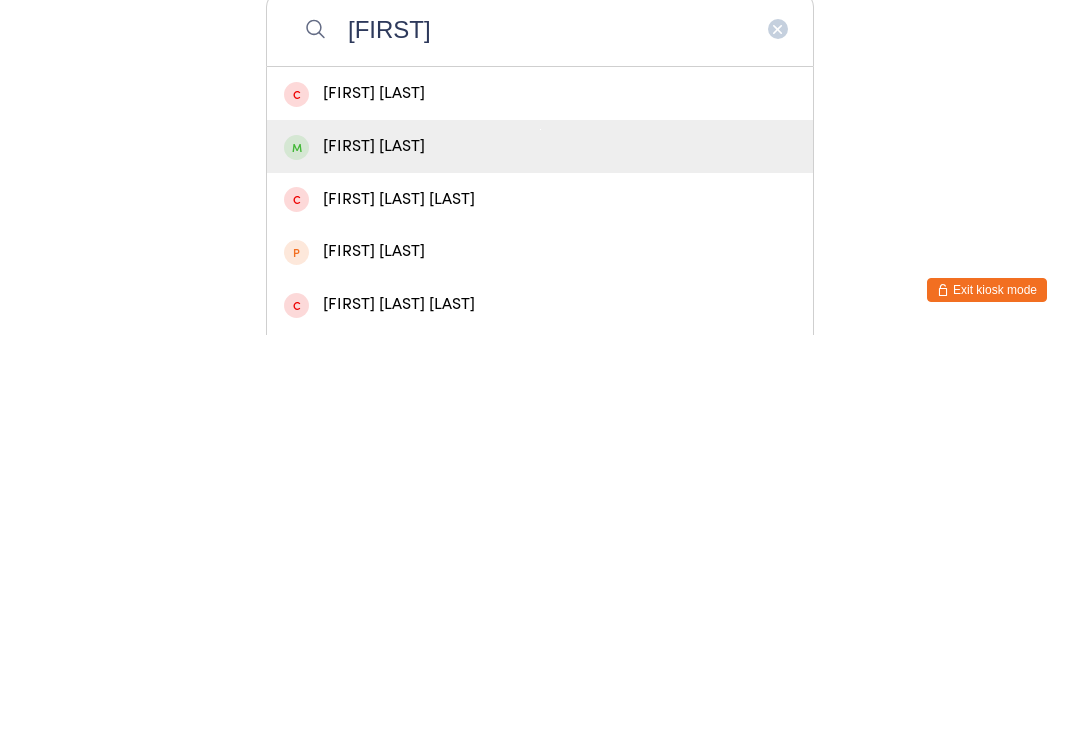 type on "[FIRST]" 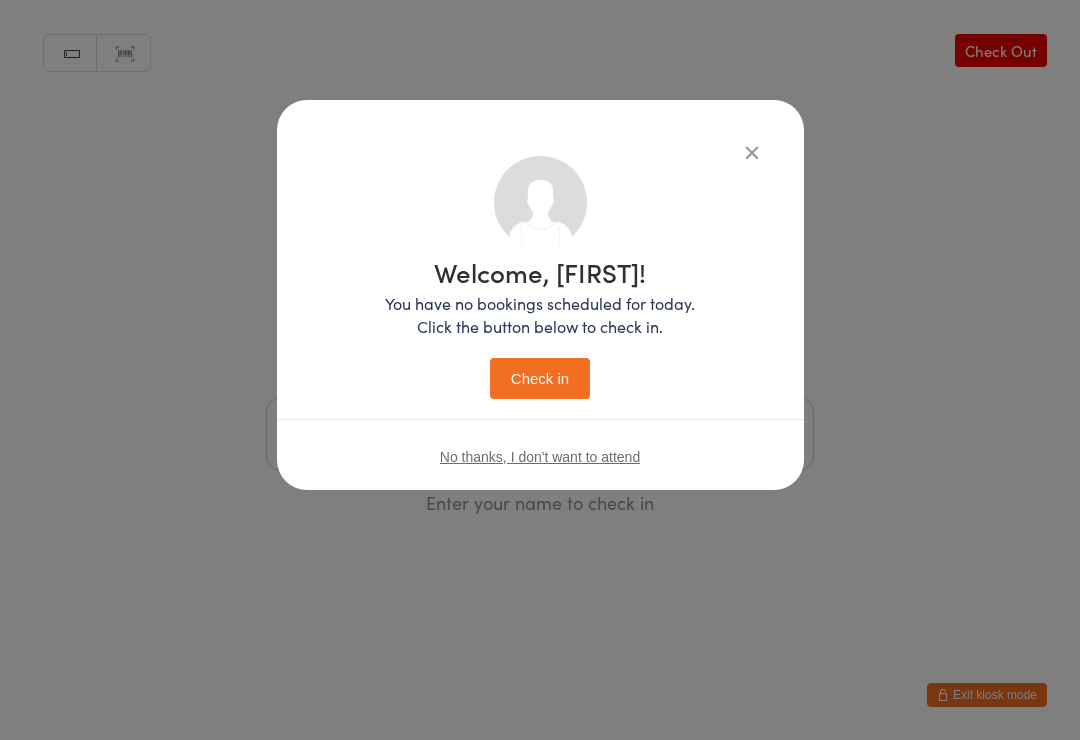 click on "Check in" at bounding box center (540, 378) 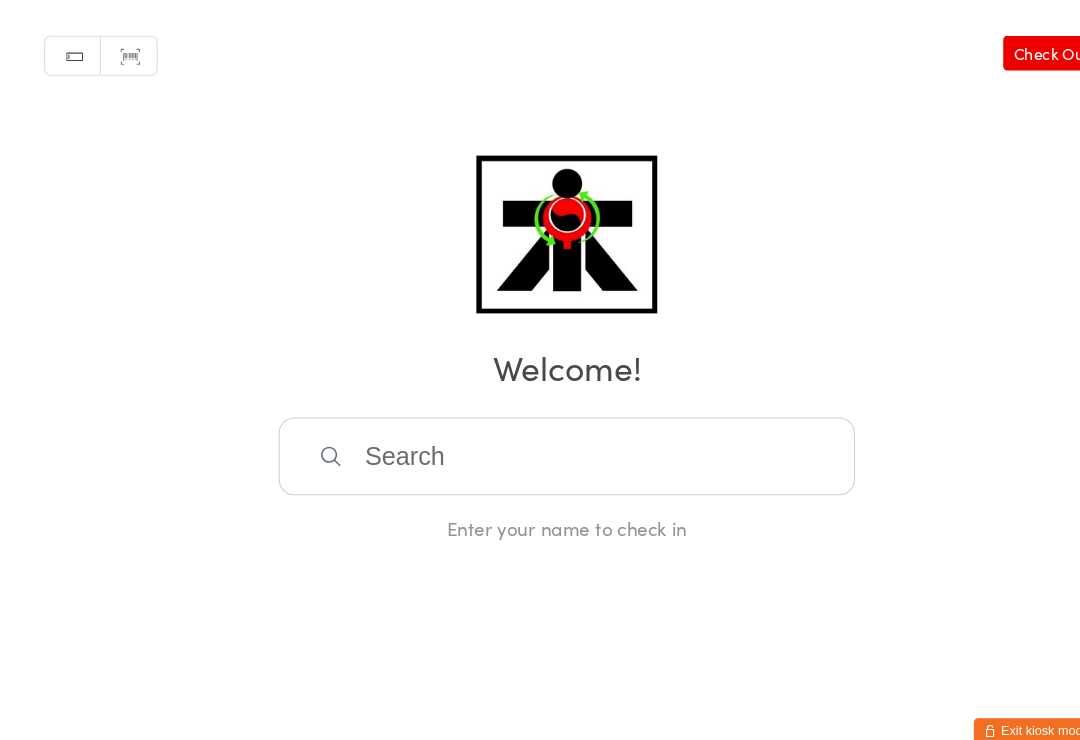 click at bounding box center (540, 434) 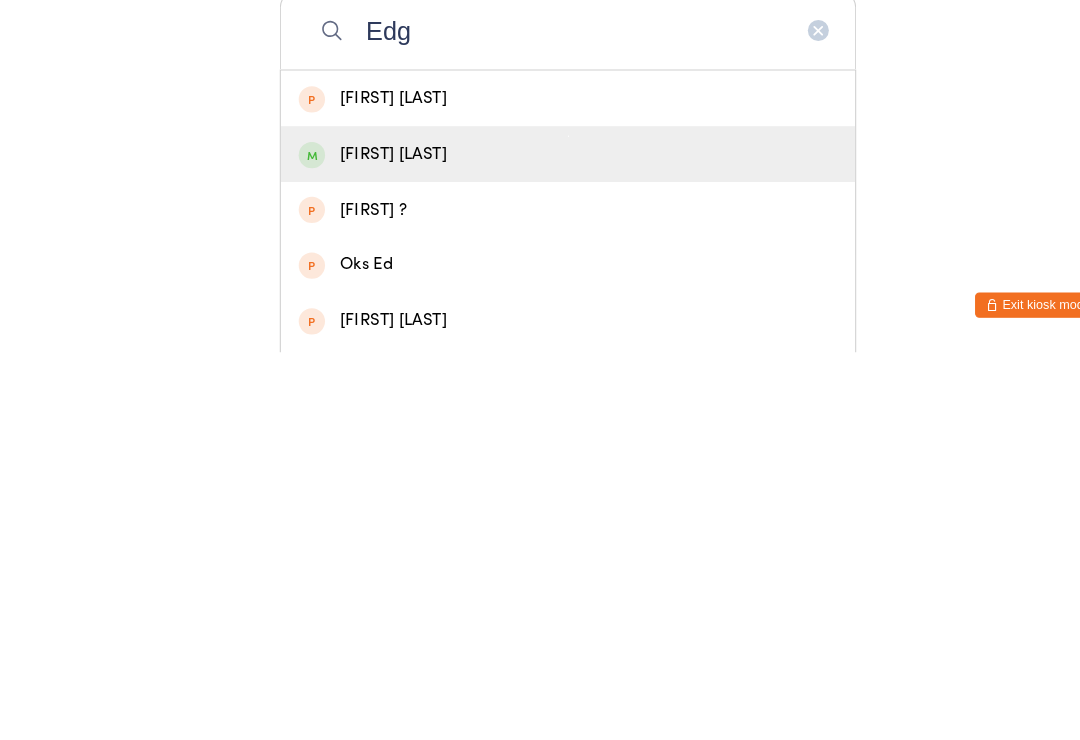 type on "Edg" 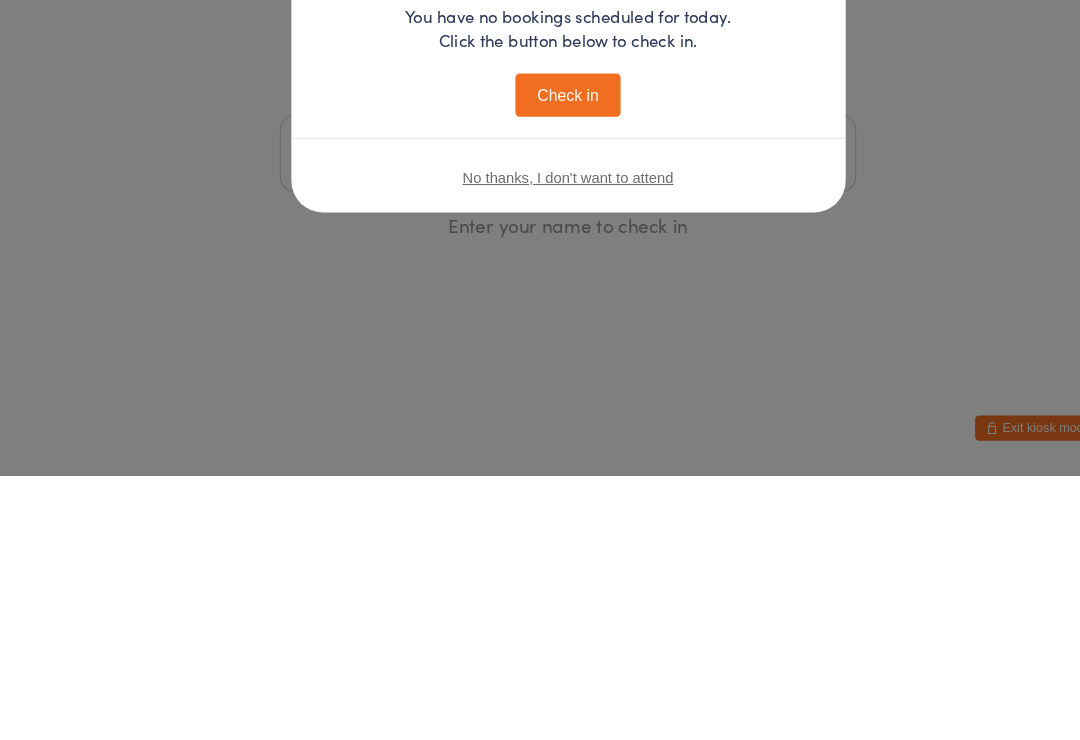 click on "Check in" at bounding box center [540, 378] 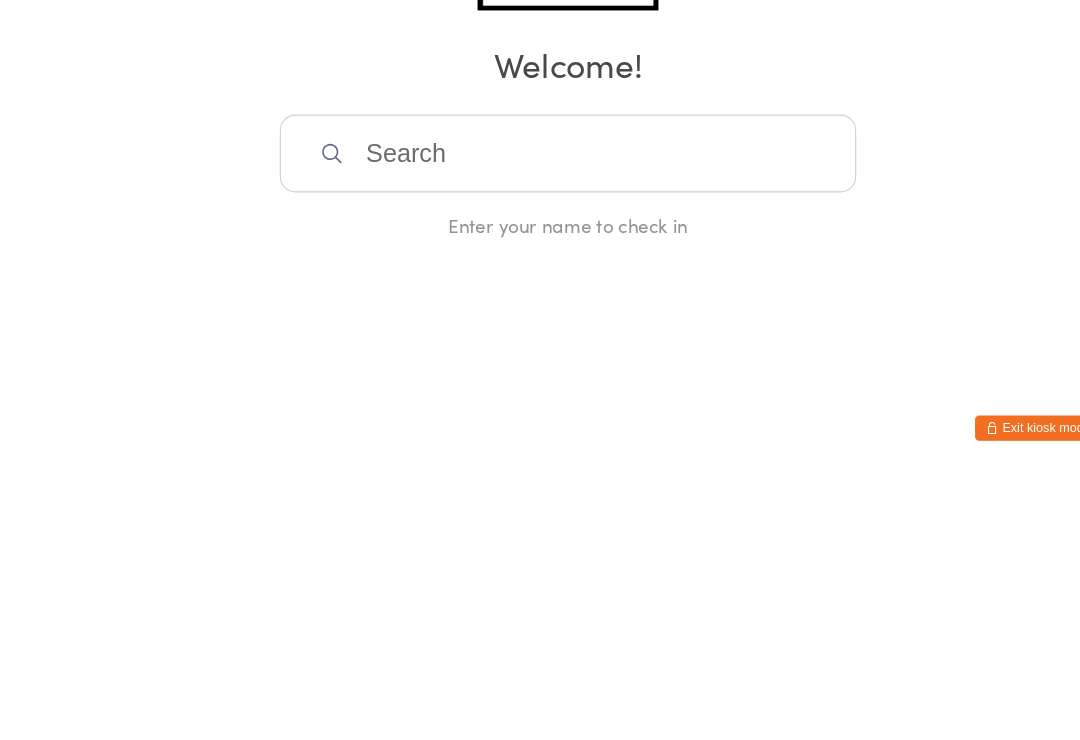 click at bounding box center (540, 434) 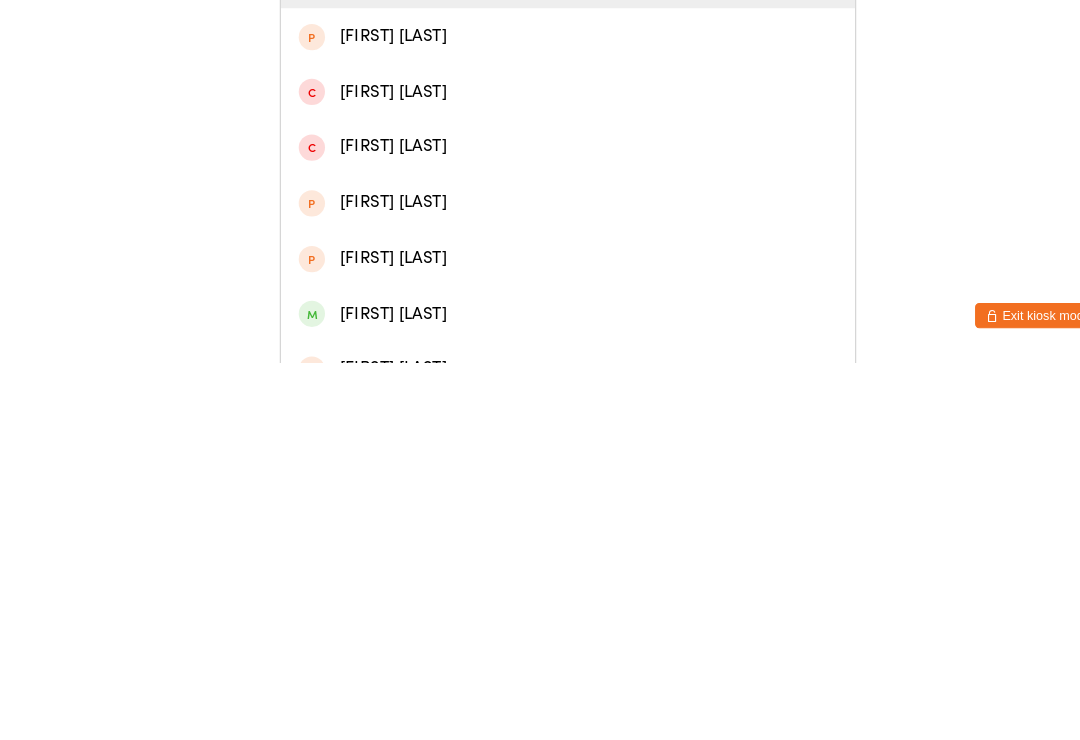 scroll, scrollTop: 139, scrollLeft: 0, axis: vertical 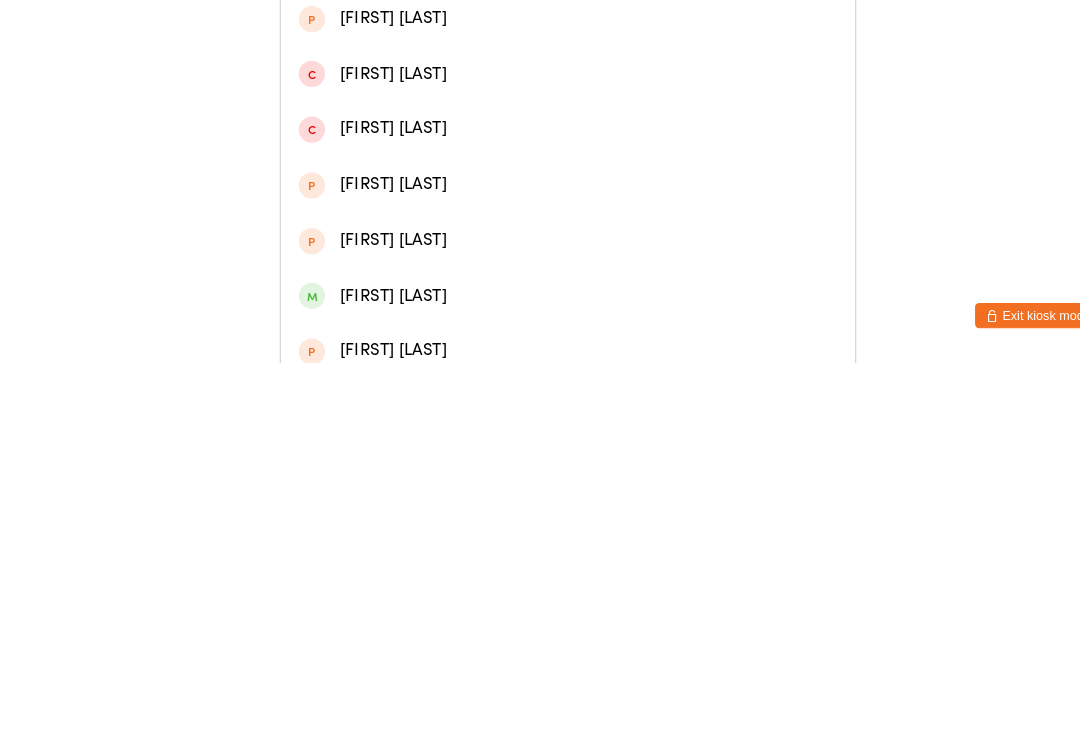 type on "Henry" 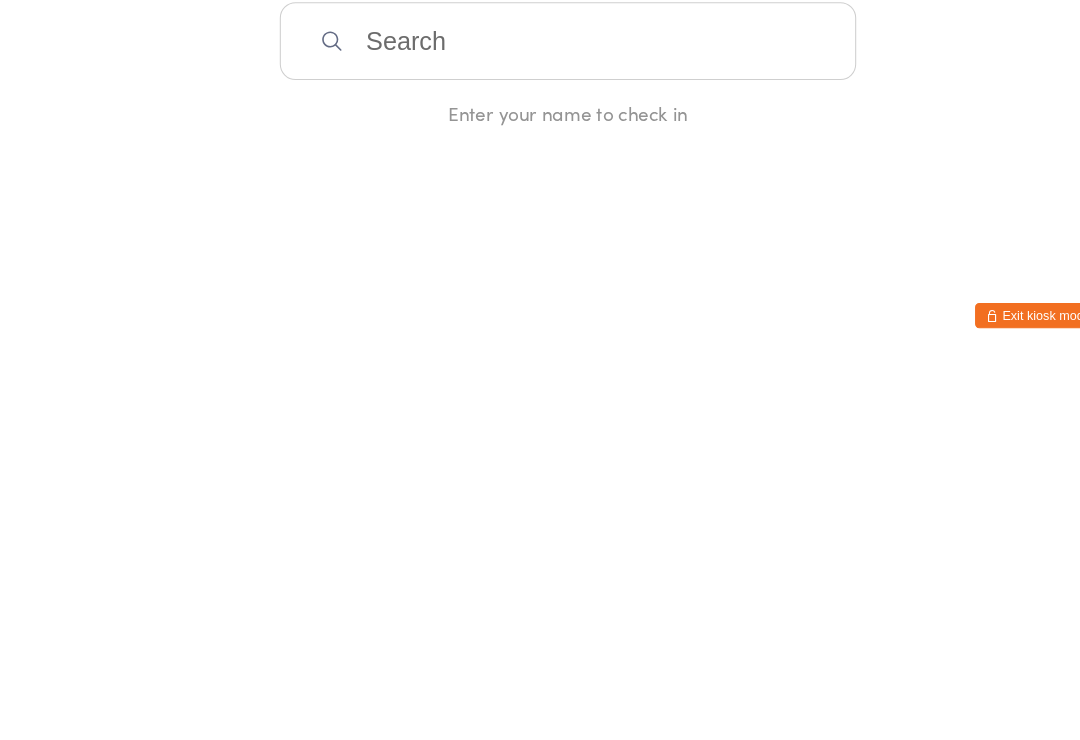 scroll, scrollTop: 0, scrollLeft: 0, axis: both 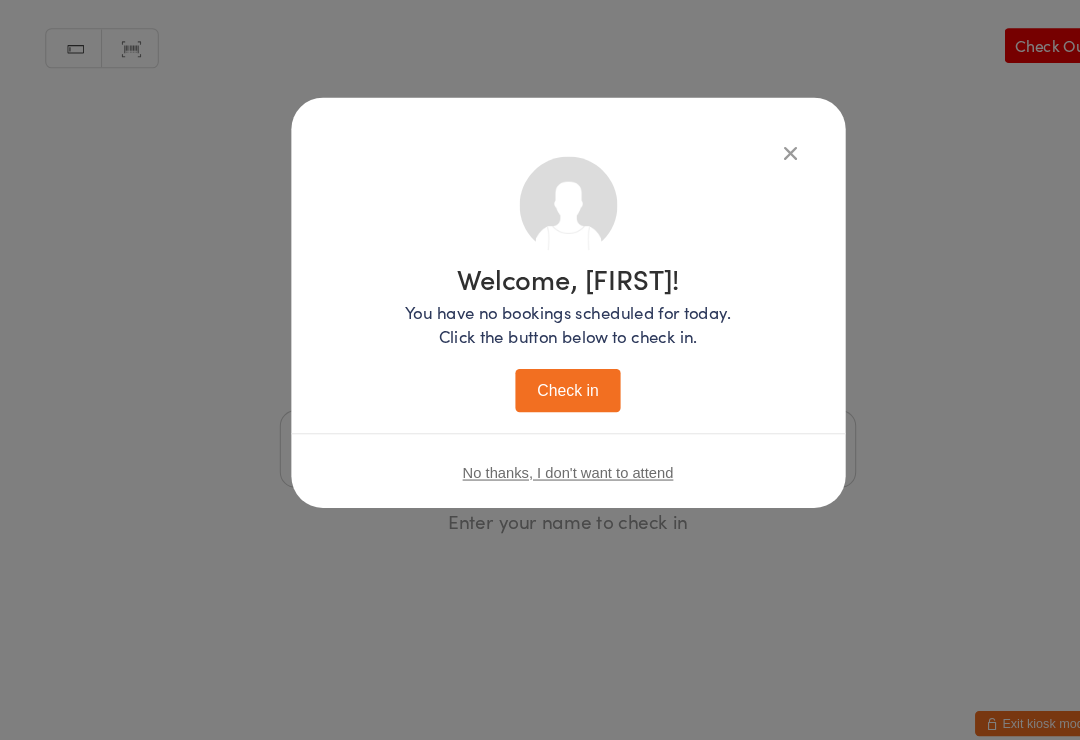 click on "Check in" at bounding box center [540, 378] 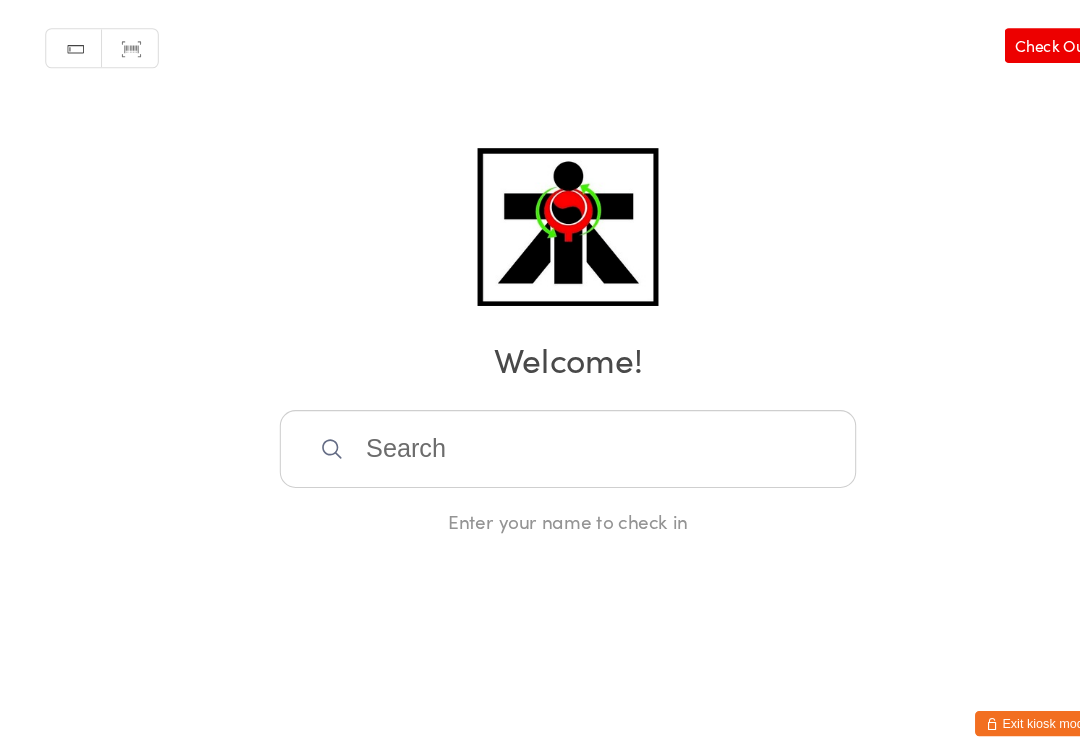 click at bounding box center (540, 434) 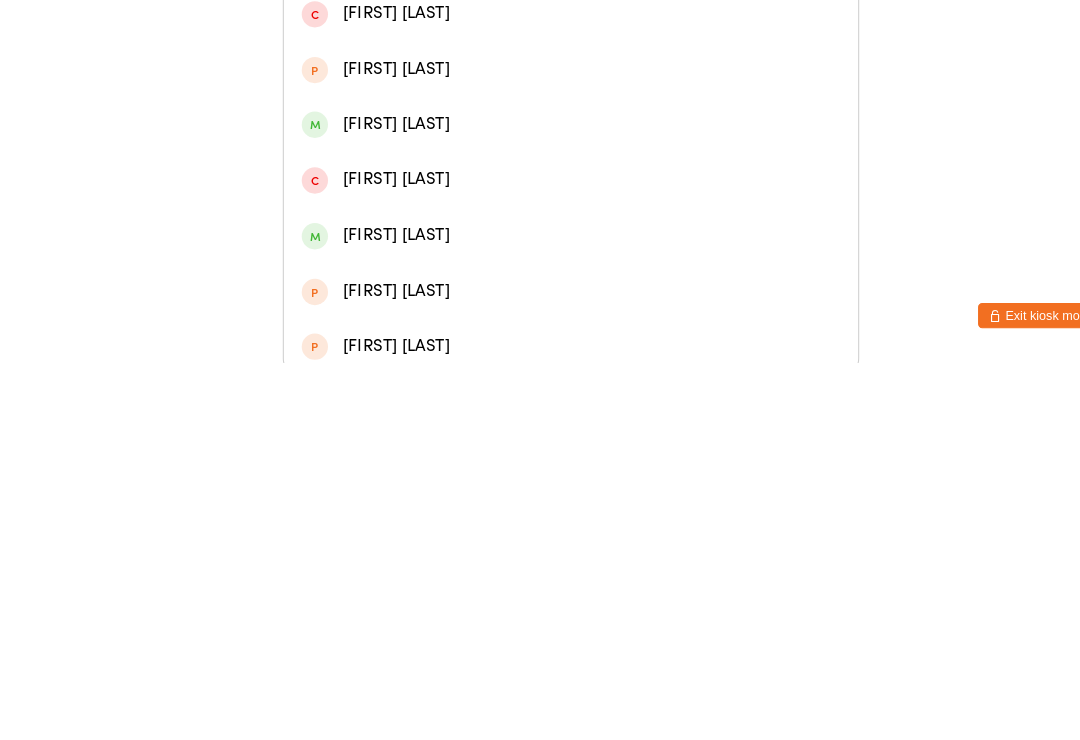 scroll, scrollTop: 547, scrollLeft: 0, axis: vertical 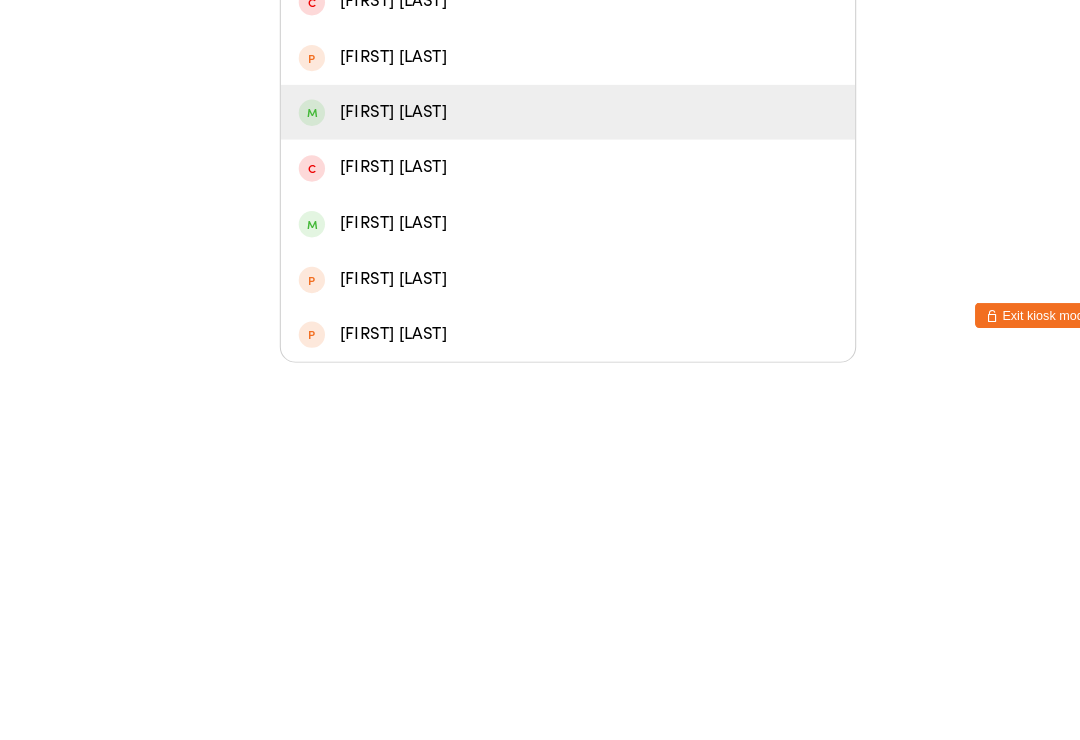 type on "Bi" 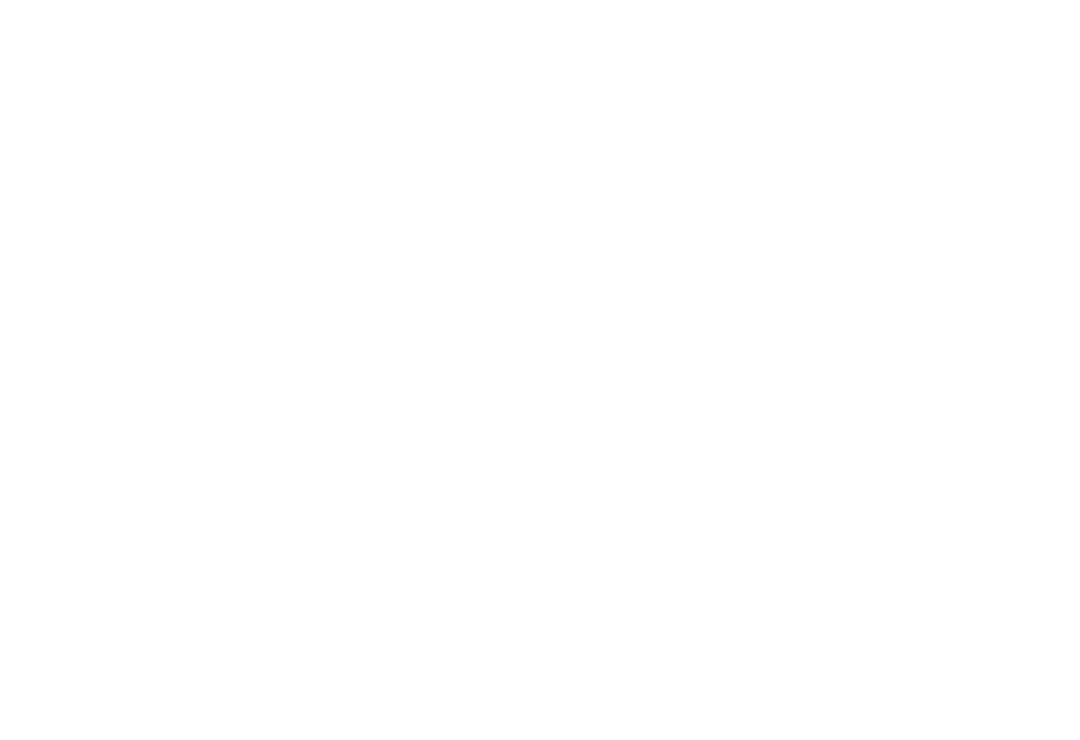 scroll, scrollTop: 0, scrollLeft: 0, axis: both 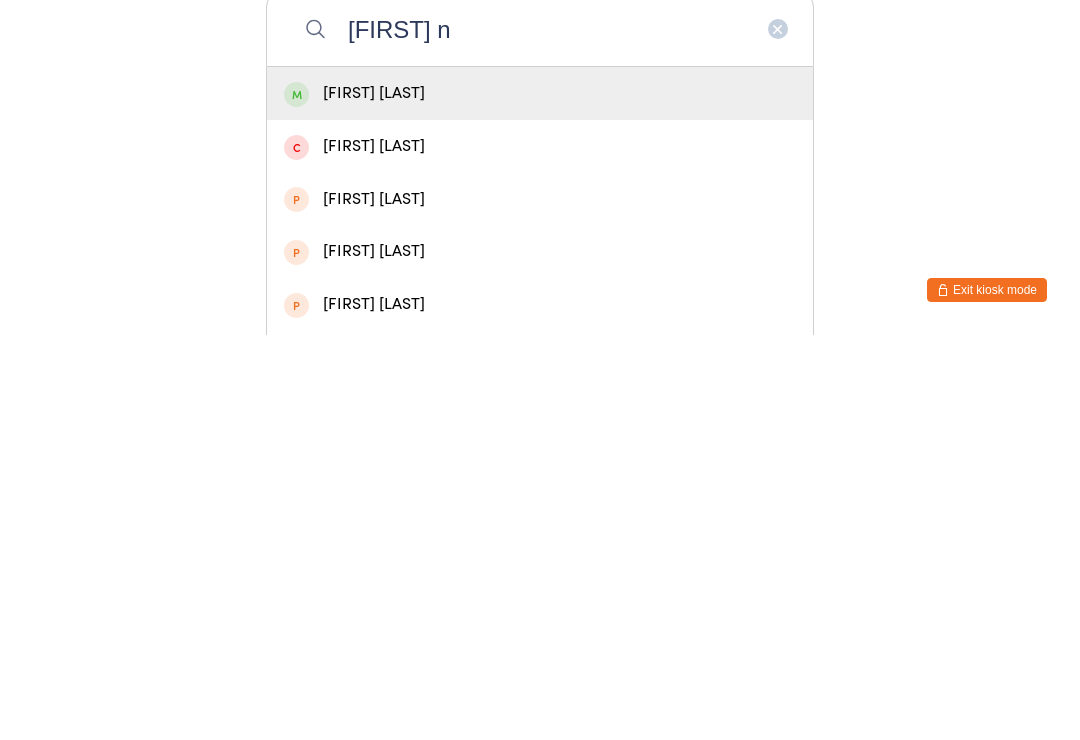 type on "[FIRST] n" 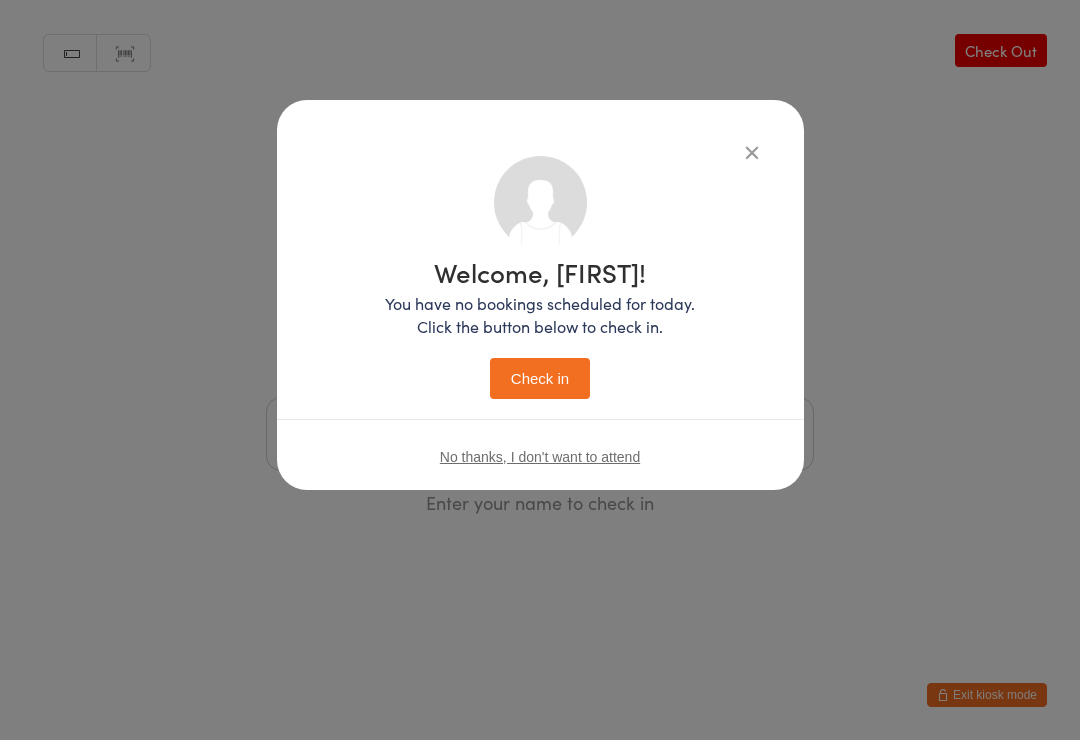 click on "Check in" at bounding box center (540, 378) 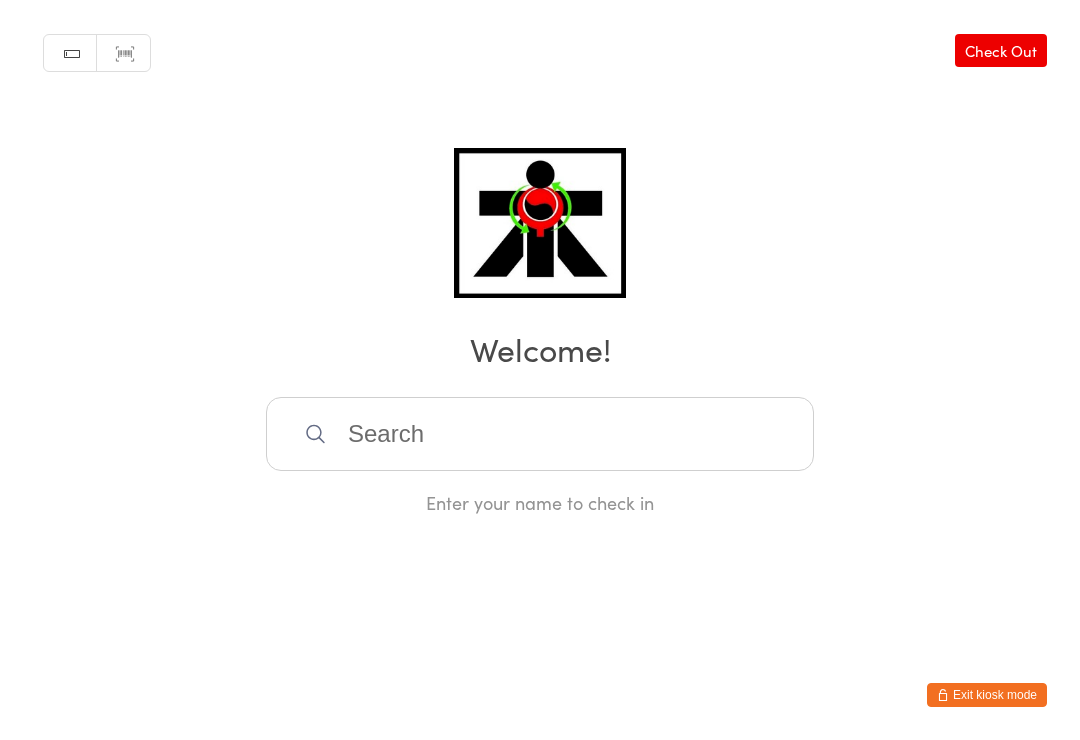 click at bounding box center (540, 434) 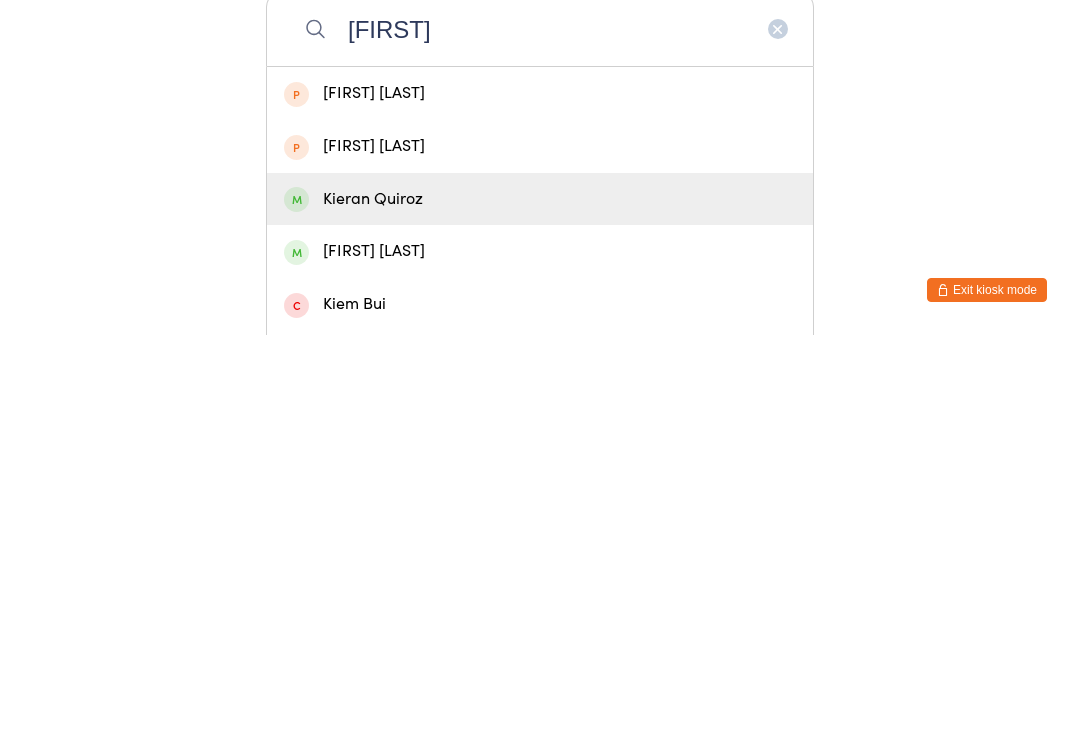 type on "[FIRST]" 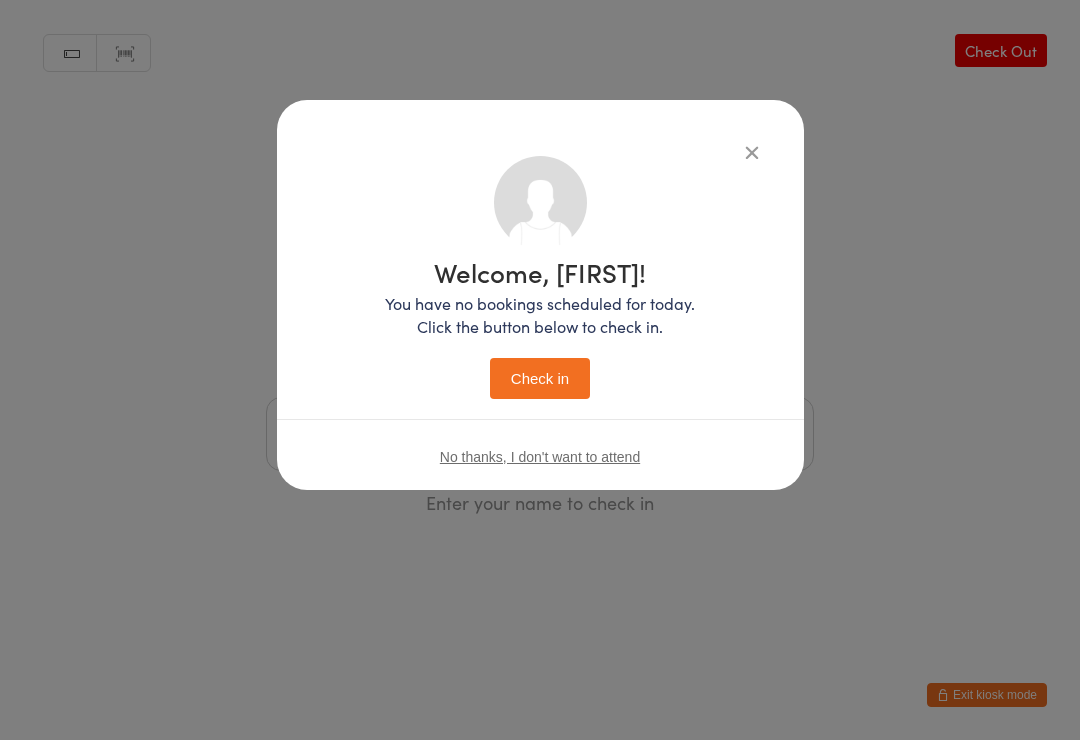 click on "Check in" at bounding box center [540, 378] 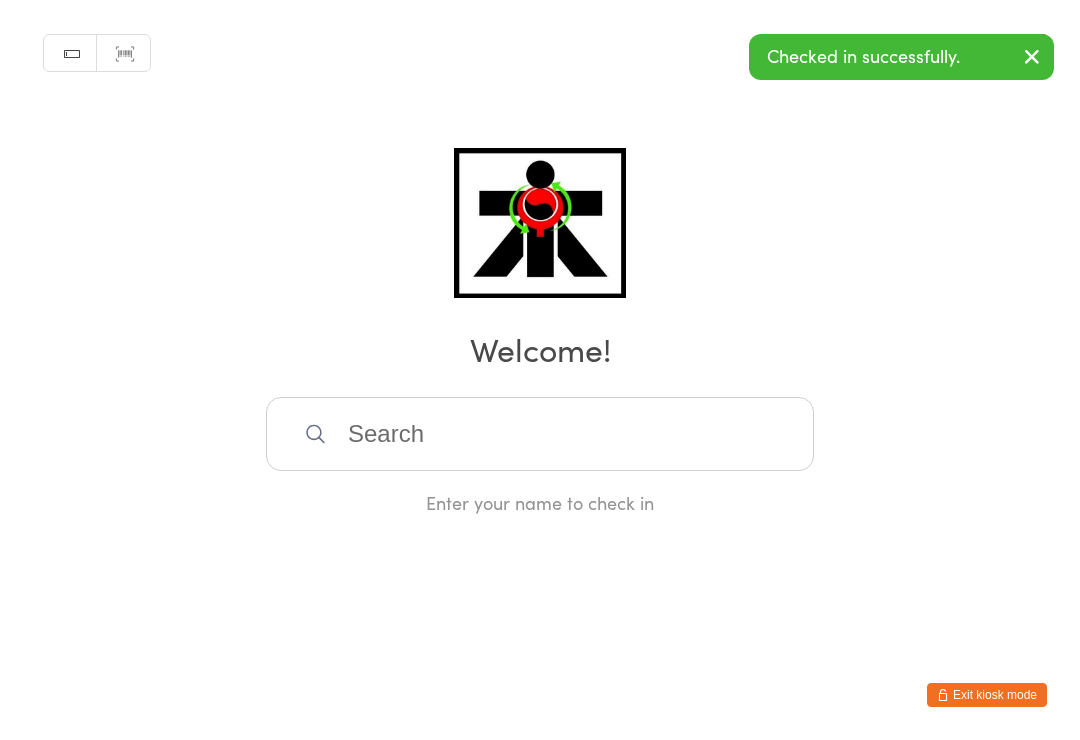 click at bounding box center (540, 434) 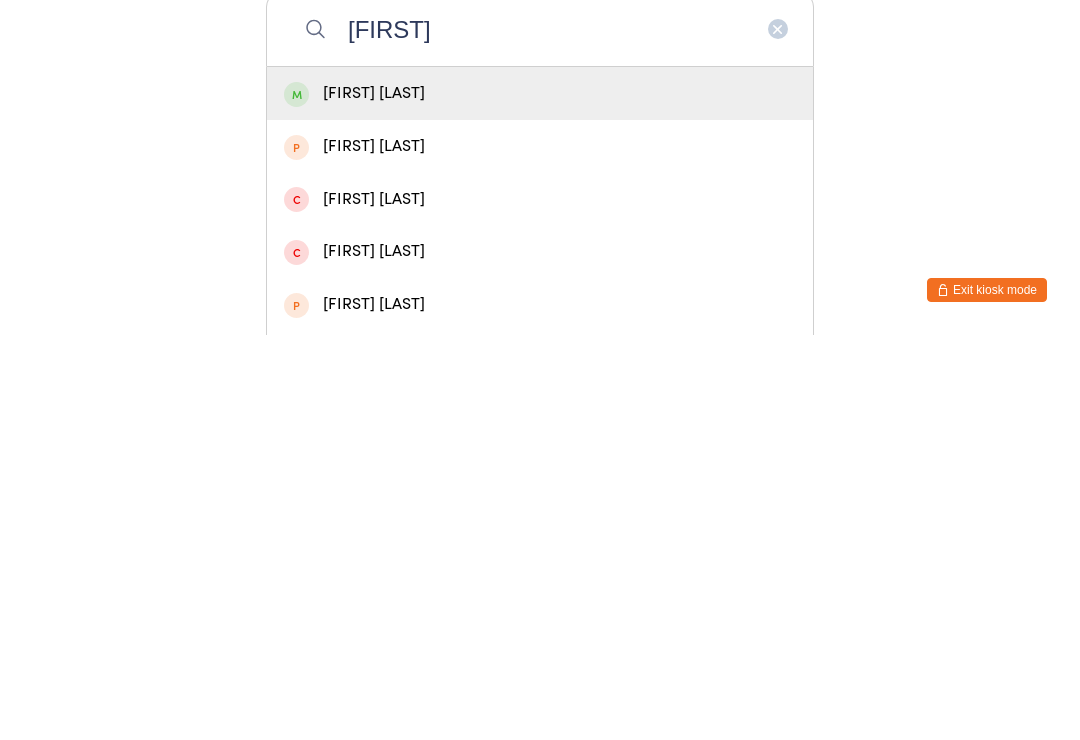 type on "[FIRST]" 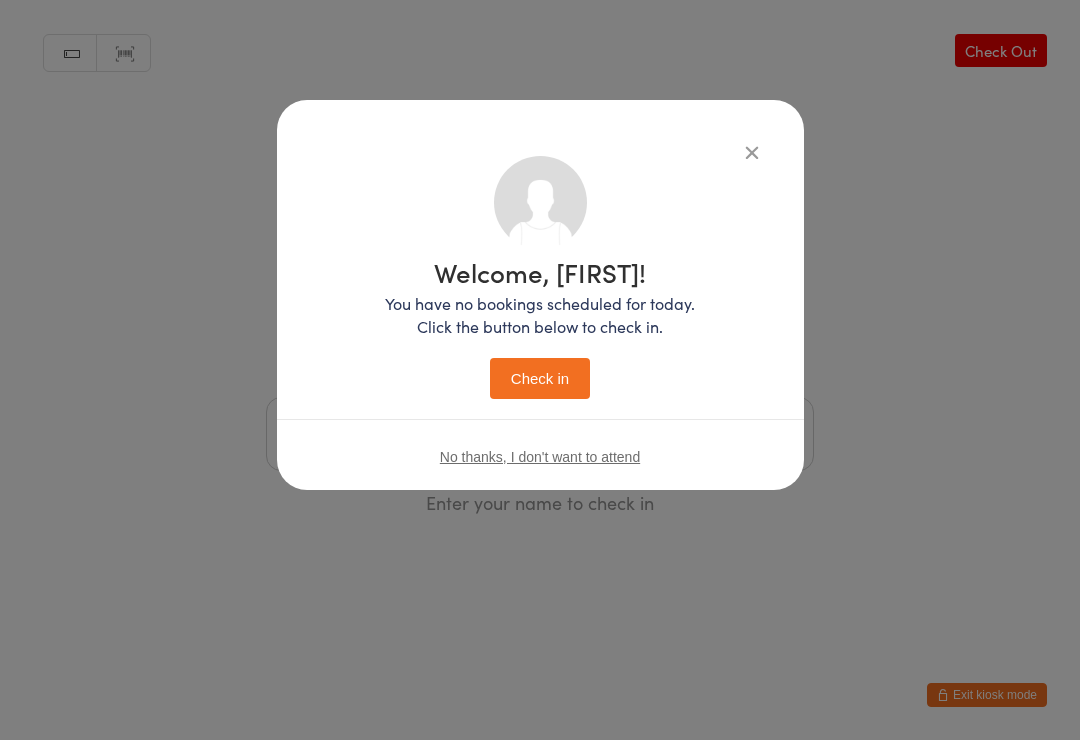 click on "Check in" at bounding box center [540, 378] 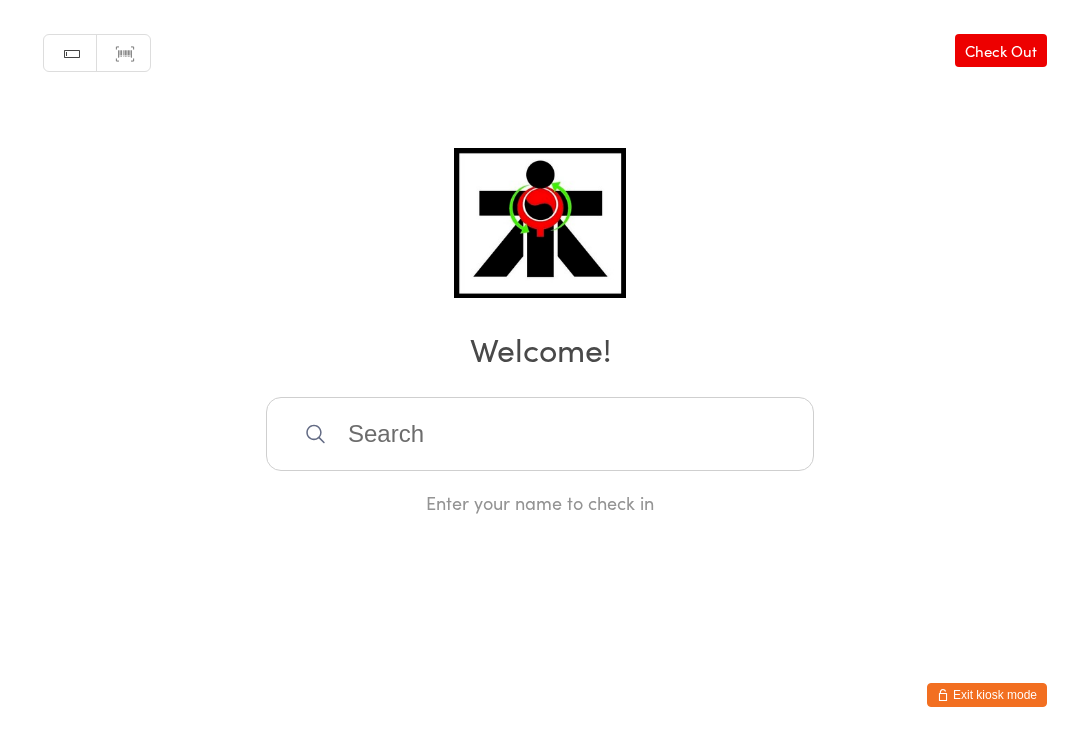 click at bounding box center [540, 434] 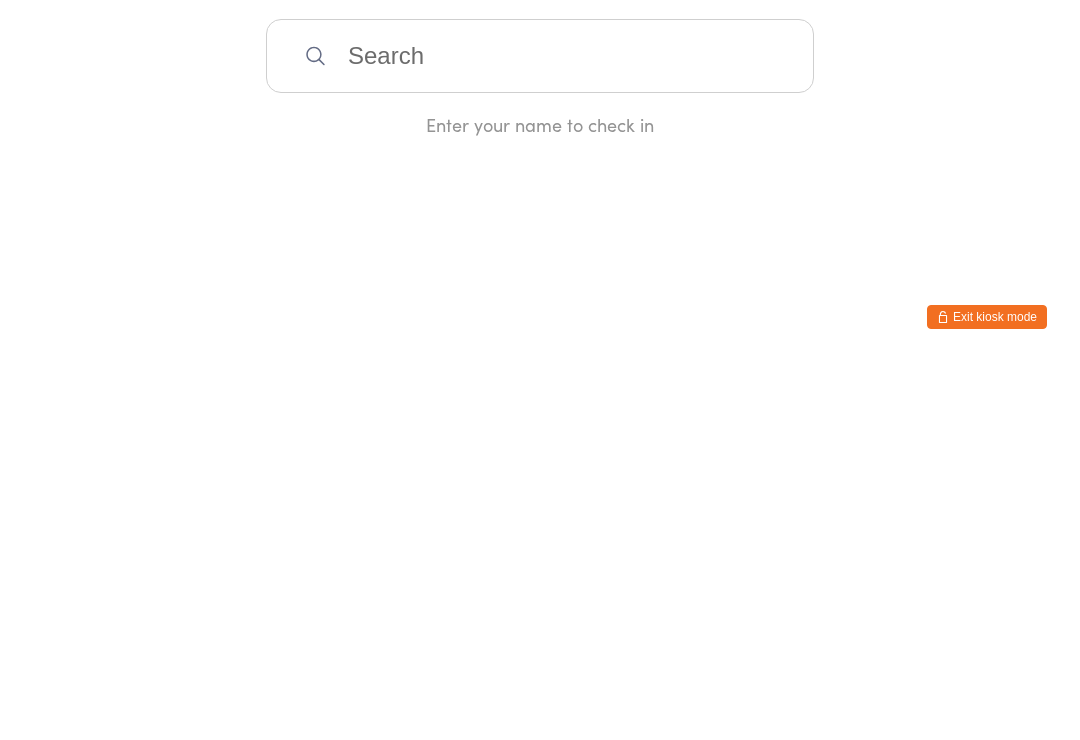 type on "U" 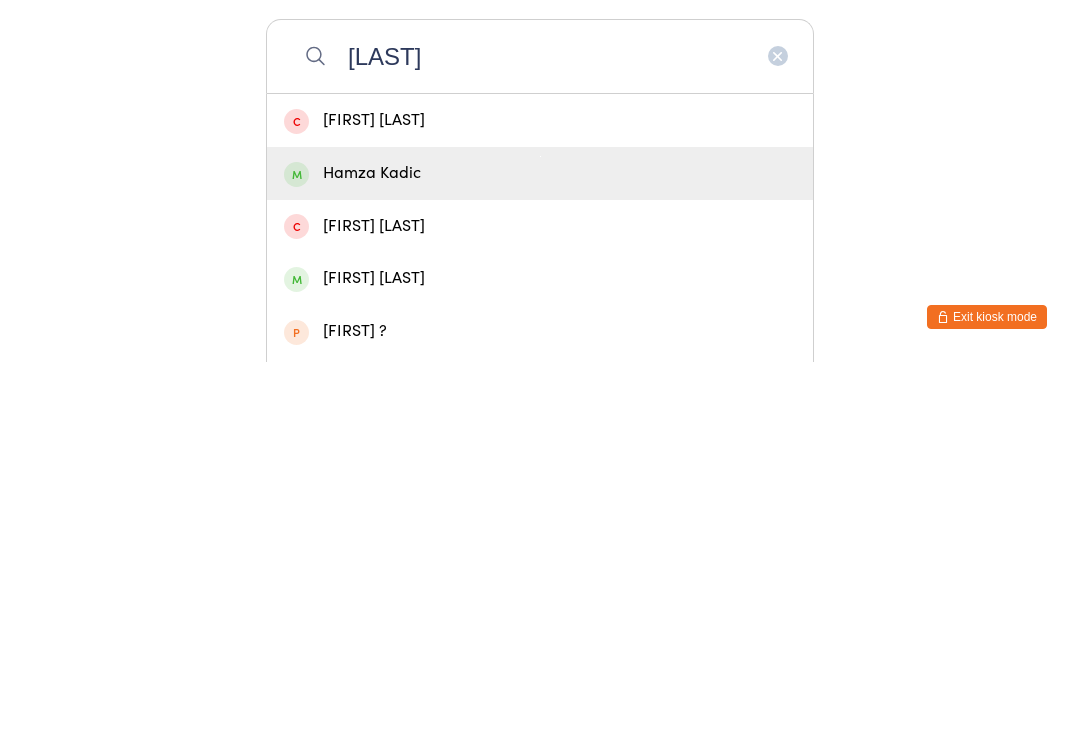 type on "[LAST]" 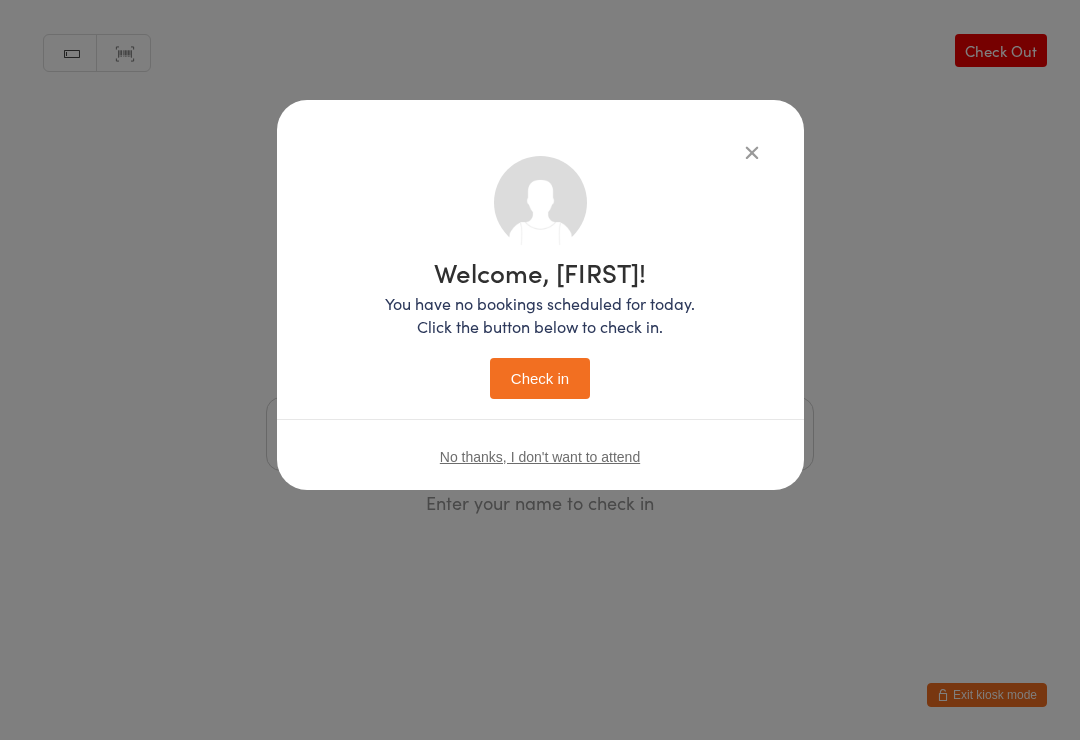 click on "Check in" at bounding box center [540, 378] 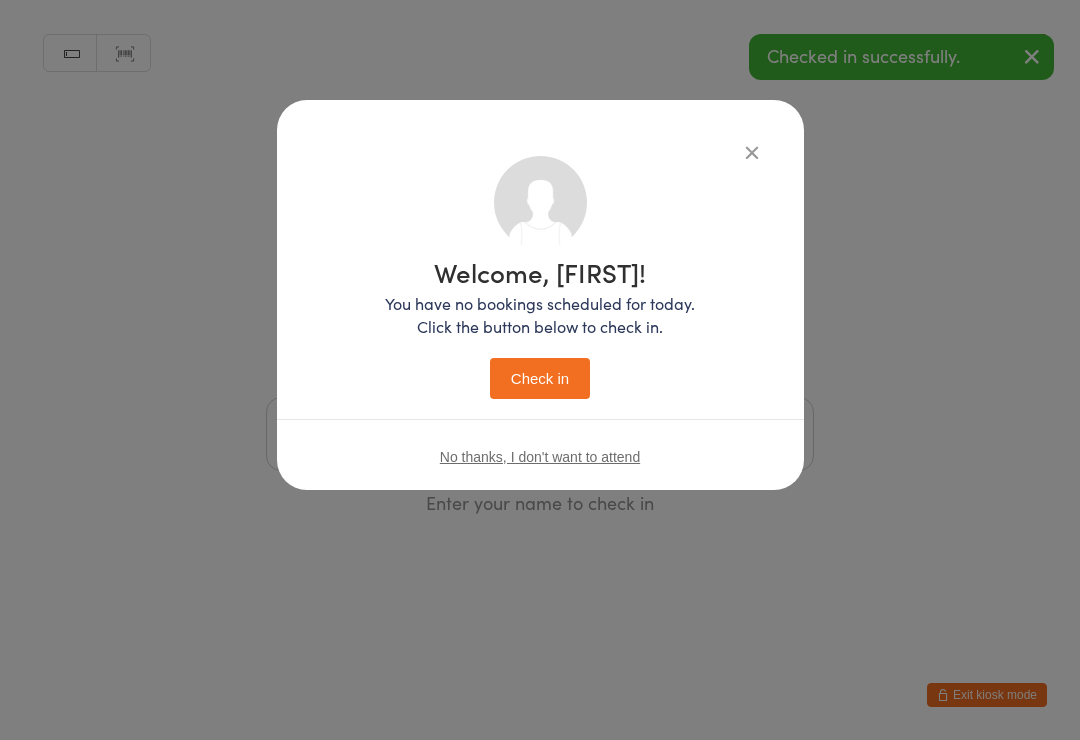 click on "Check in" at bounding box center [540, 378] 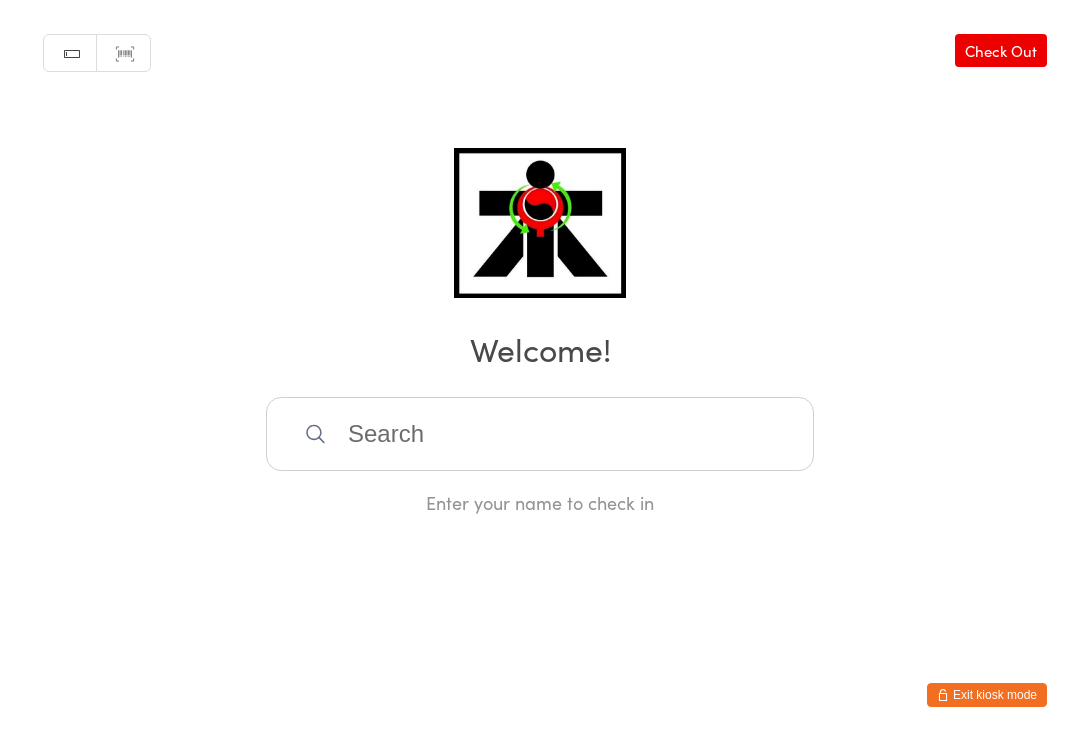 click at bounding box center [540, 434] 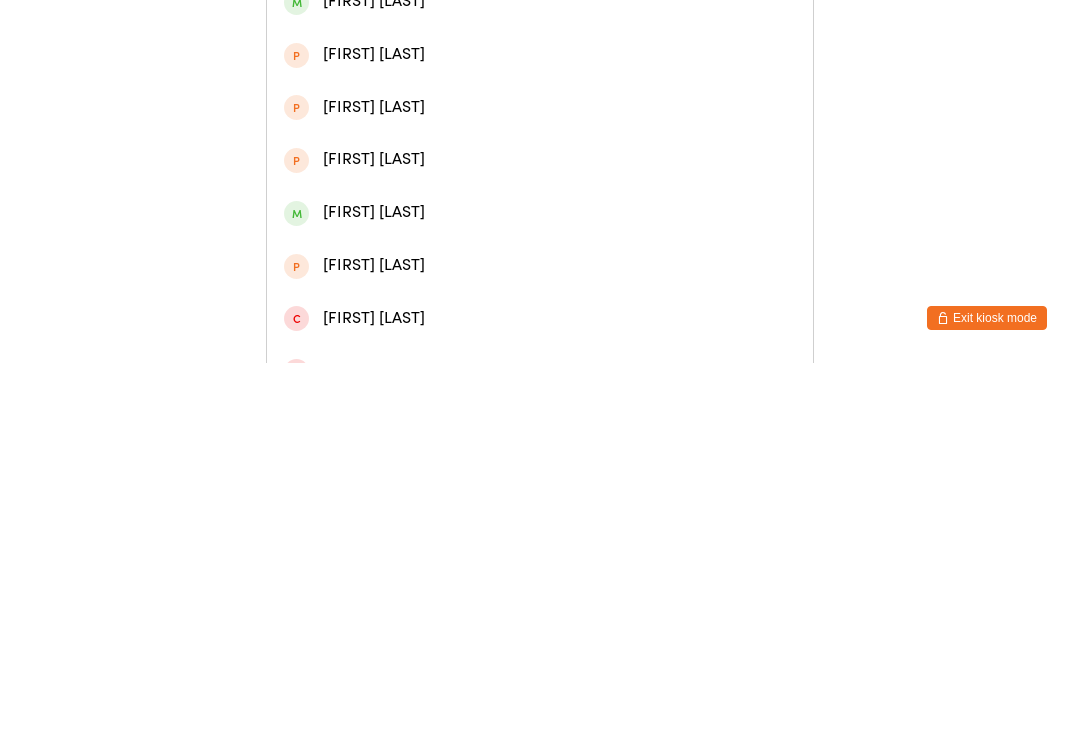 scroll, scrollTop: 362, scrollLeft: 0, axis: vertical 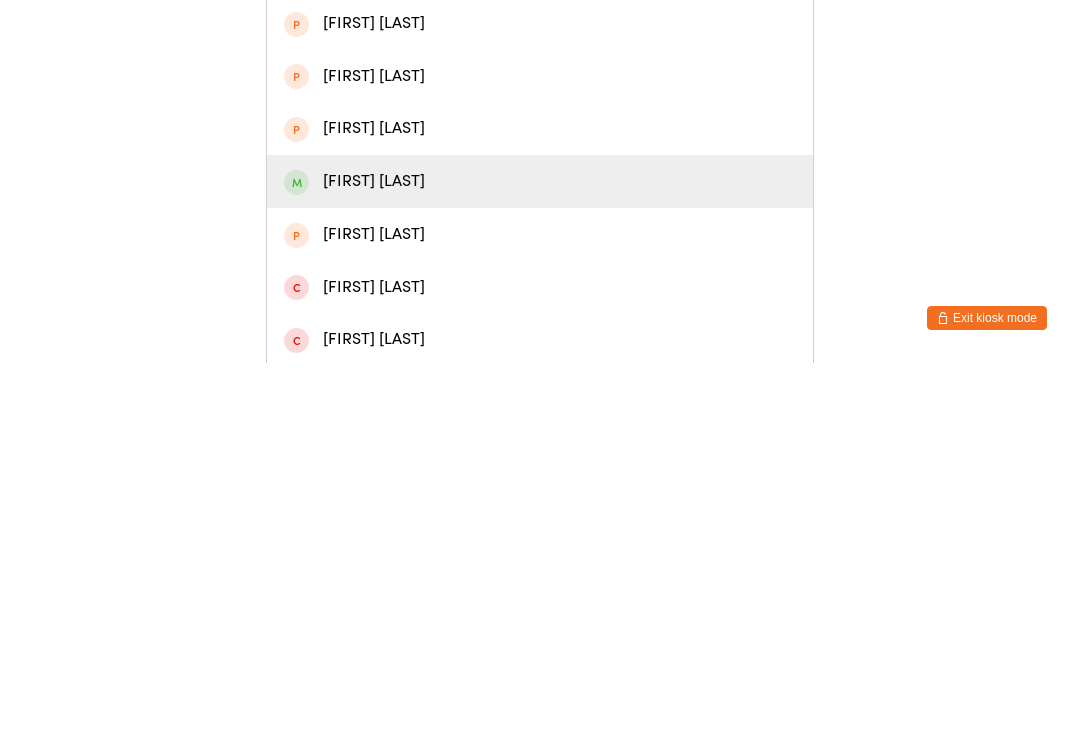 type on "Charlotte" 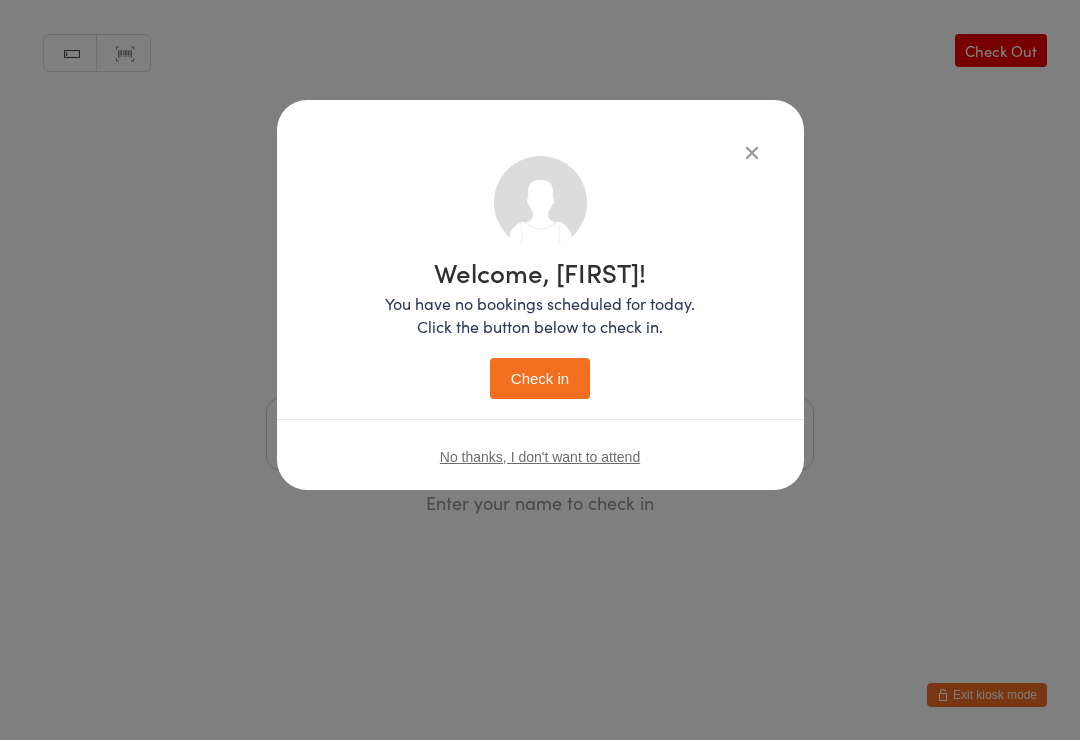 click on "Check in" at bounding box center (540, 378) 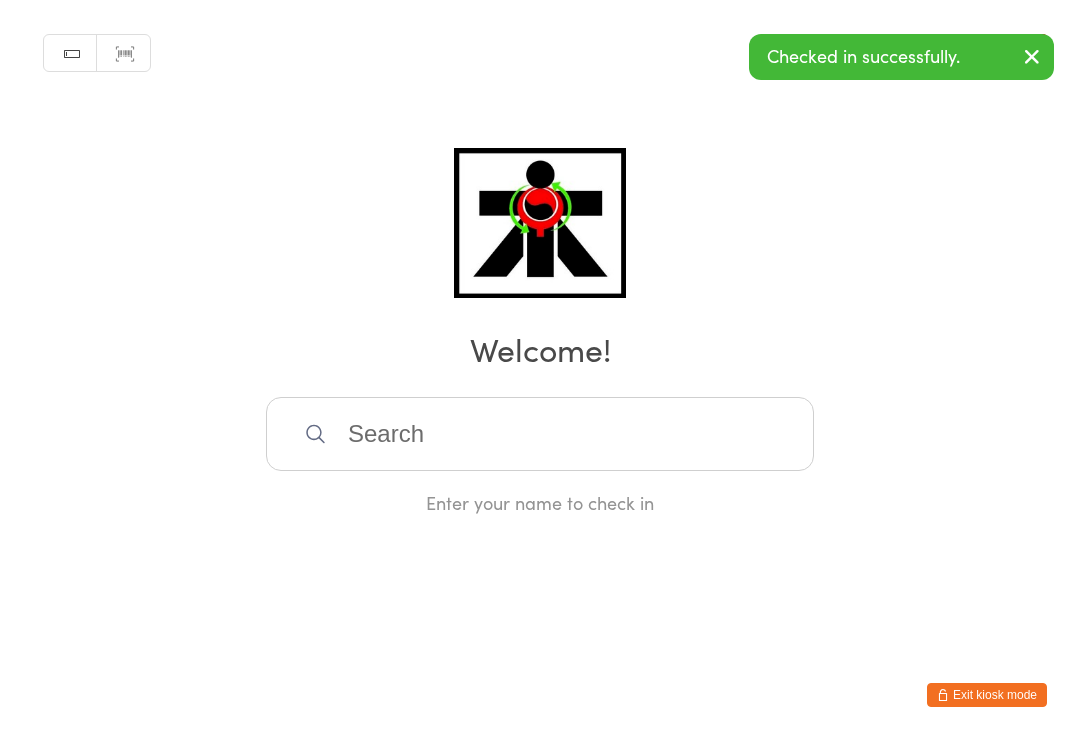click on "Manual search Scanner input Check Out Welcome! Enter your name to check in" at bounding box center (540, 257) 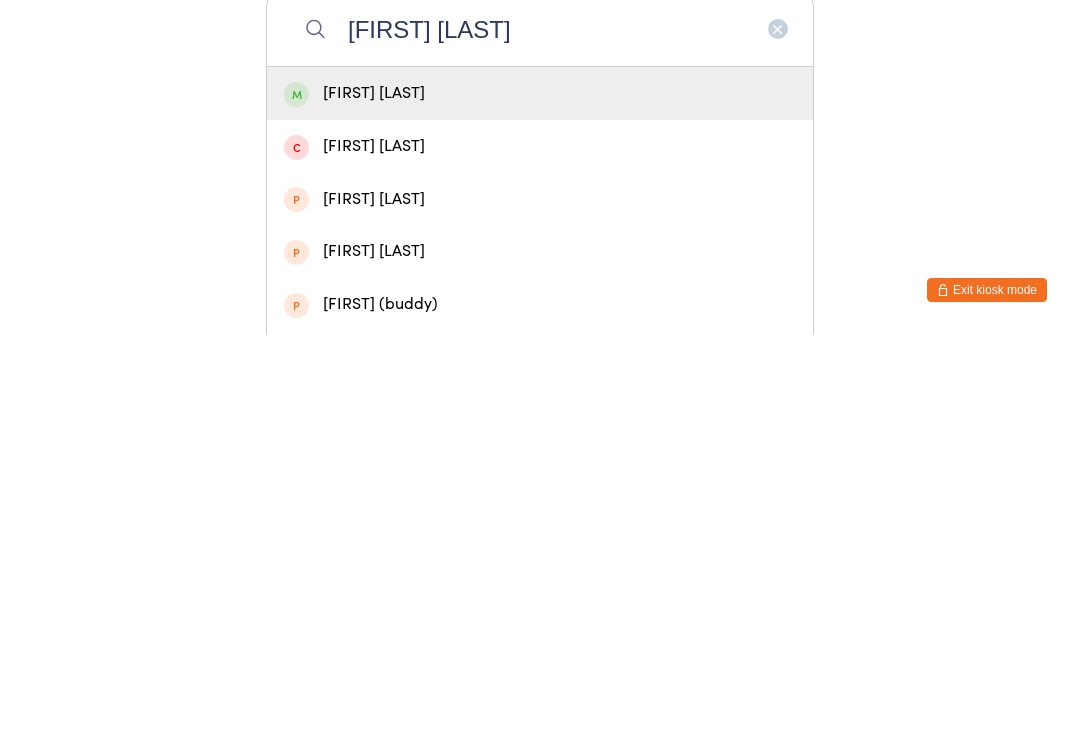 type on "[FIRST] [LAST]" 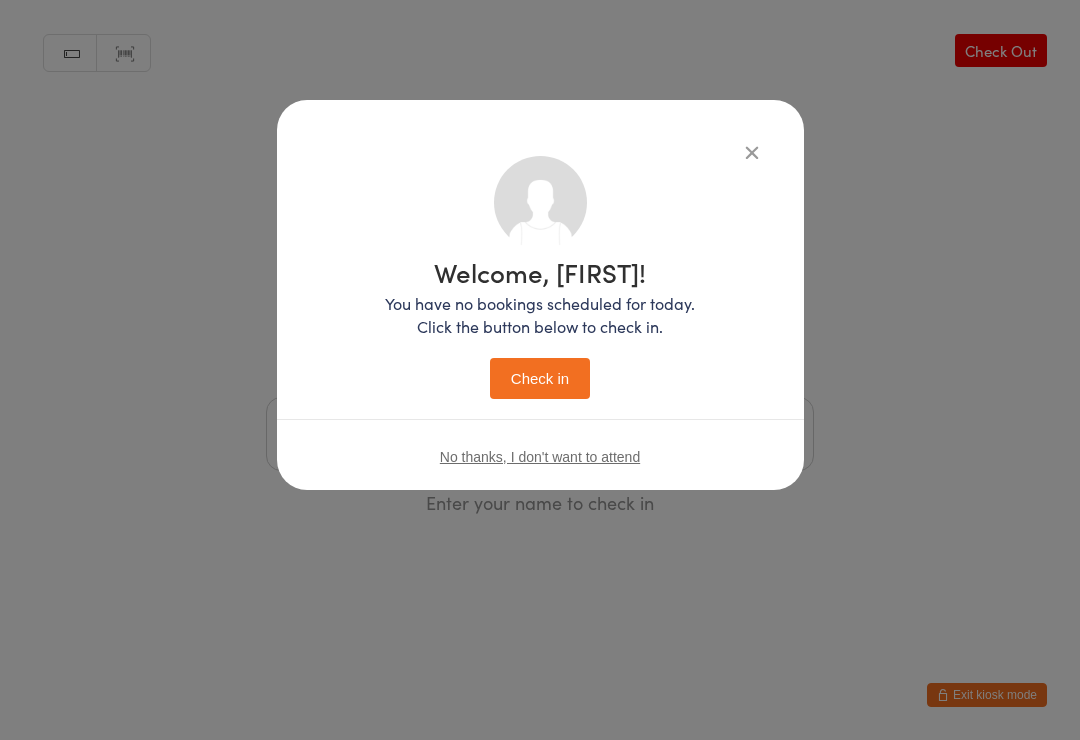 click on "Check in" at bounding box center [540, 378] 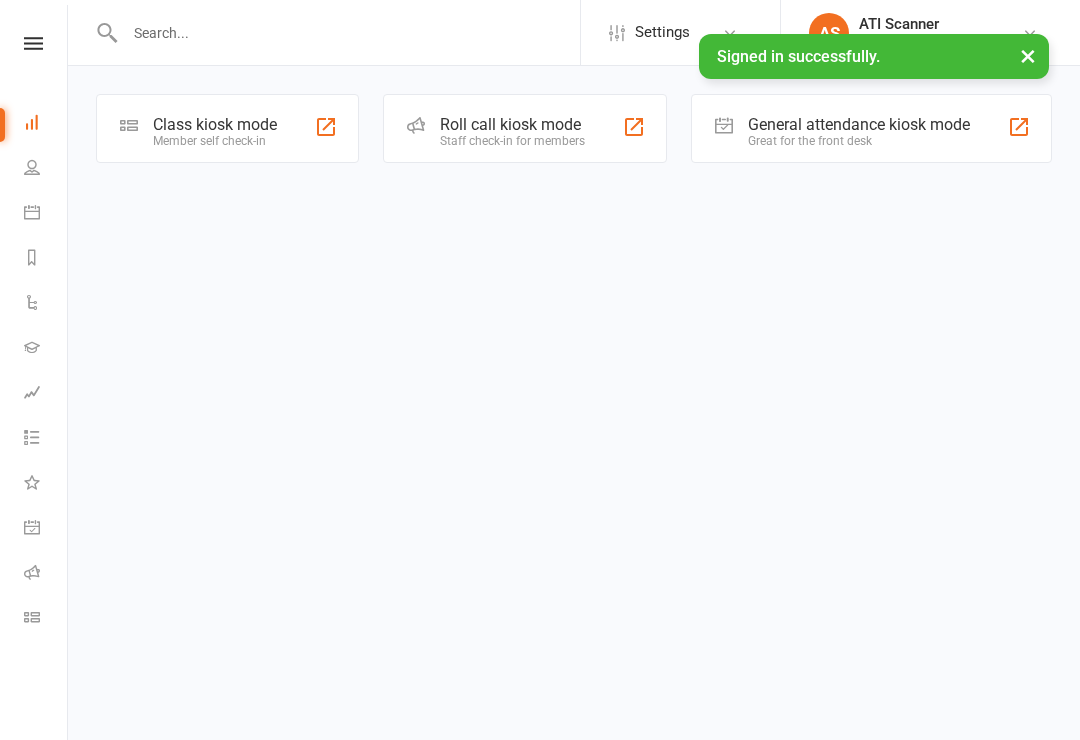 scroll, scrollTop: 0, scrollLeft: 0, axis: both 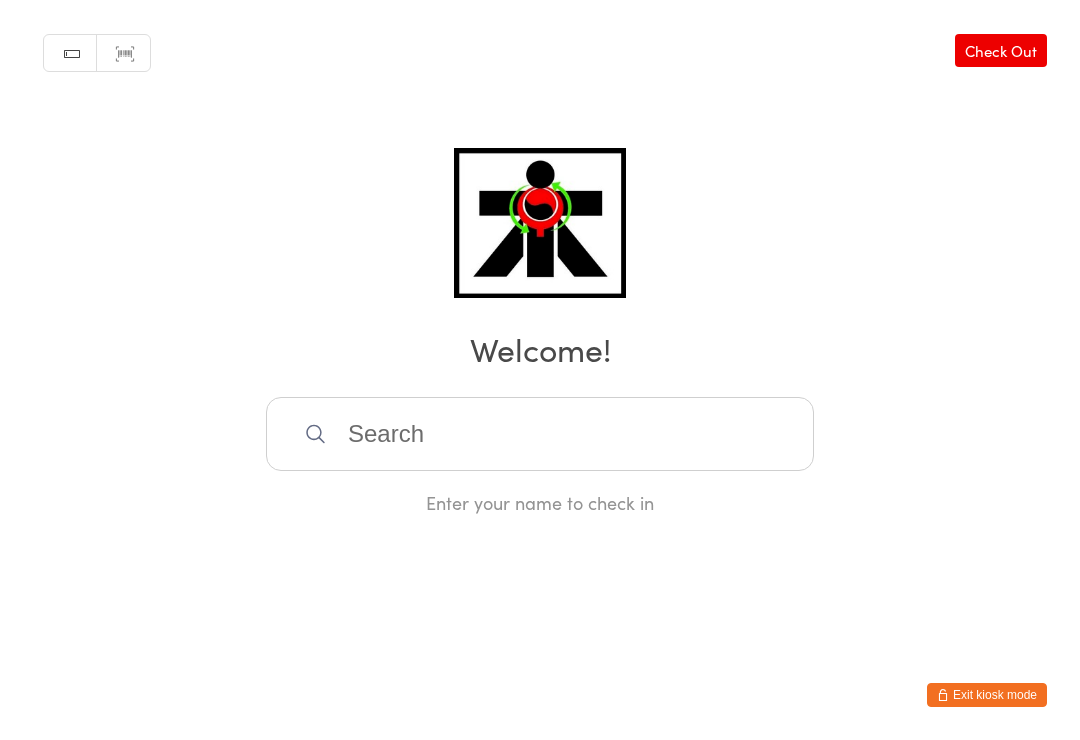 click at bounding box center [540, 434] 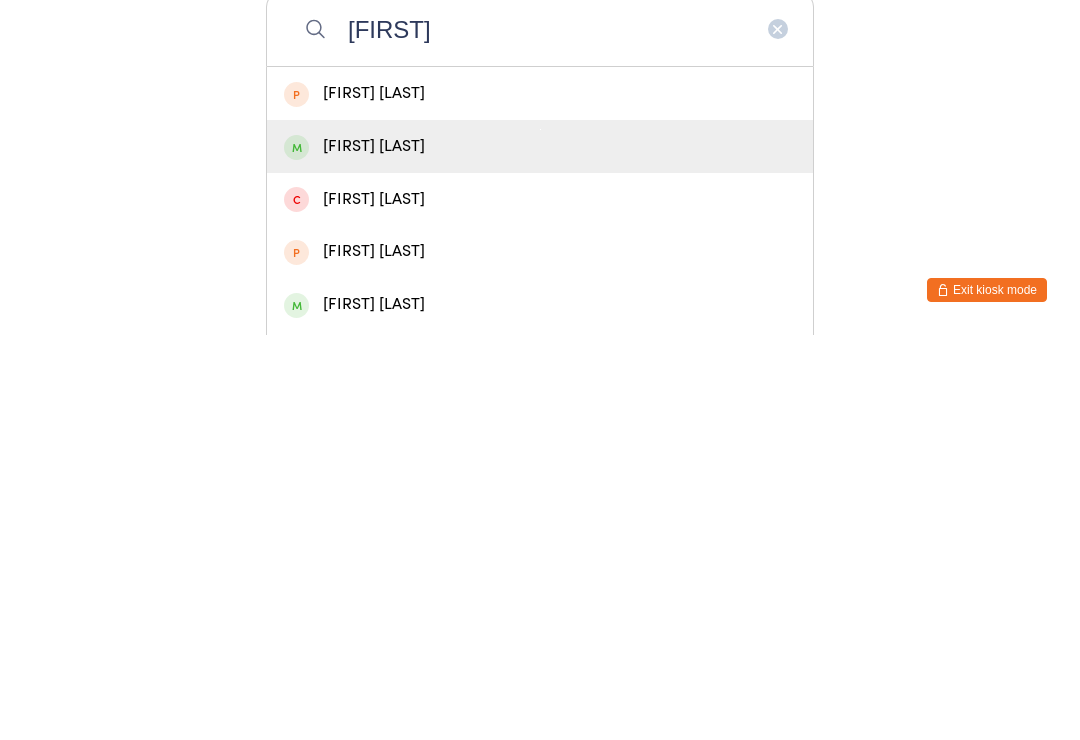 type on "[FIRST]" 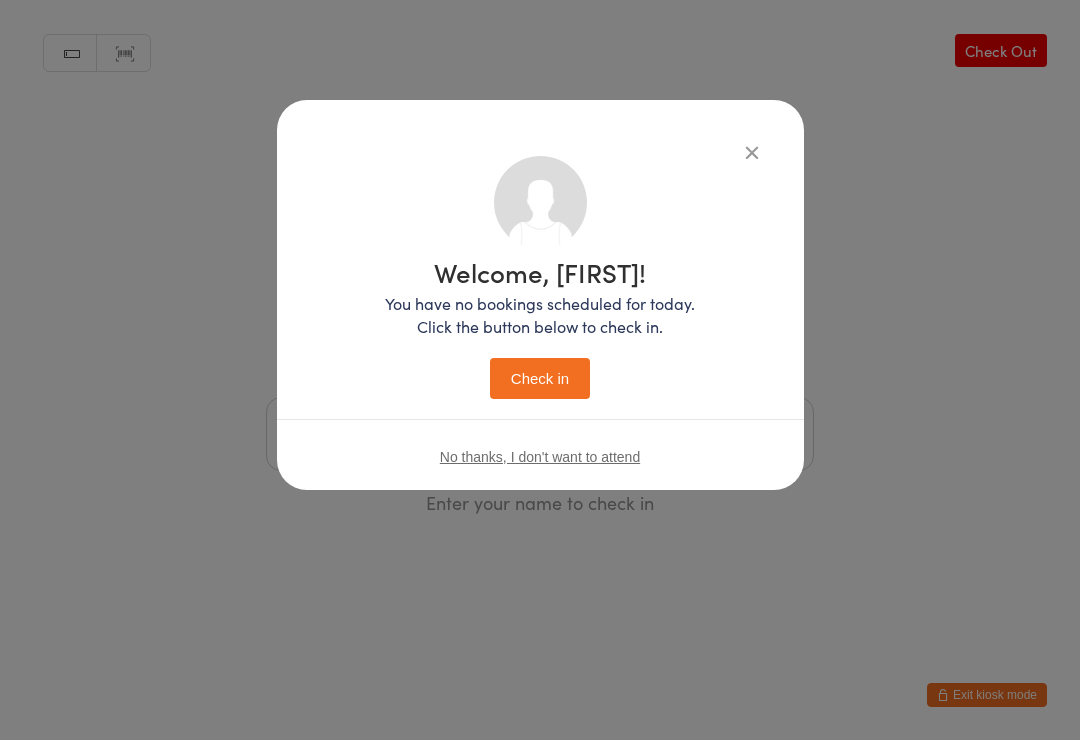 click on "Check in" at bounding box center [540, 378] 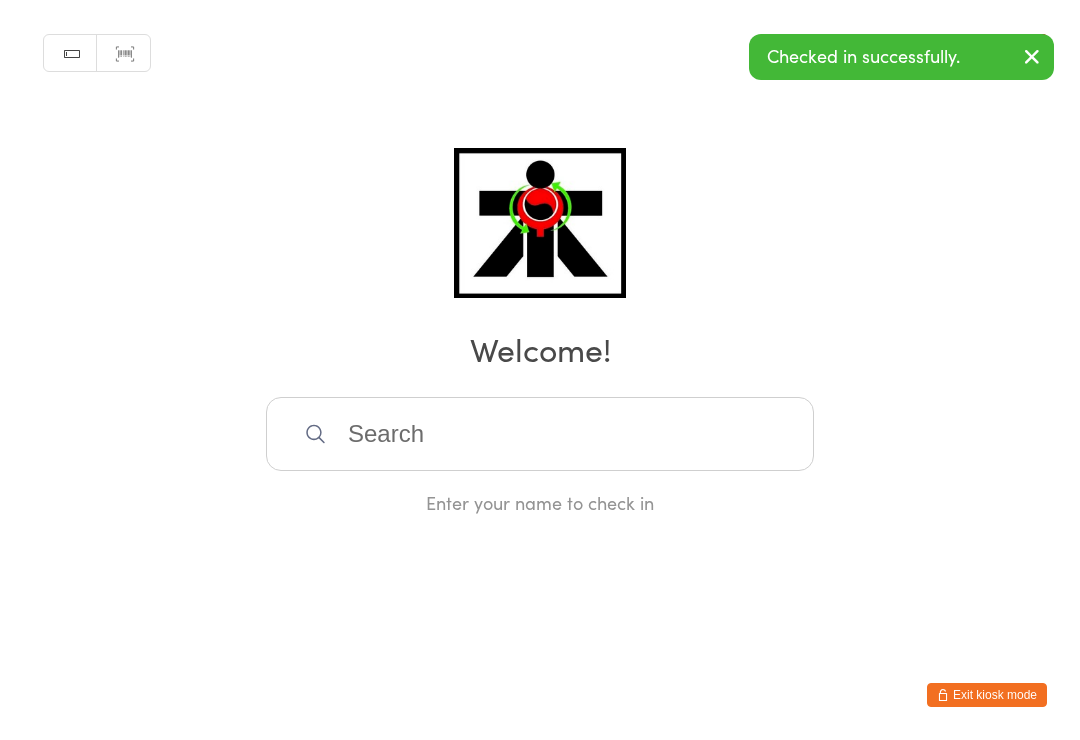 click at bounding box center (540, 434) 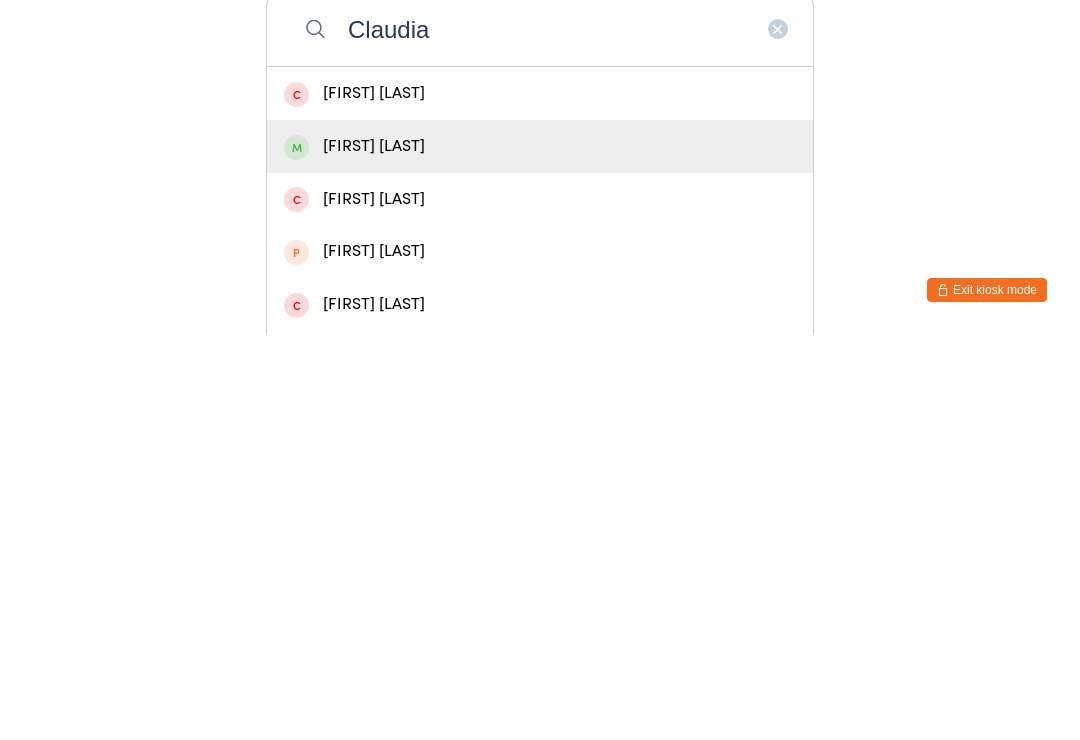 type on "Claudia" 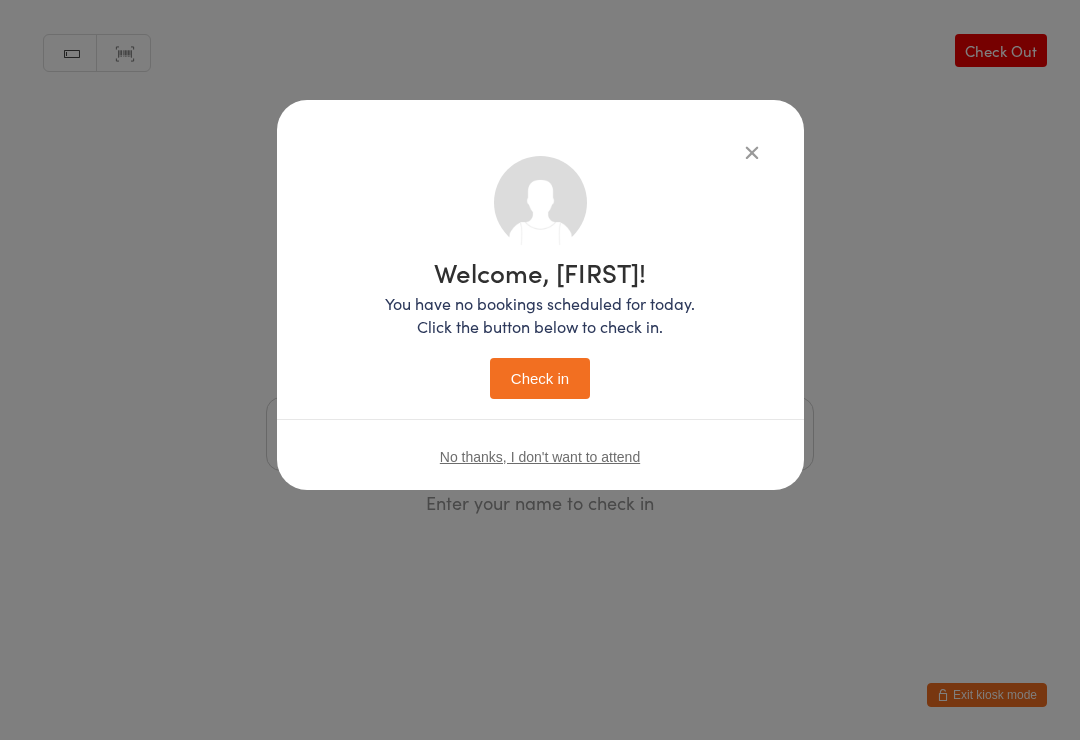 click on "Check in" at bounding box center (540, 378) 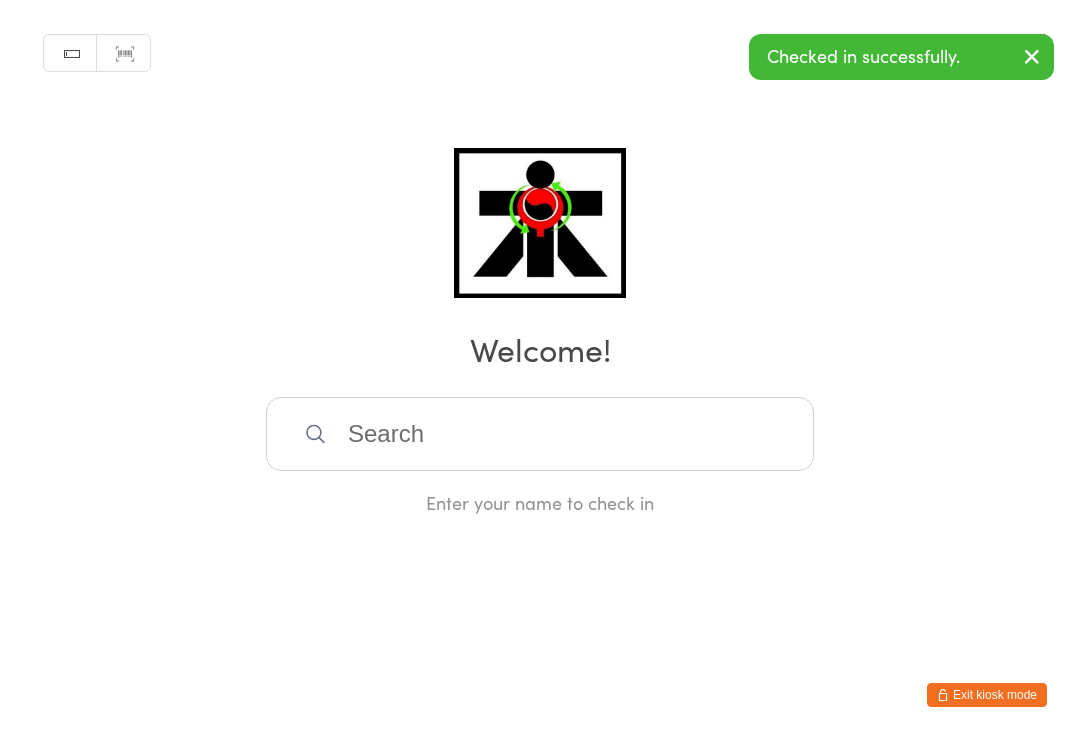 click at bounding box center [540, 434] 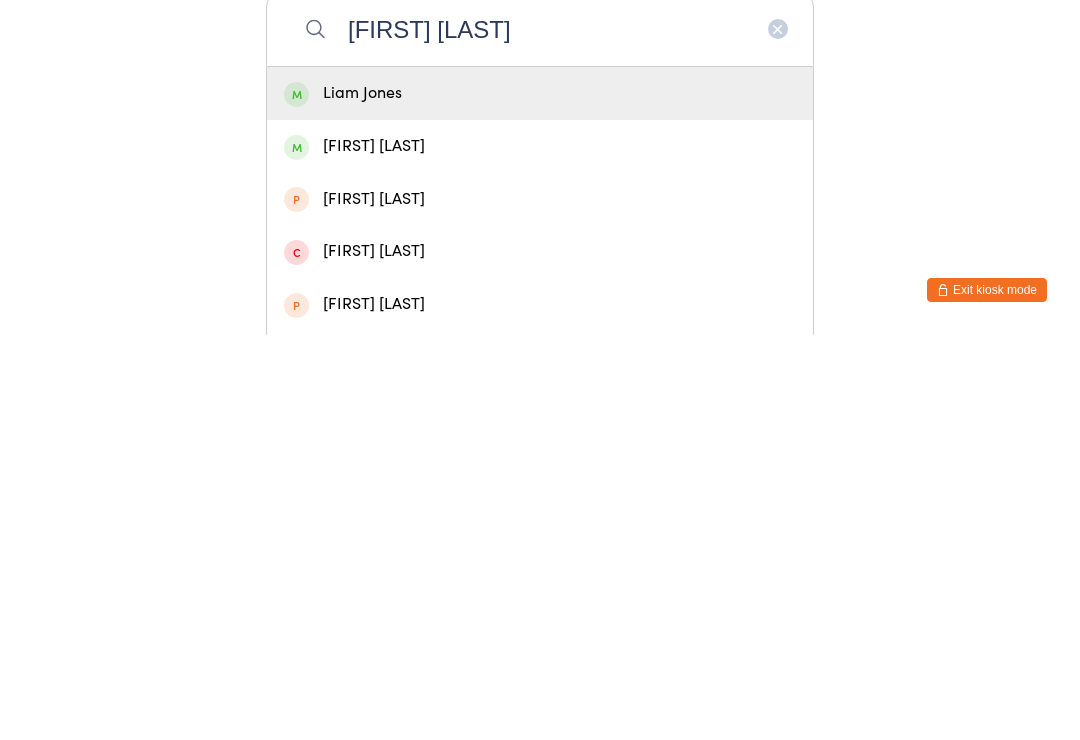 type on "Liam jones" 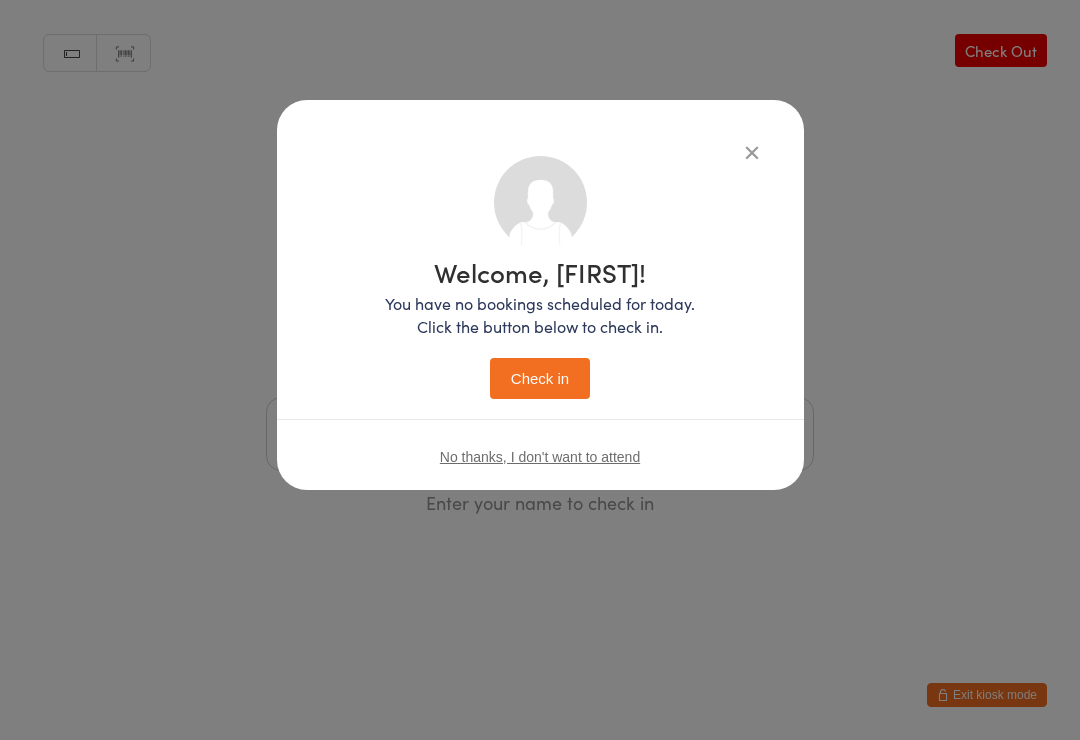 click on "Welcome, Liam! You have no bookings scheduled for today. Click the button below to check in. Check in No thanks, I don't want to attend" at bounding box center [540, 325] 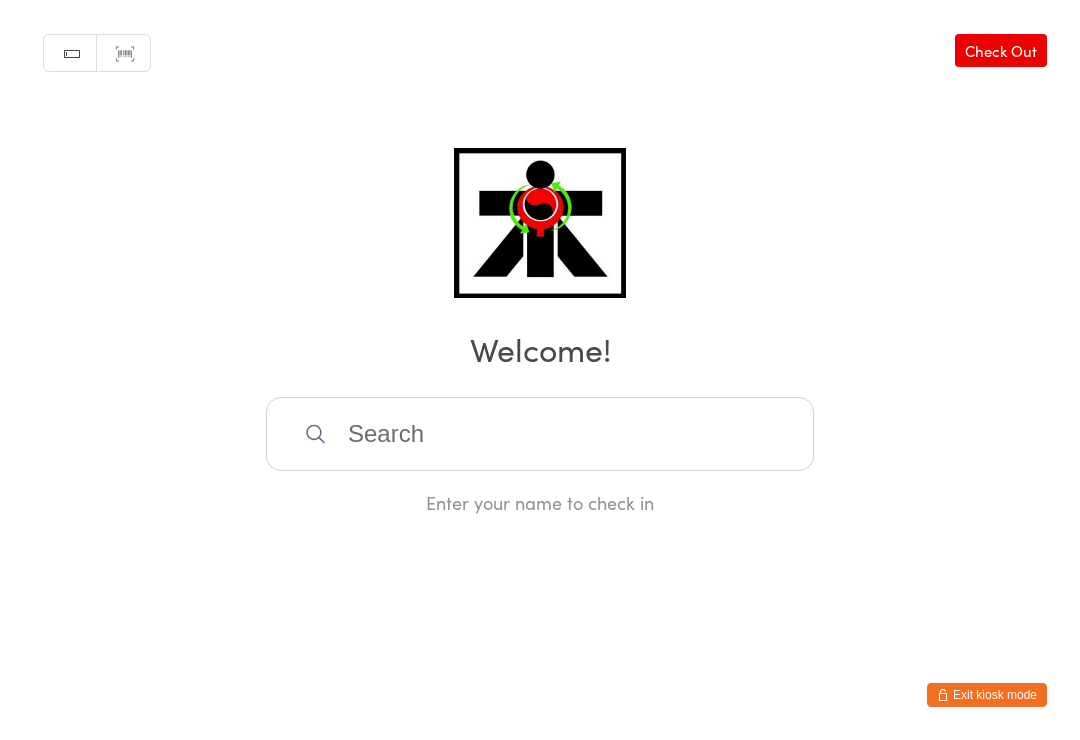 click at bounding box center [540, 434] 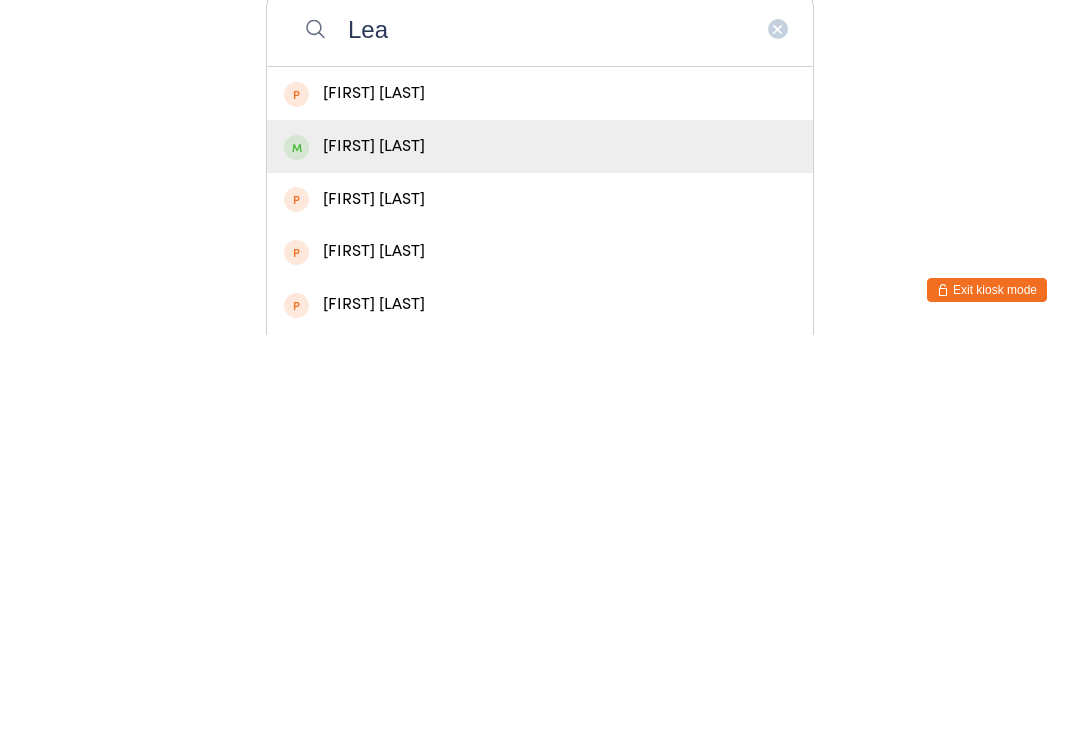 type on "Lea" 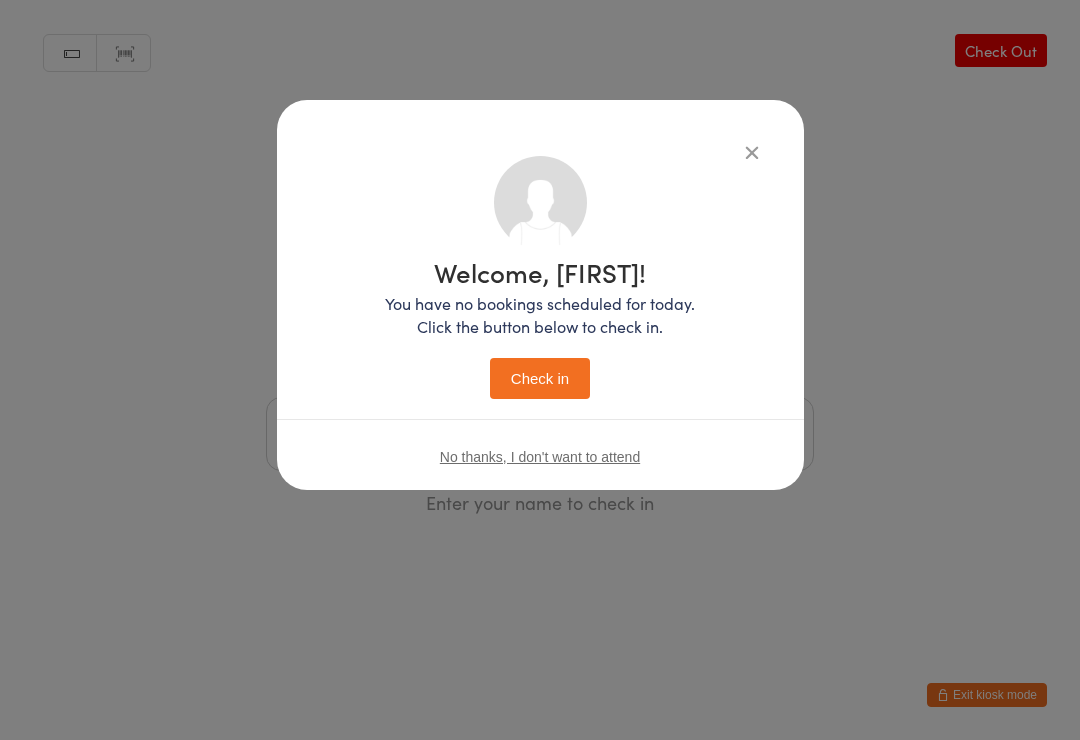 click on "Check in" at bounding box center [540, 378] 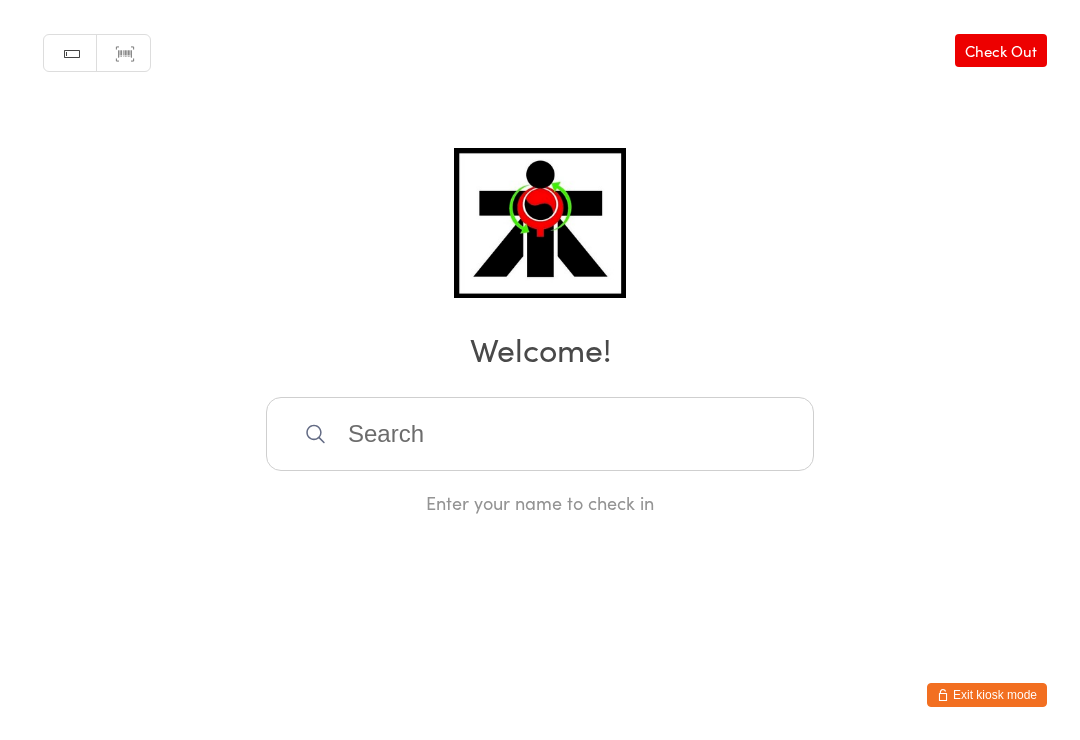 click at bounding box center [540, 434] 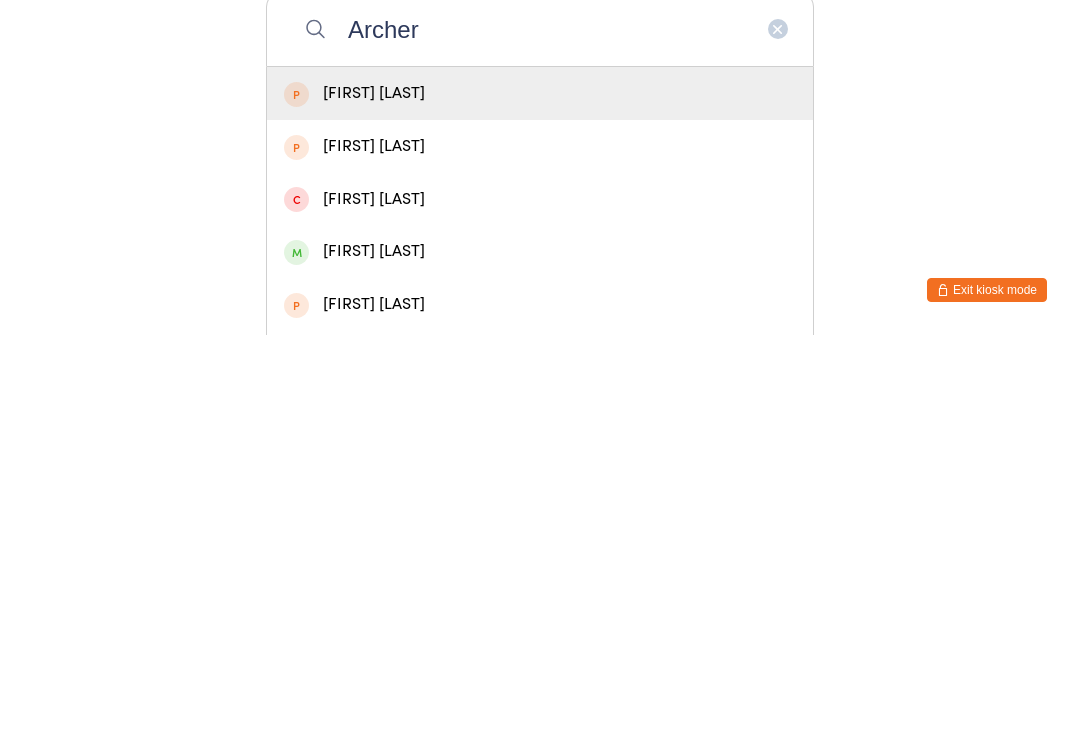 type on "Archer" 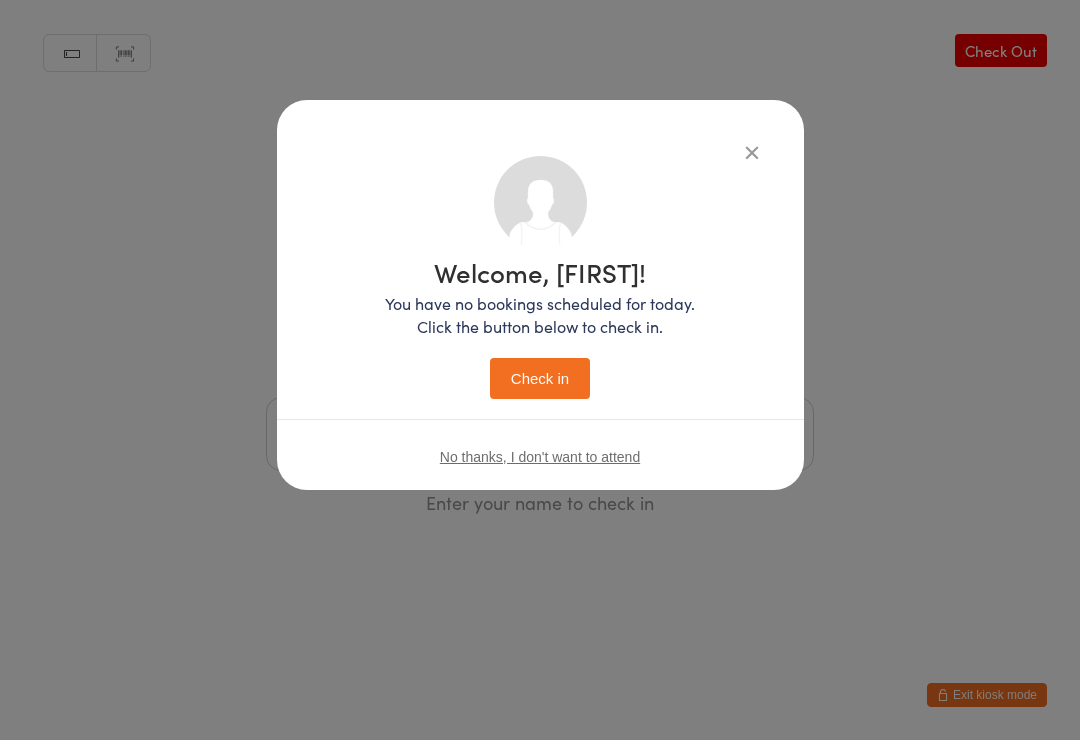 click on "Check in" at bounding box center [540, 378] 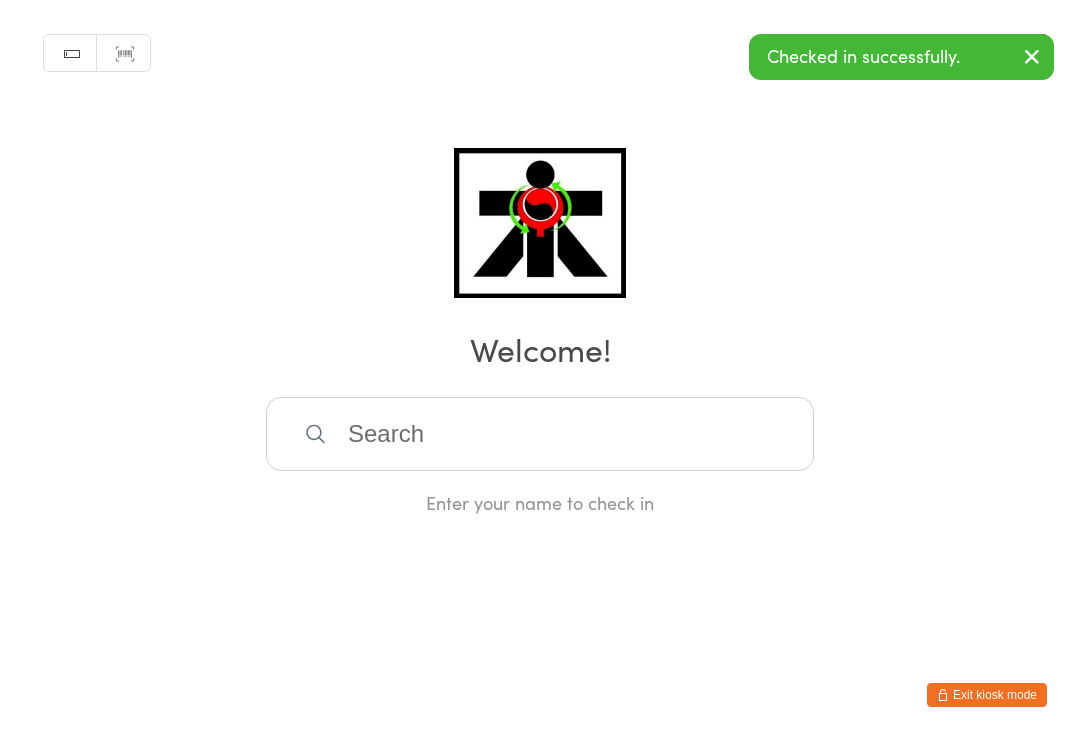 click at bounding box center (540, 434) 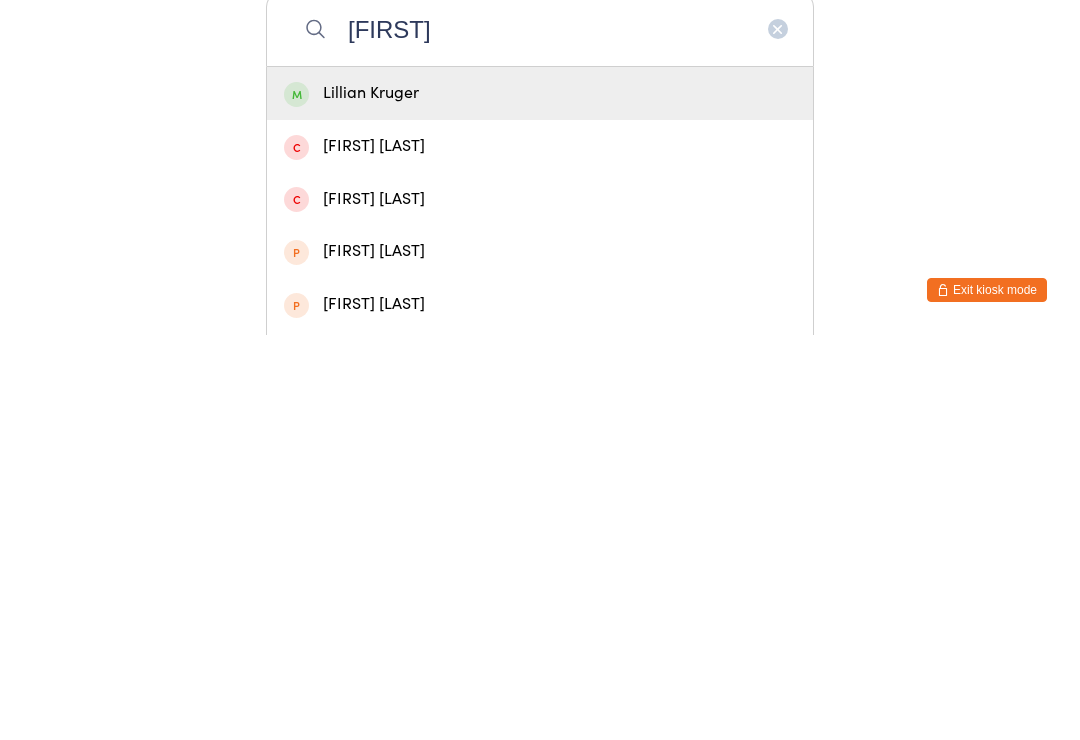 type on "Lillian" 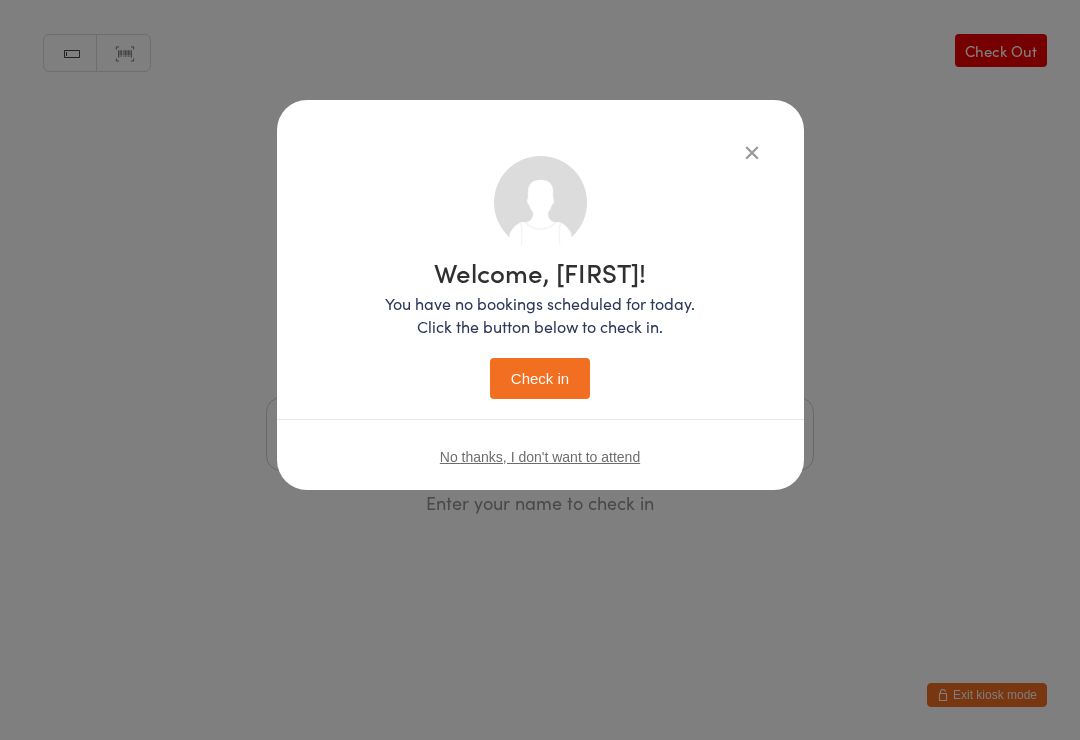 click on "Check in" at bounding box center (540, 378) 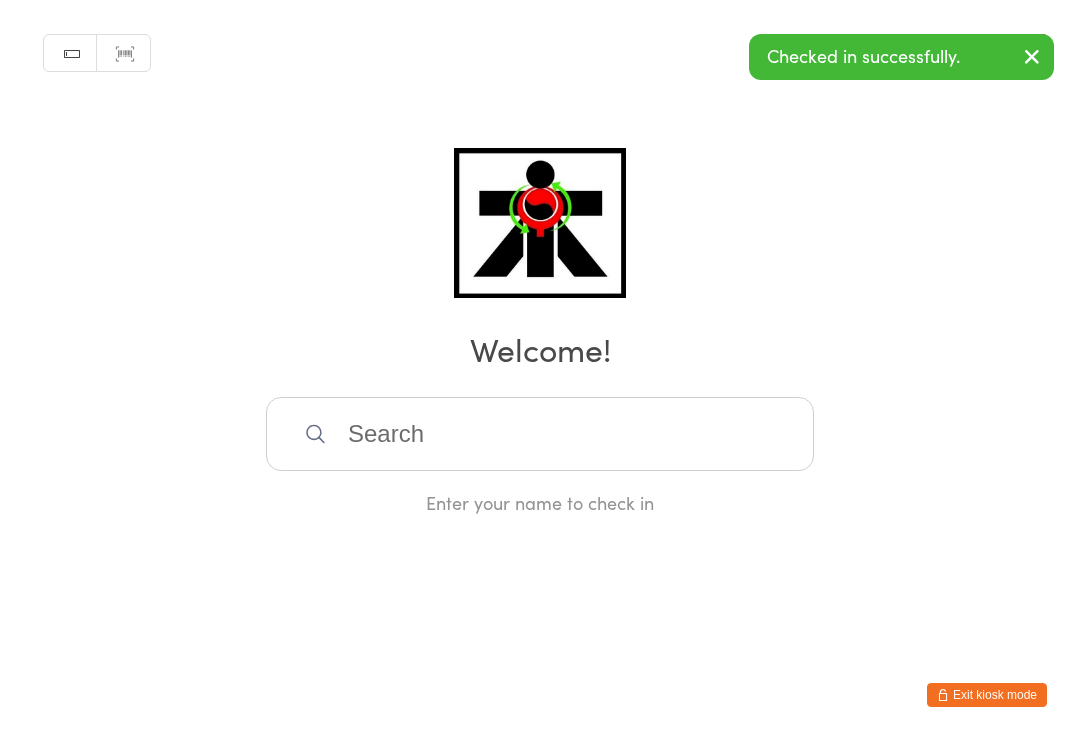 click at bounding box center (540, 434) 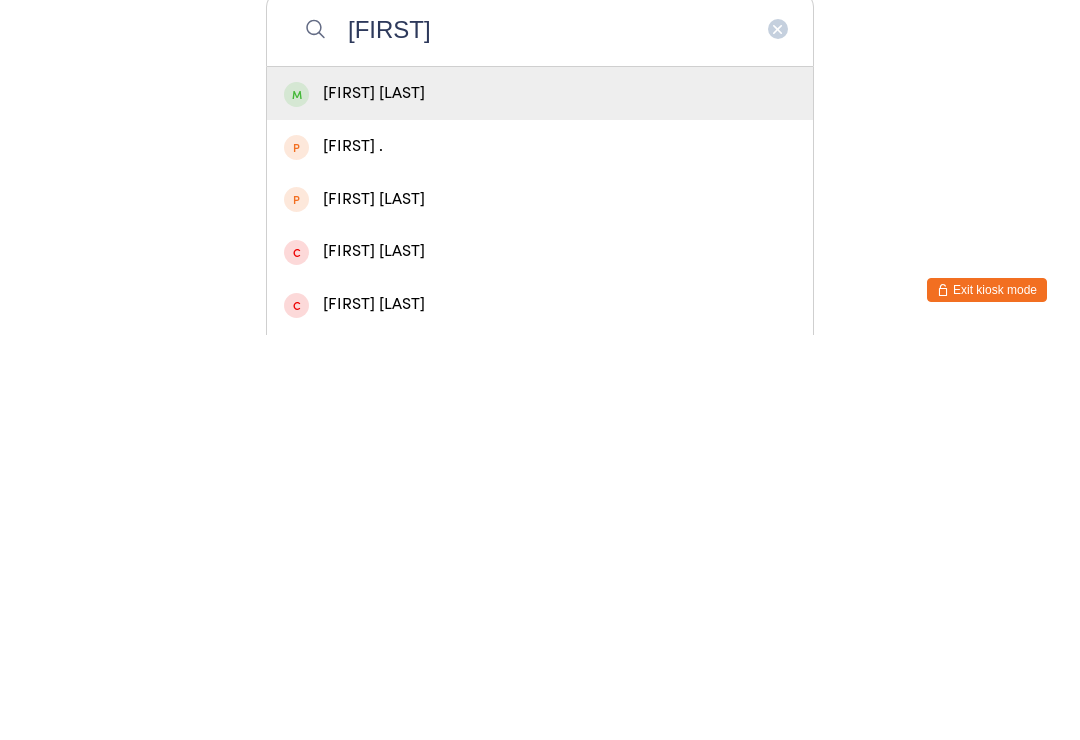 type on "Vancaleb" 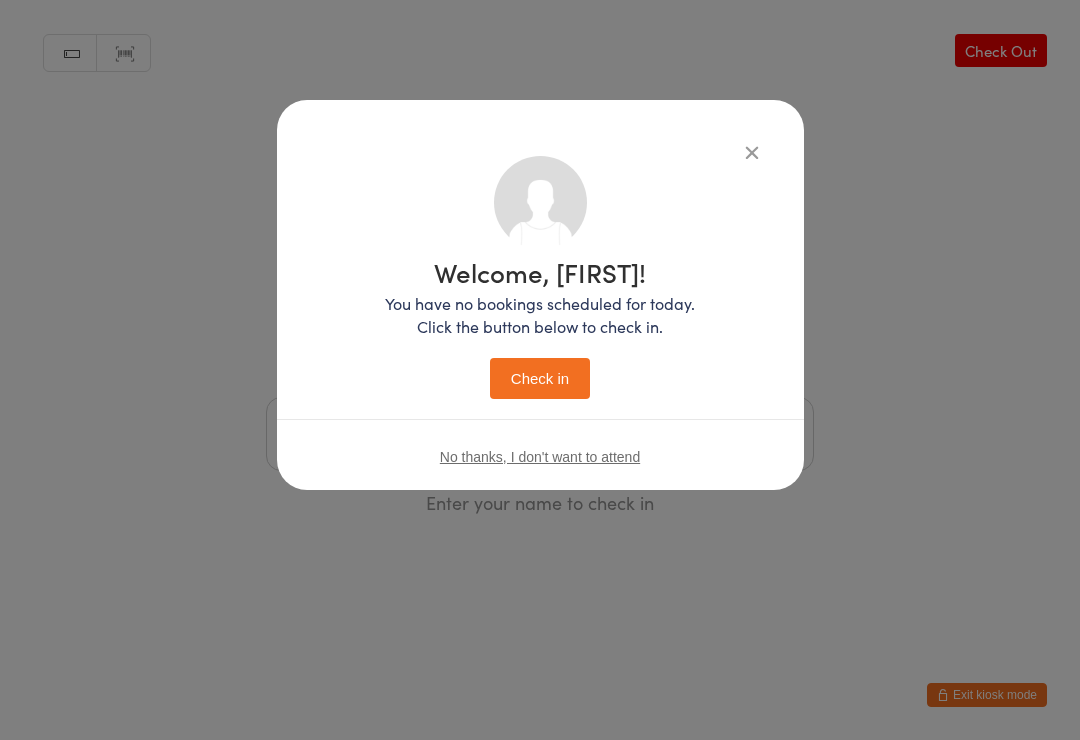 click on "Check in" at bounding box center (540, 378) 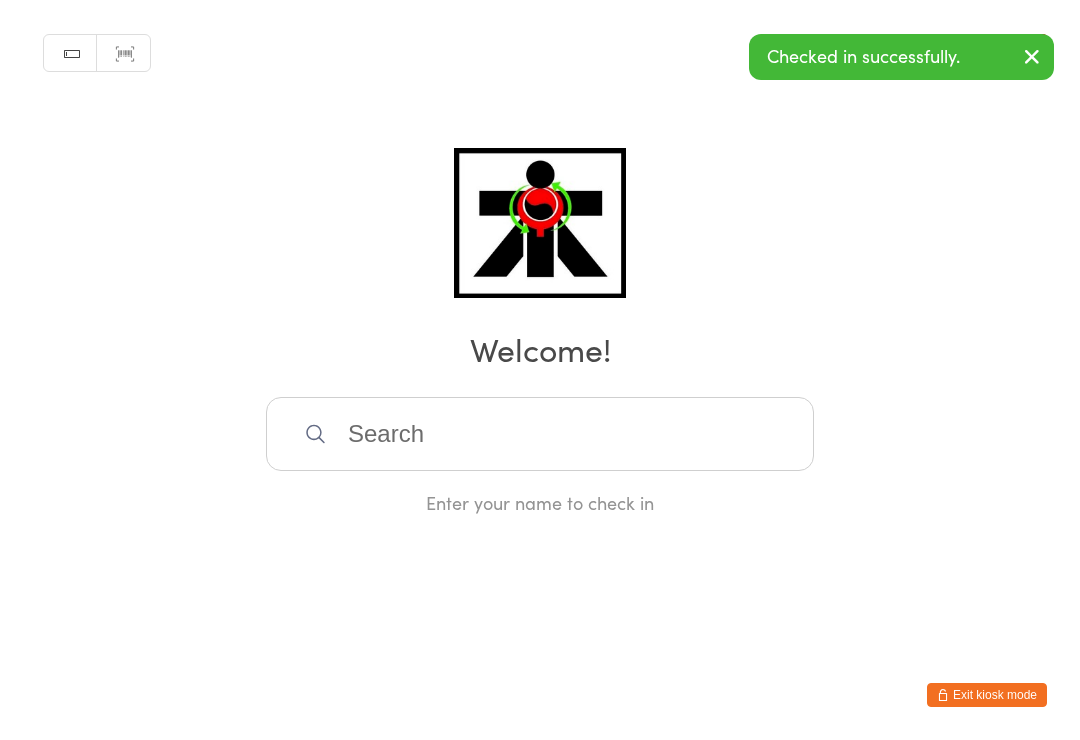 click on "You have now entered Kiosk Mode. Members will be able to check themselves in using the search field below. Click "Exit kiosk mode" below to exit Kiosk Mode at any time. Checked in successfully. Manual search Scanner input Check Out Welcome! Enter your name to check in Exit kiosk mode" at bounding box center (540, 370) 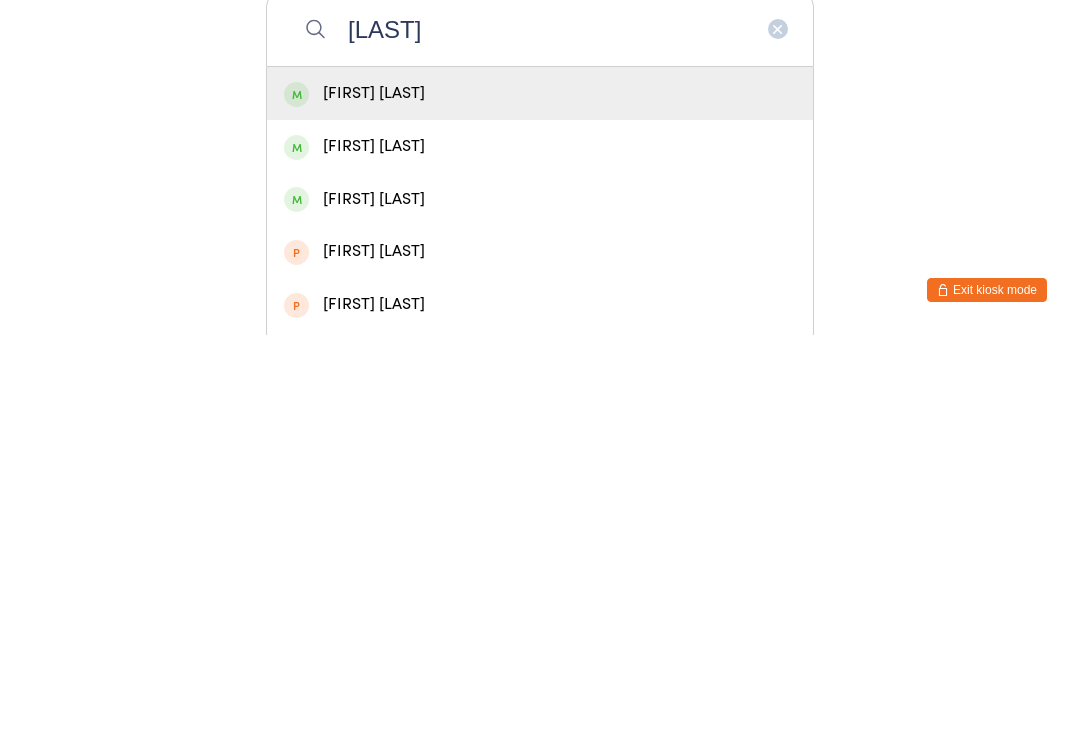 type on "[FIRST]" 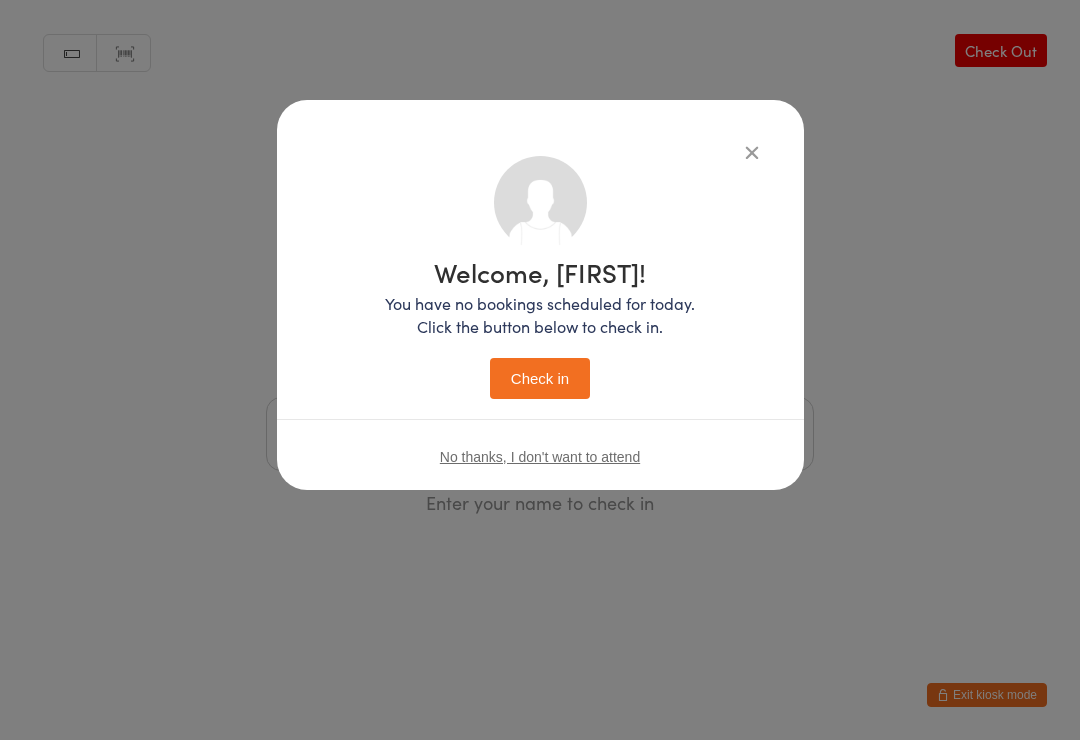 click on "Check in" at bounding box center (540, 378) 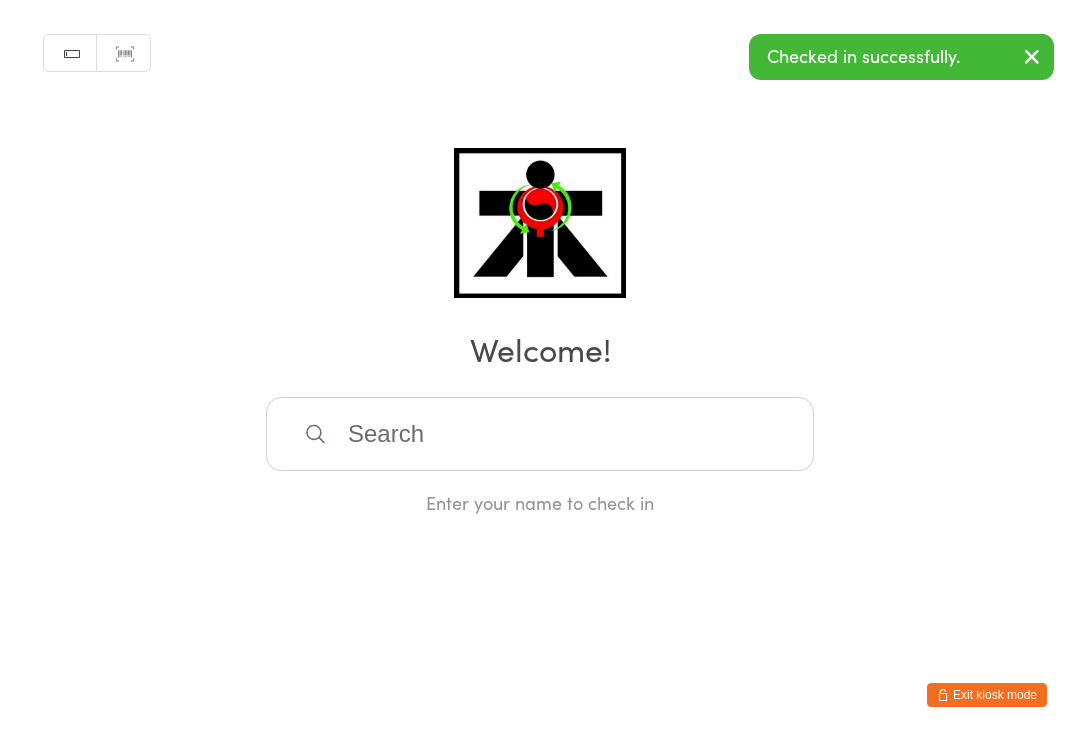 click at bounding box center (540, 434) 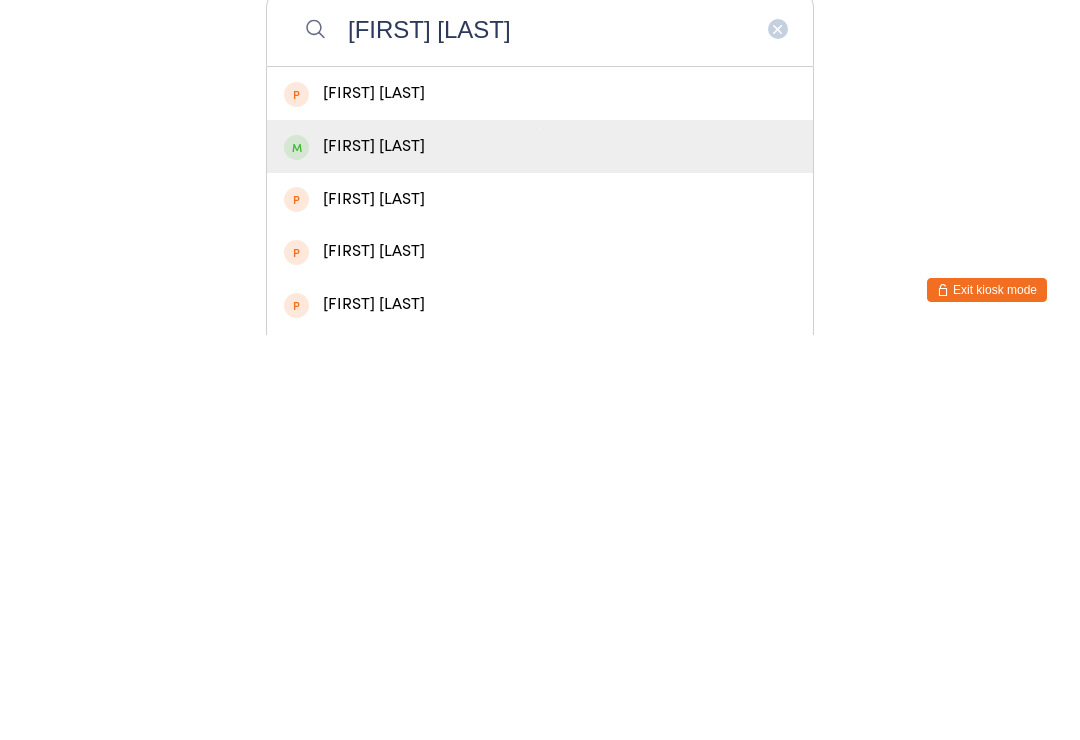 type on "Felix c" 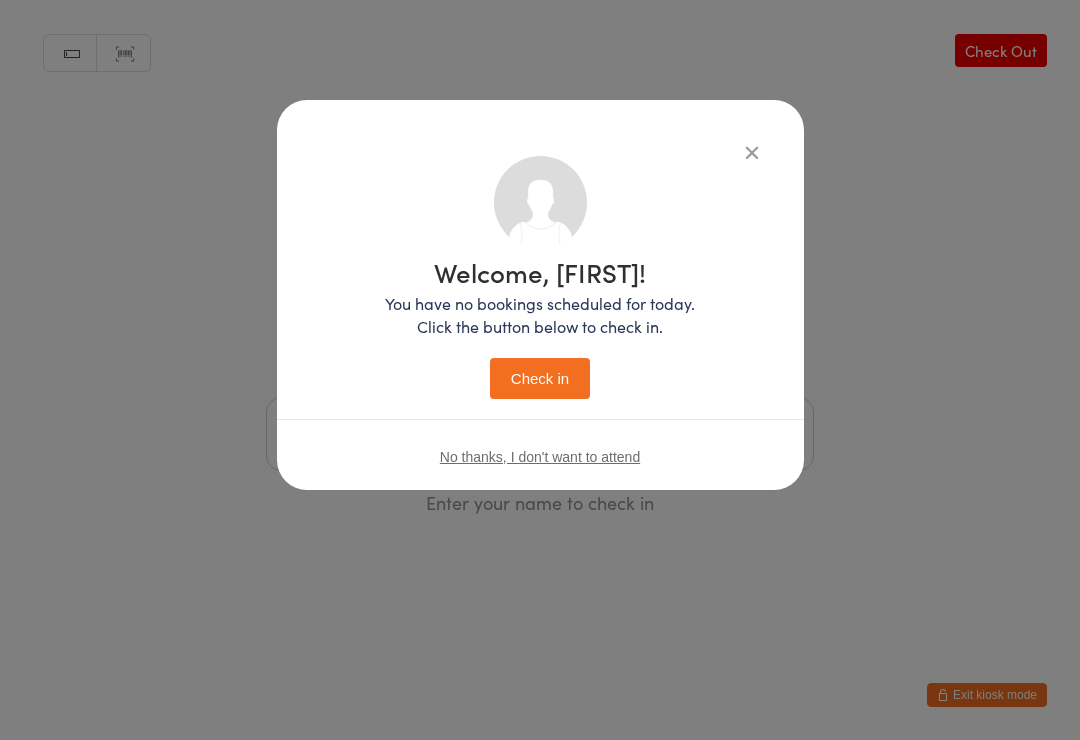 click on "Check in" at bounding box center (540, 378) 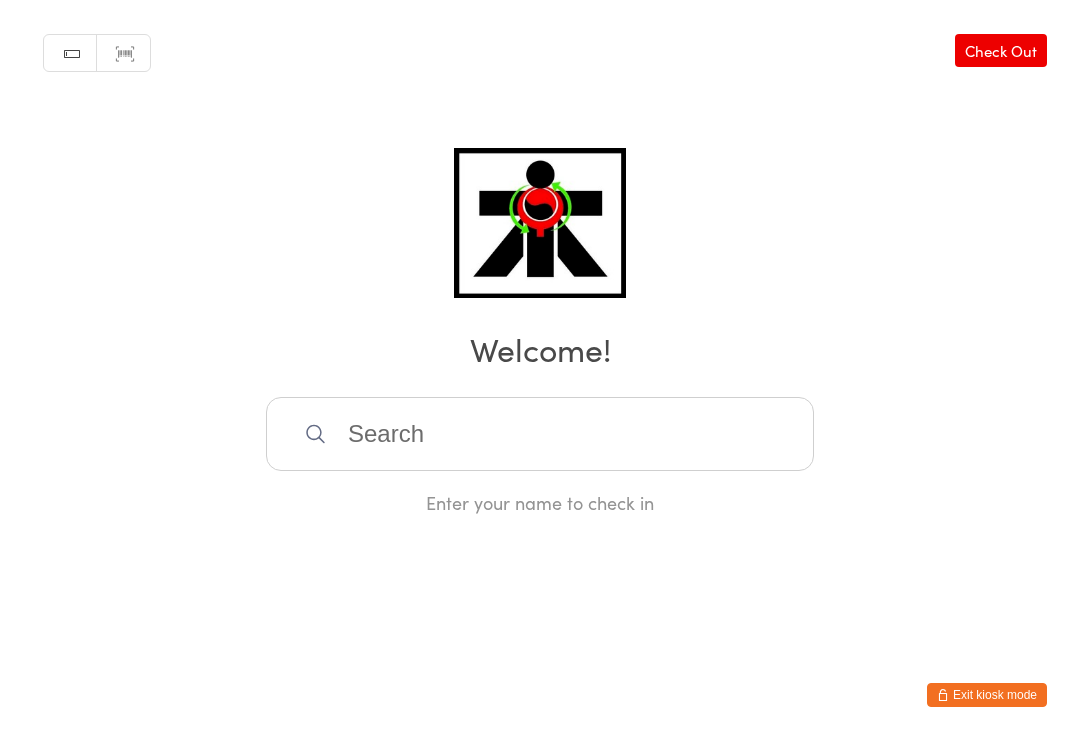 click at bounding box center (540, 434) 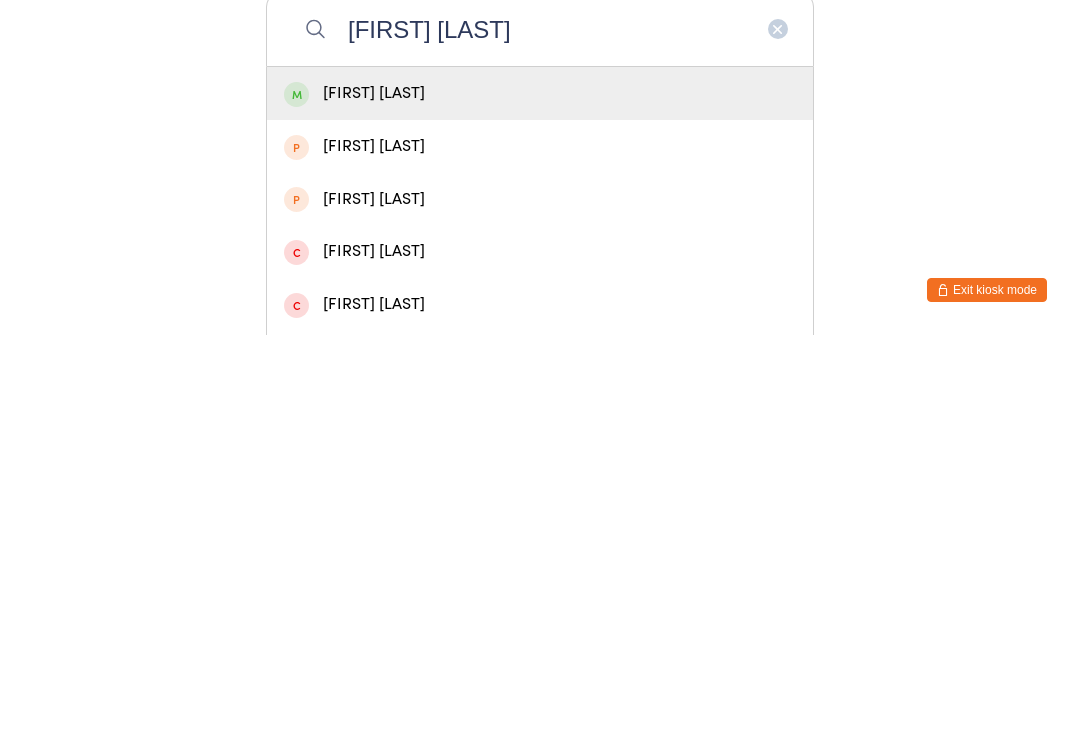 type on "Ali alizada" 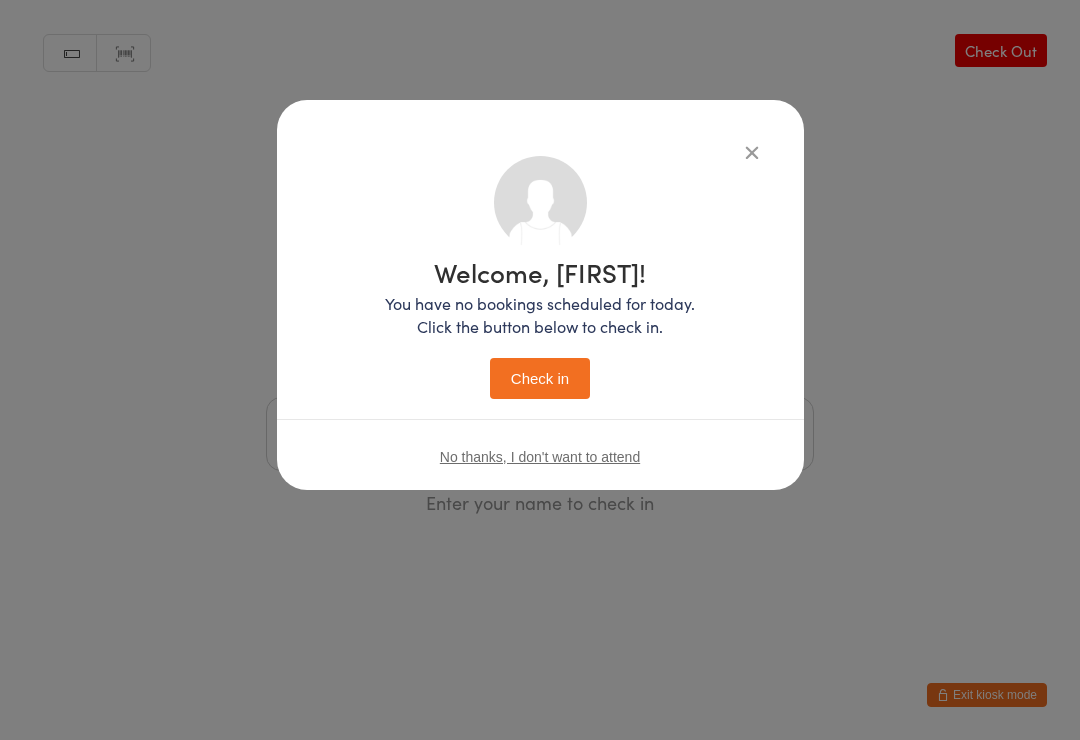 click at bounding box center [752, 152] 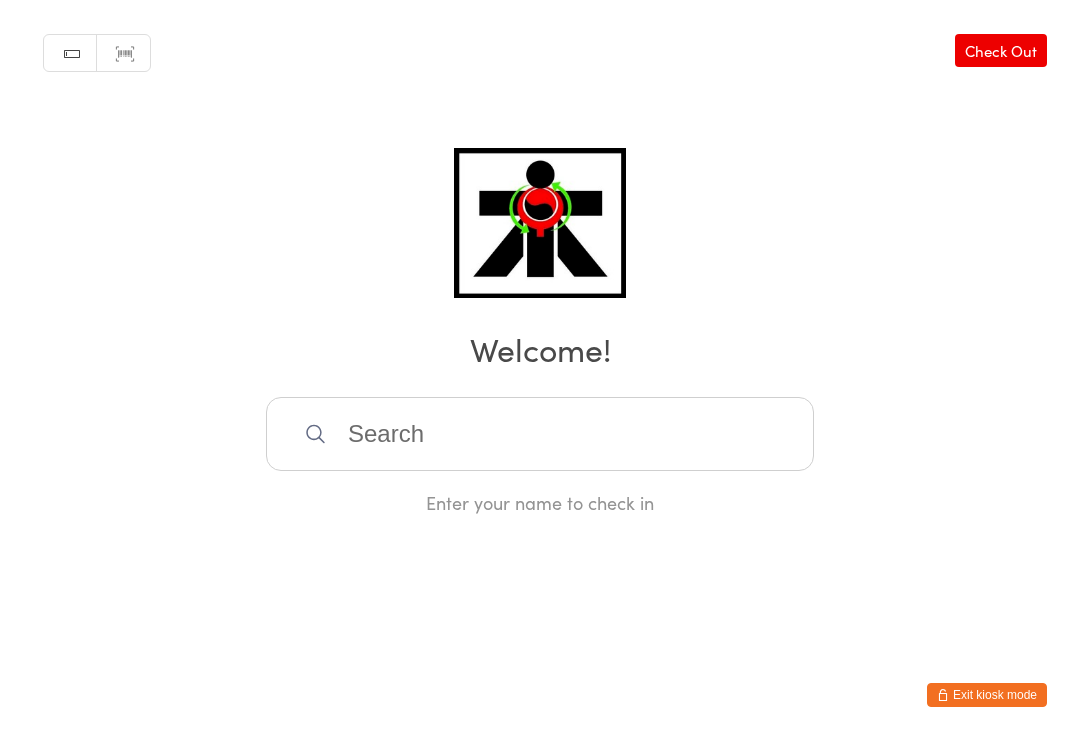 click at bounding box center [540, 434] 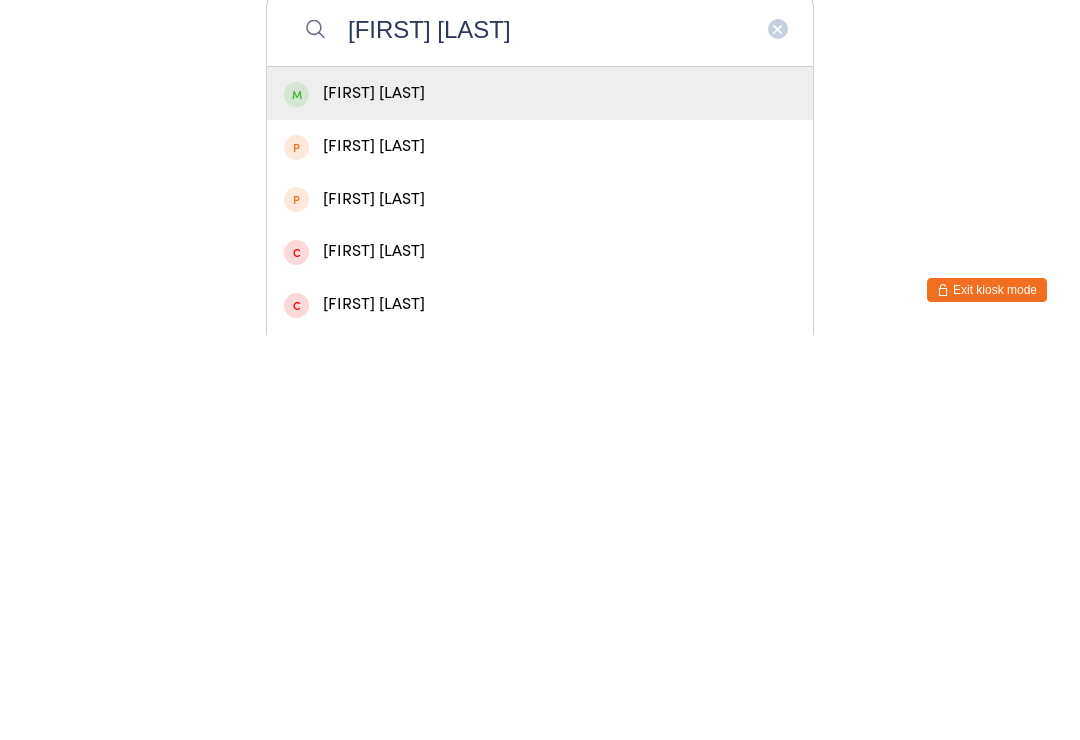 type on "Ali alizada" 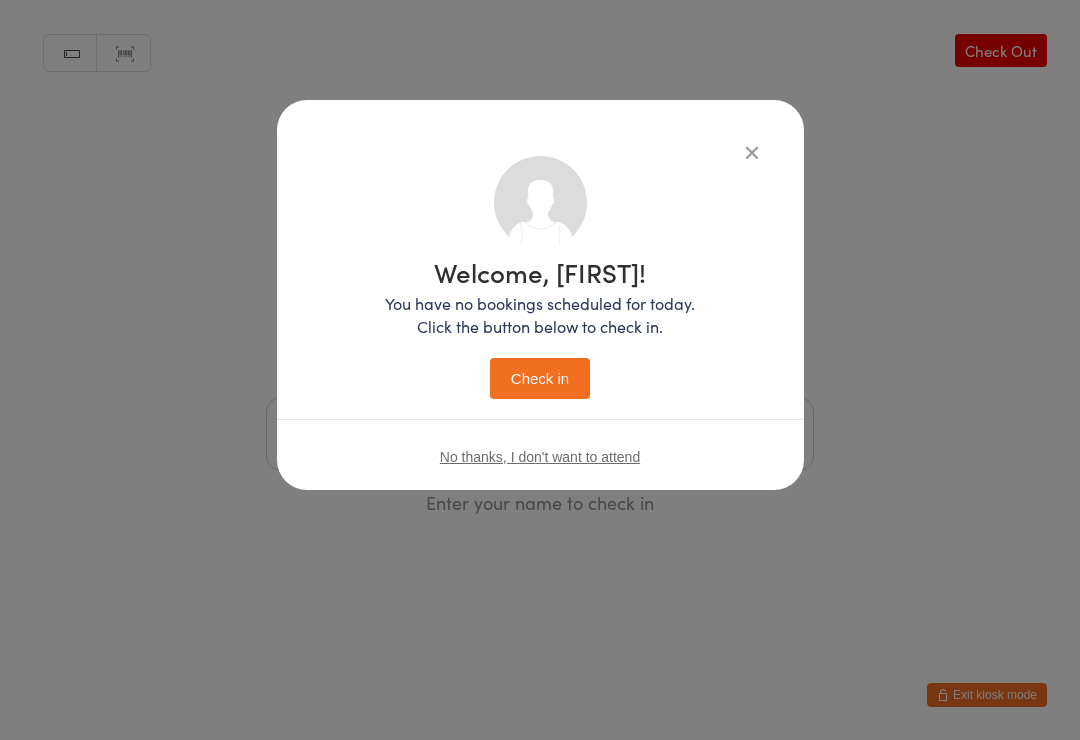 click on "Check in" at bounding box center [540, 378] 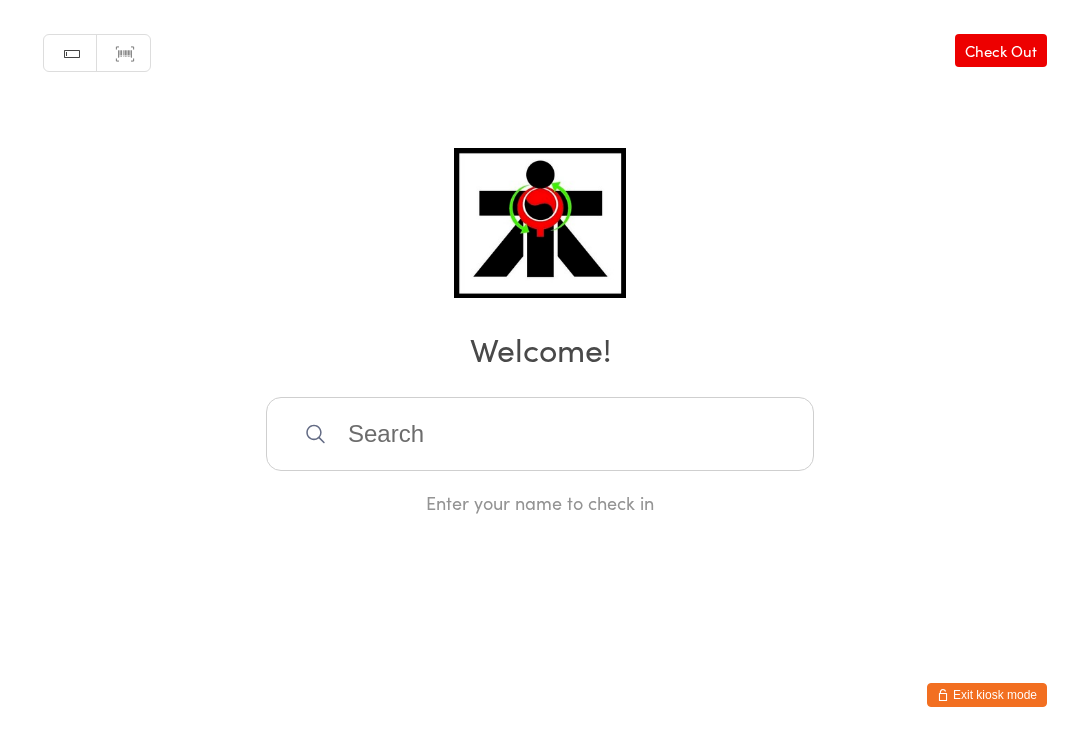 click on "Enter your name to check in" at bounding box center [540, 456] 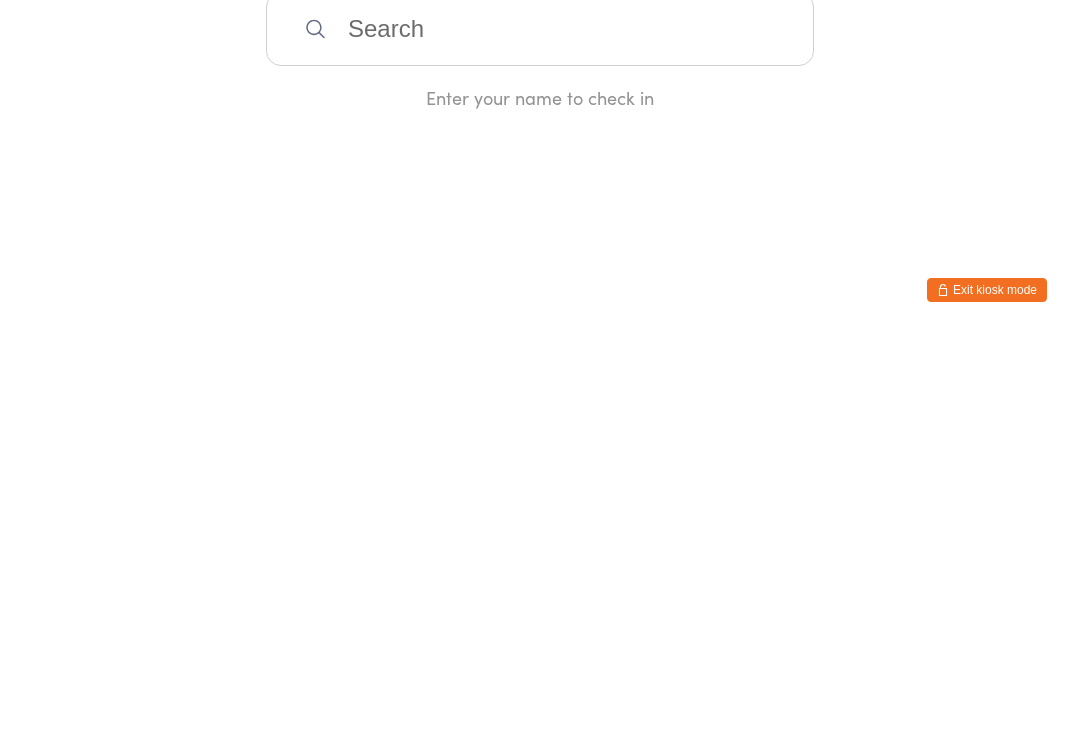 type on "H" 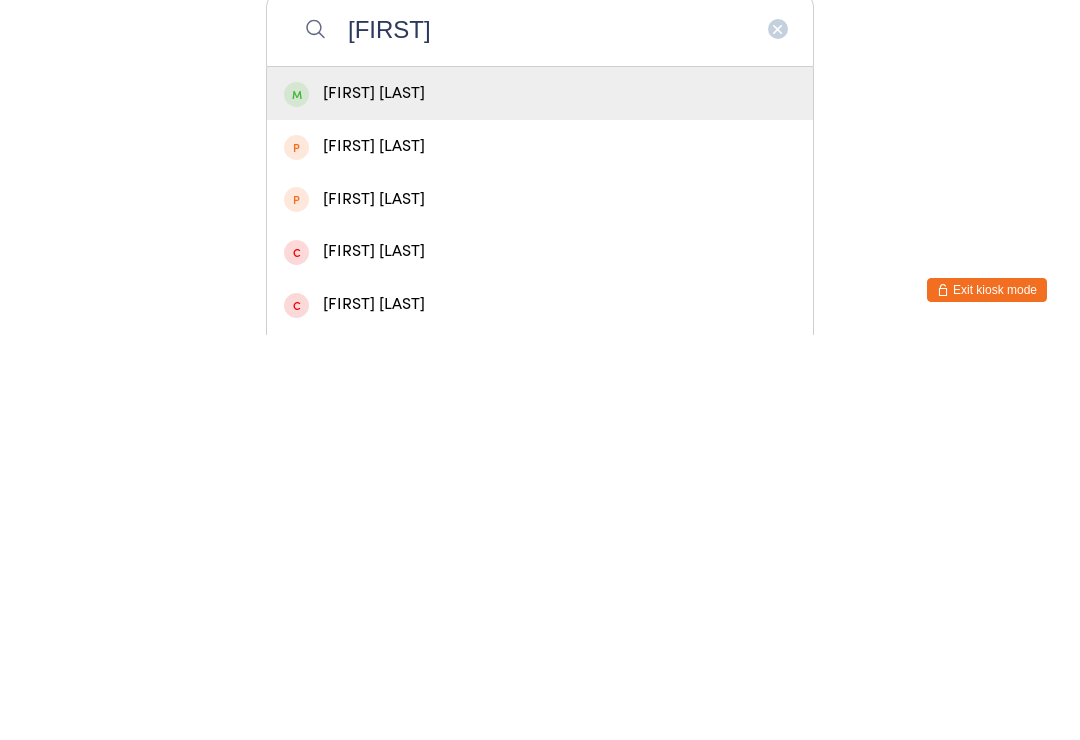 type on "Jamesbelt" 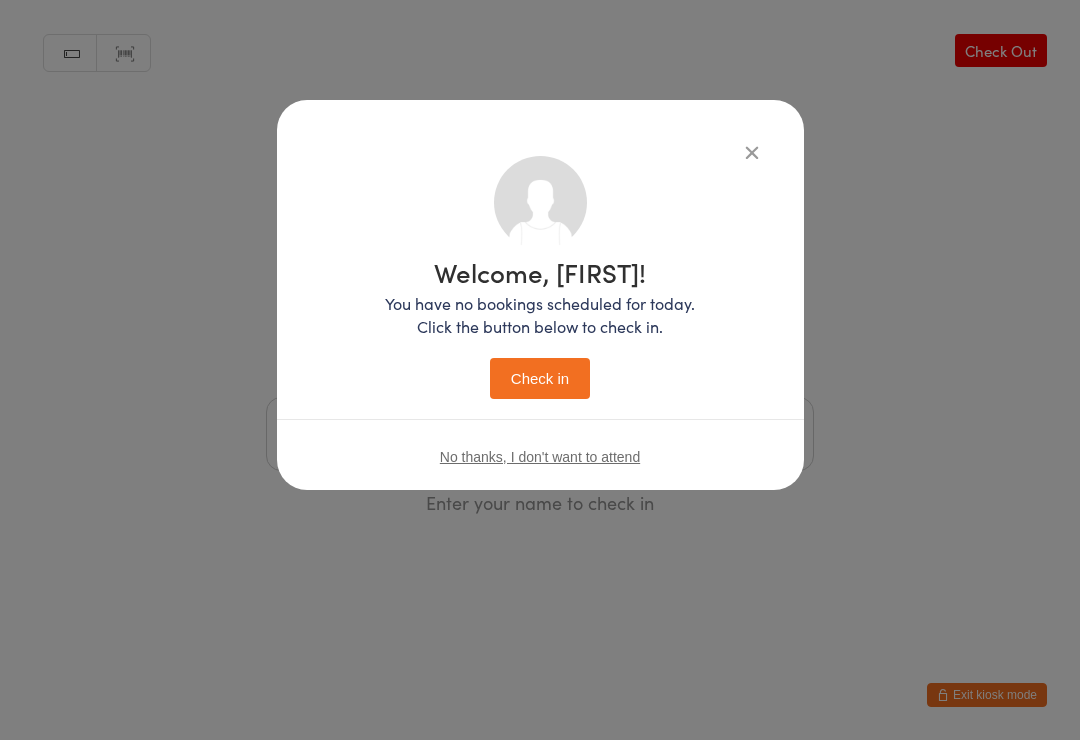 click on "Check in" at bounding box center [540, 378] 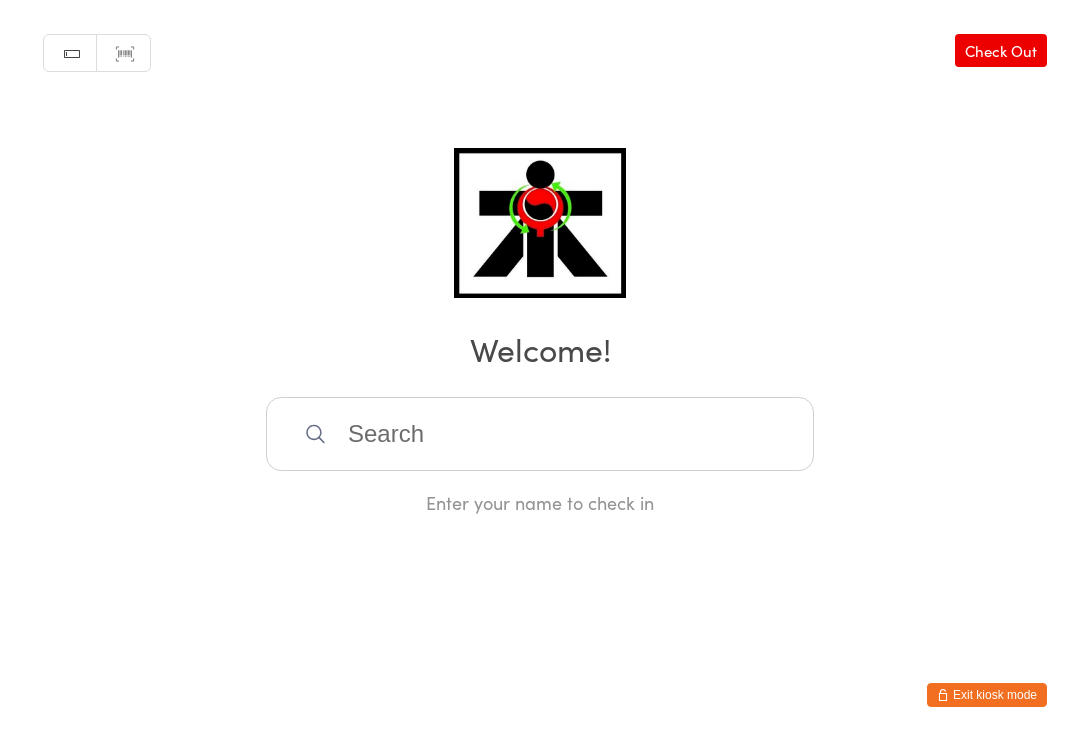 click at bounding box center [540, 434] 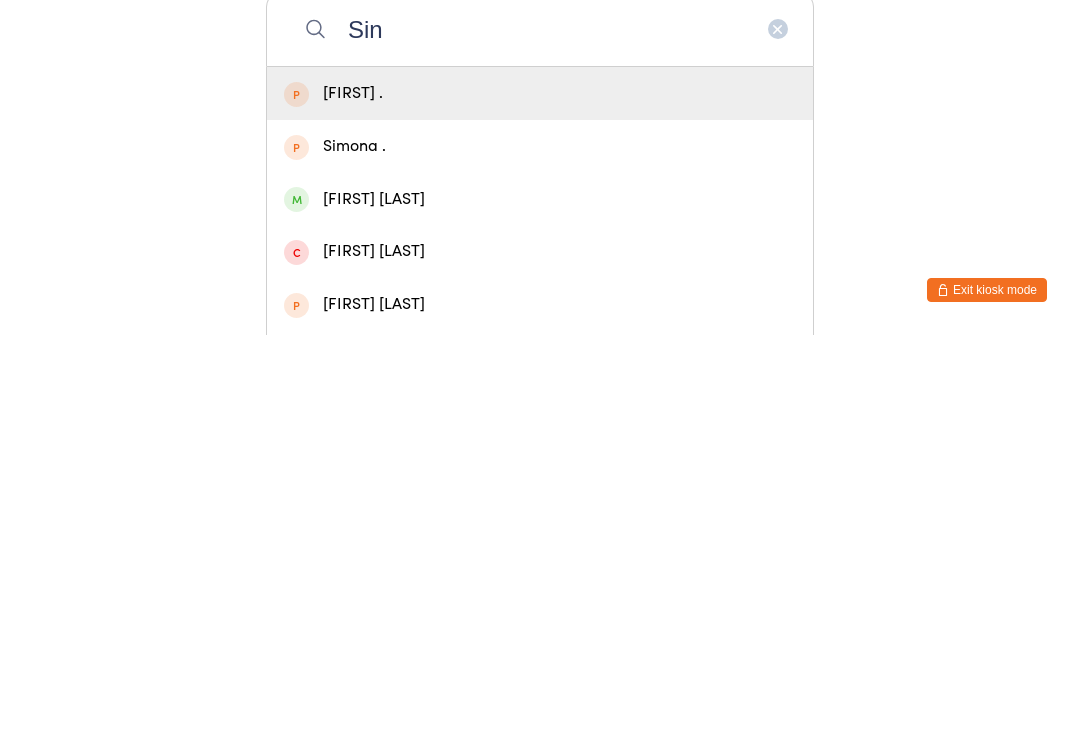 type on "Sina" 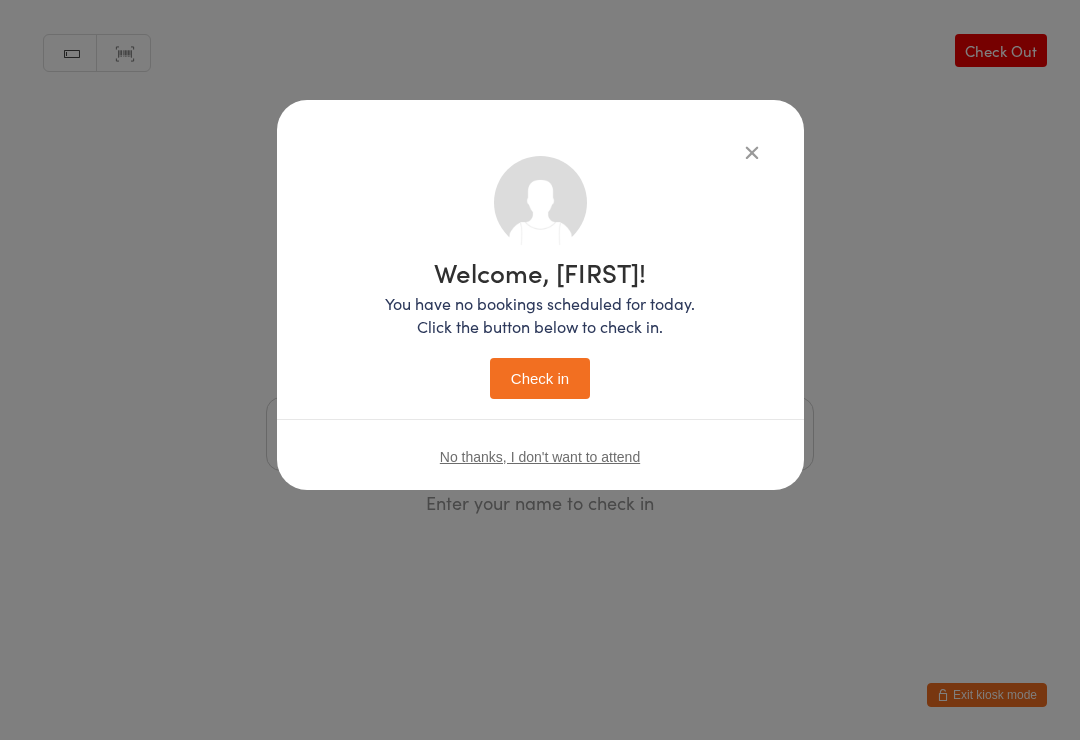 click at bounding box center [752, 152] 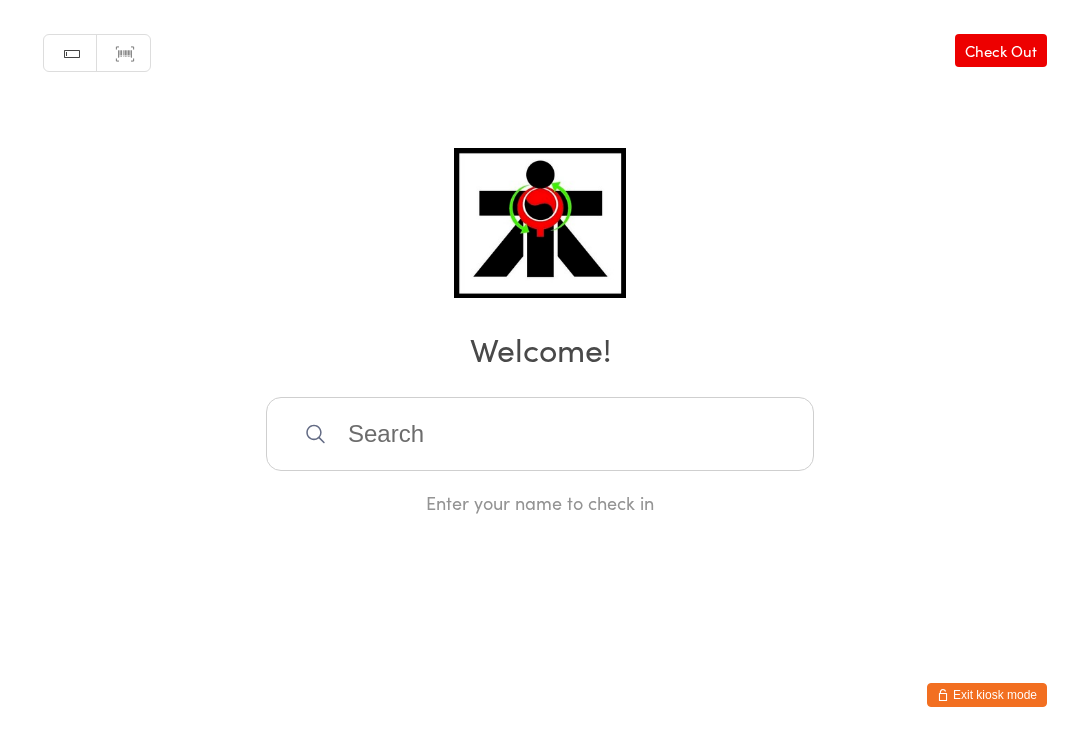 click at bounding box center [540, 434] 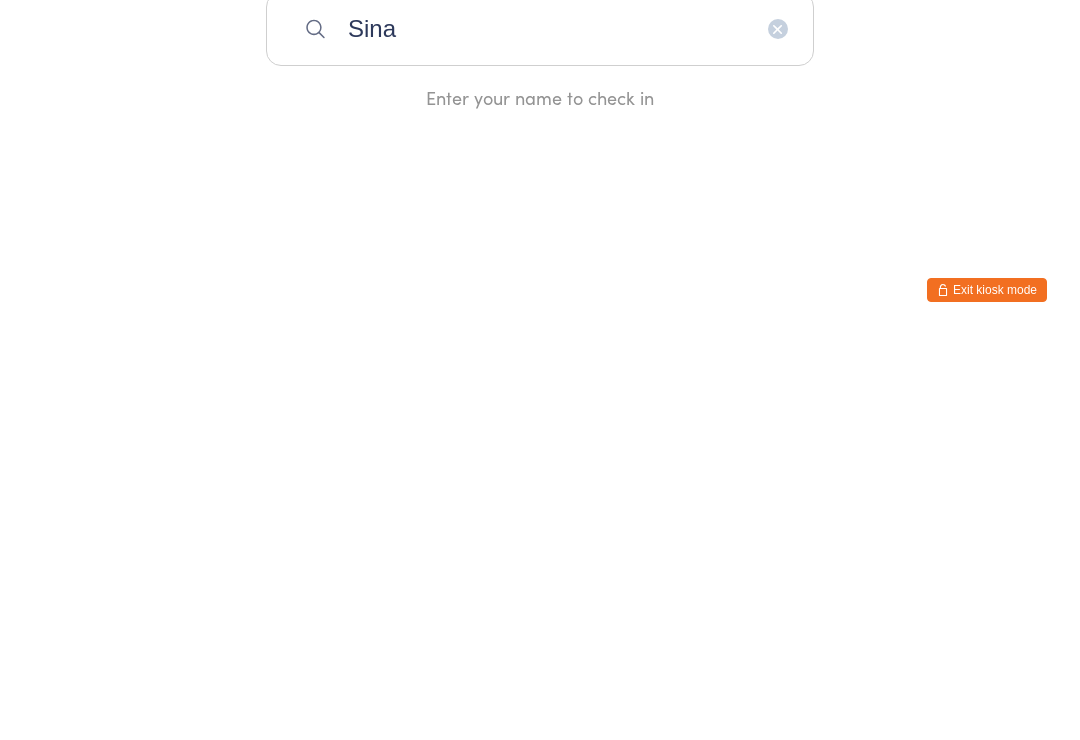 type on "Sina" 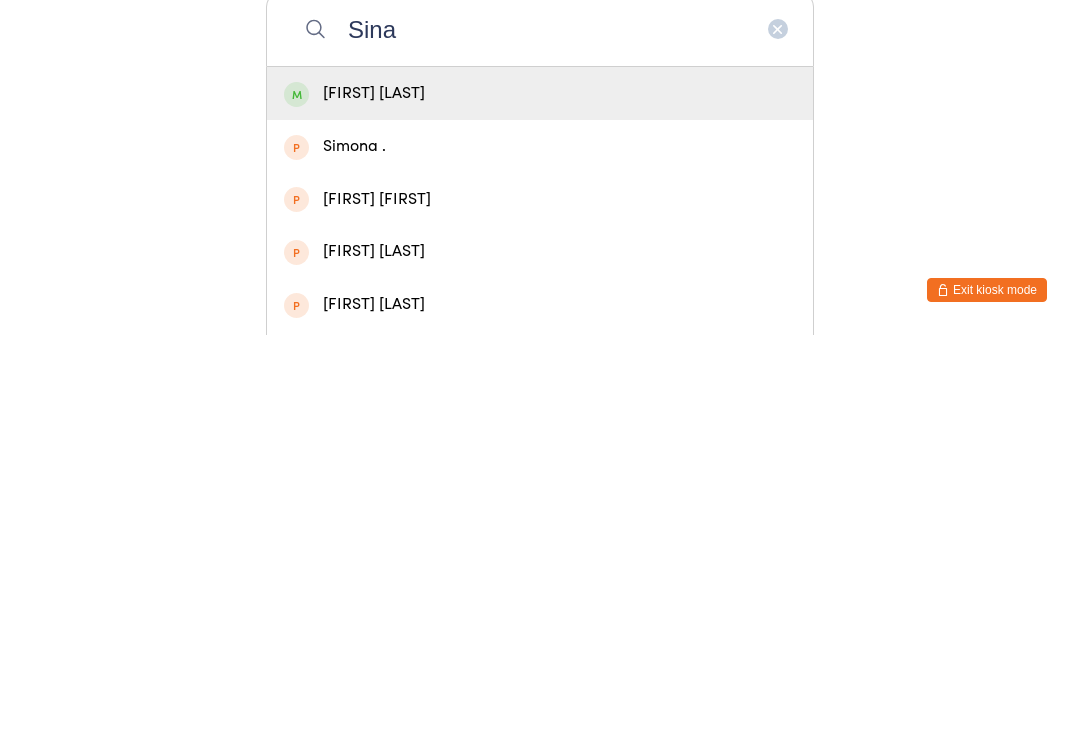 click on "Sina Abbasi" at bounding box center (540, 498) 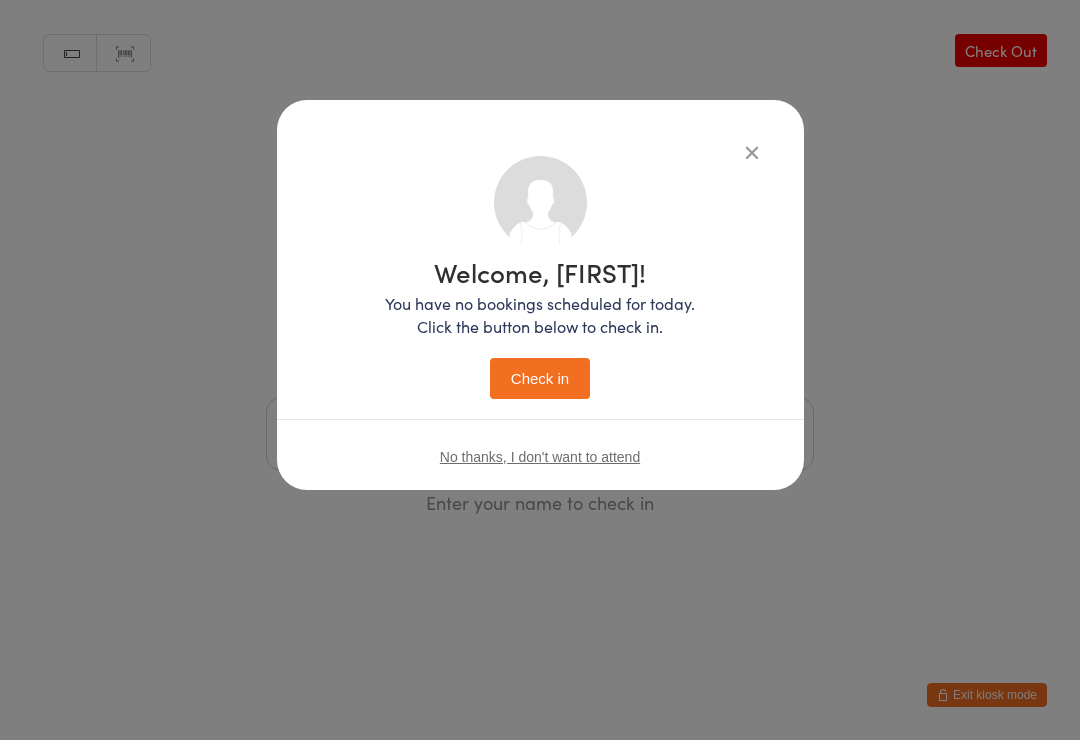 click on "Check in" at bounding box center [540, 378] 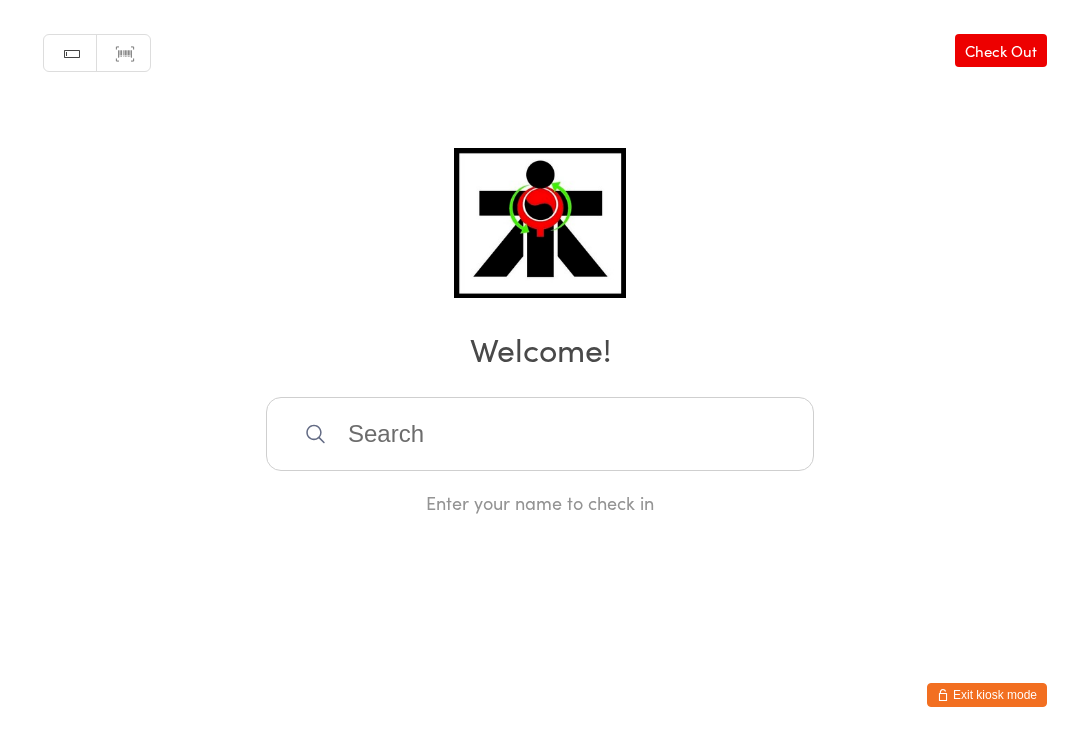 click at bounding box center (540, 434) 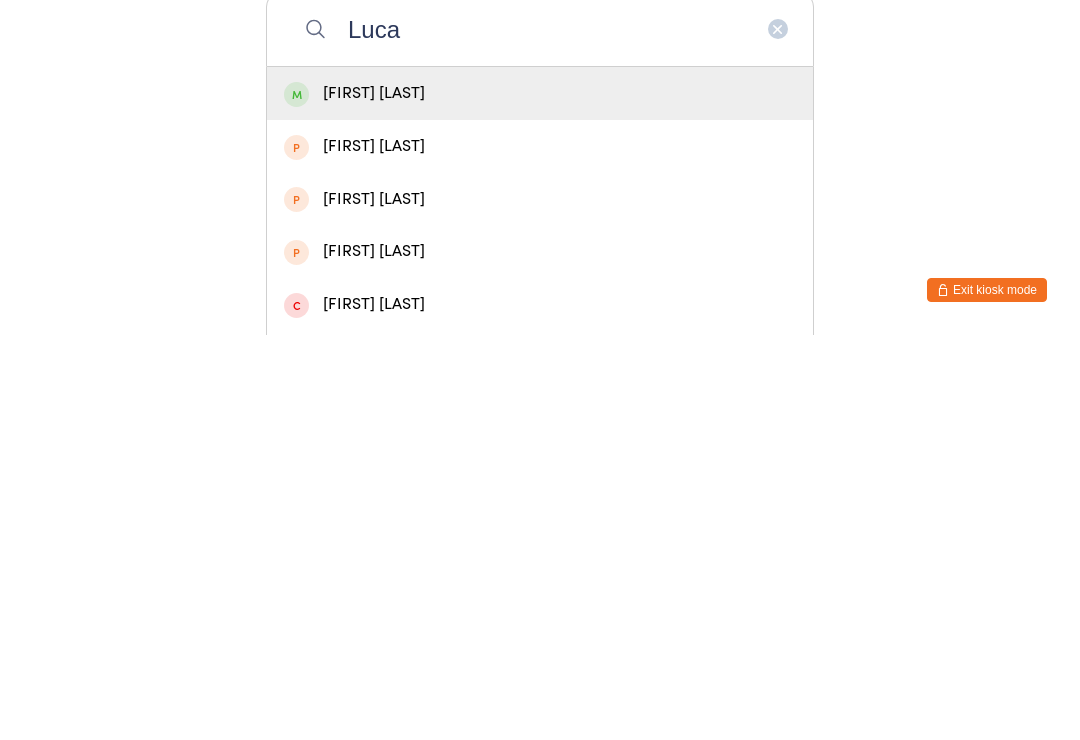 type on "Luca" 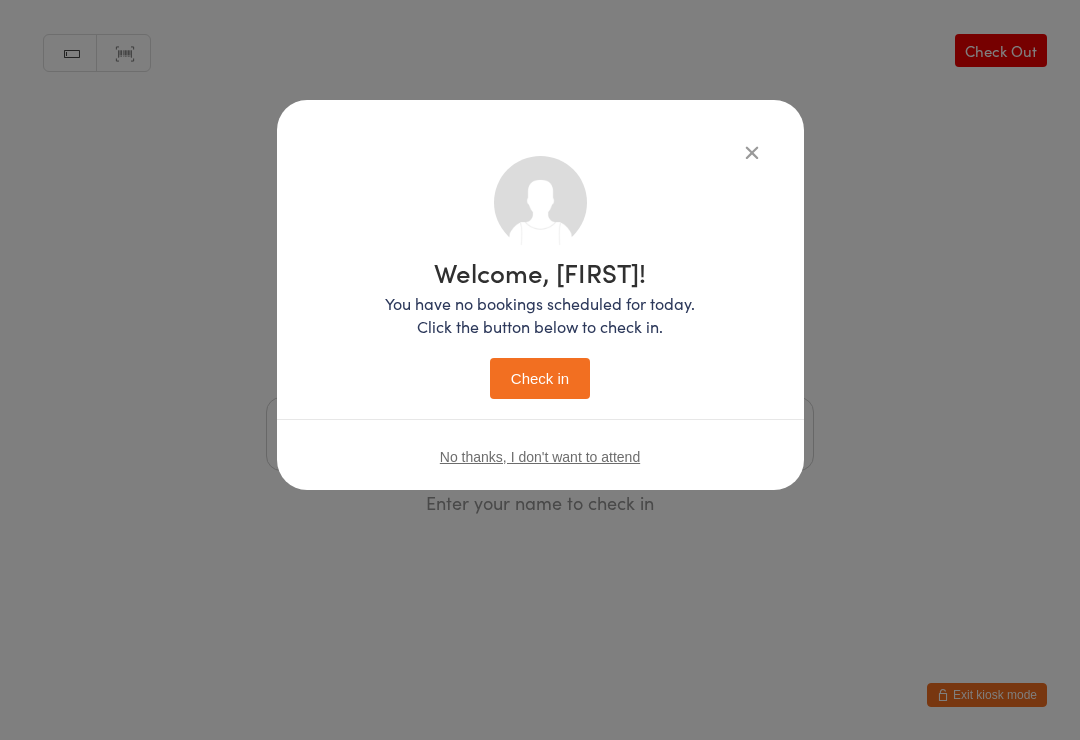 click on "Check in" at bounding box center [540, 378] 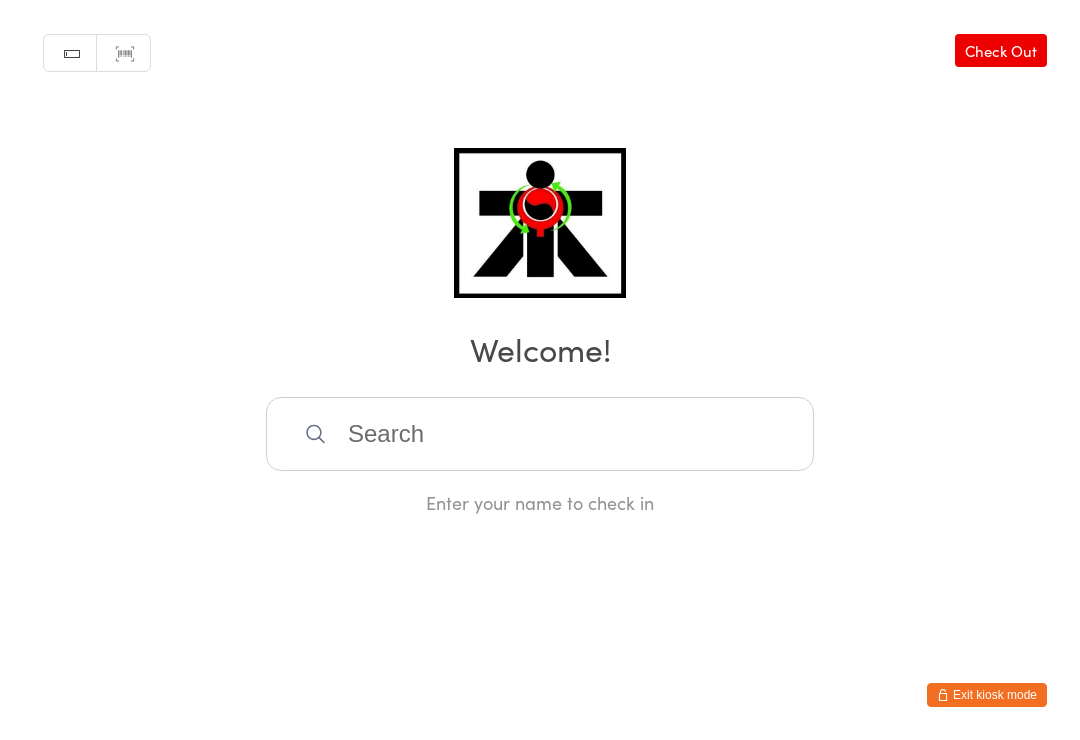 click at bounding box center (540, 434) 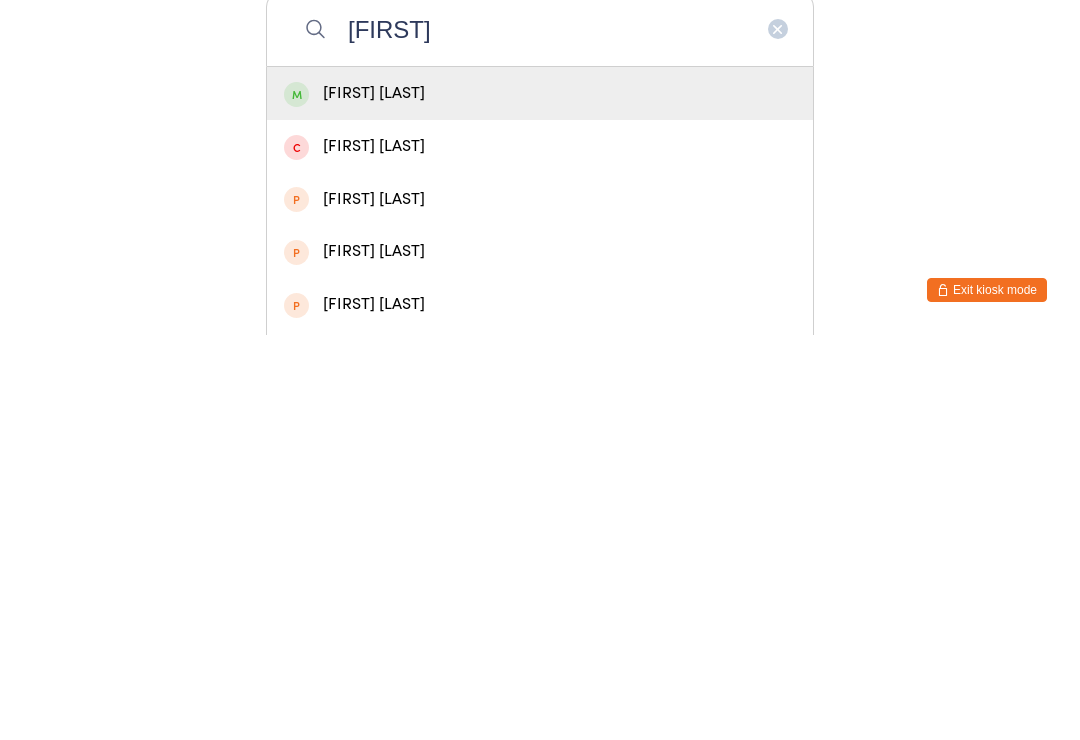type on "Emmelin" 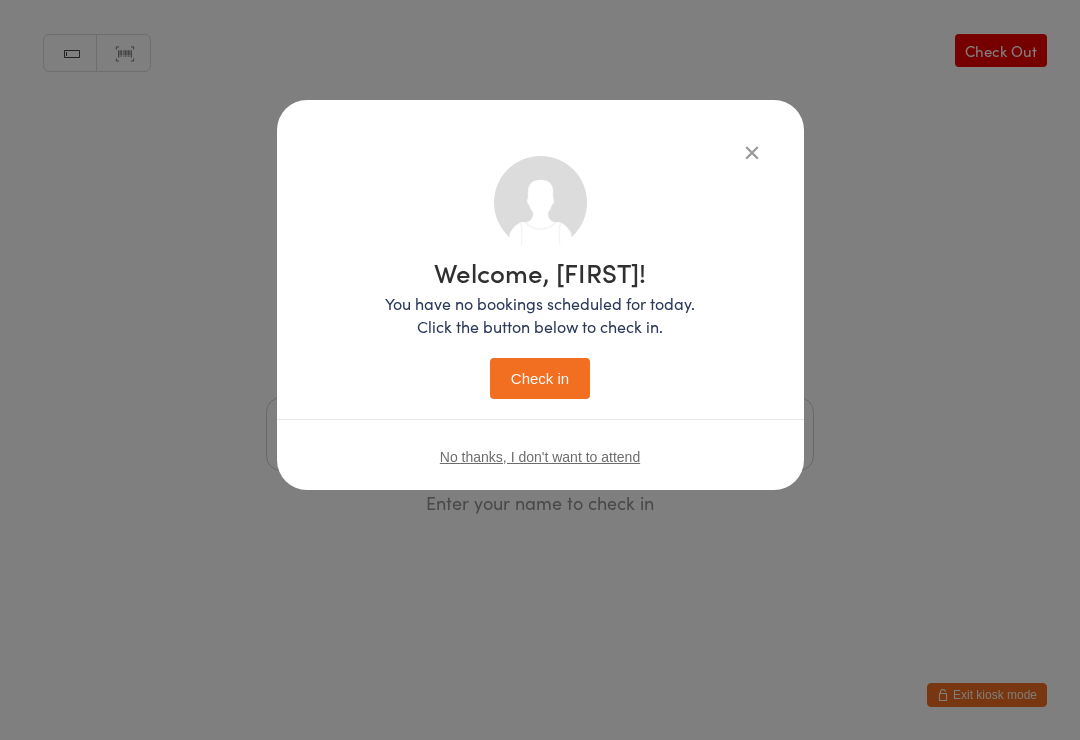 click on "Check in" at bounding box center (540, 378) 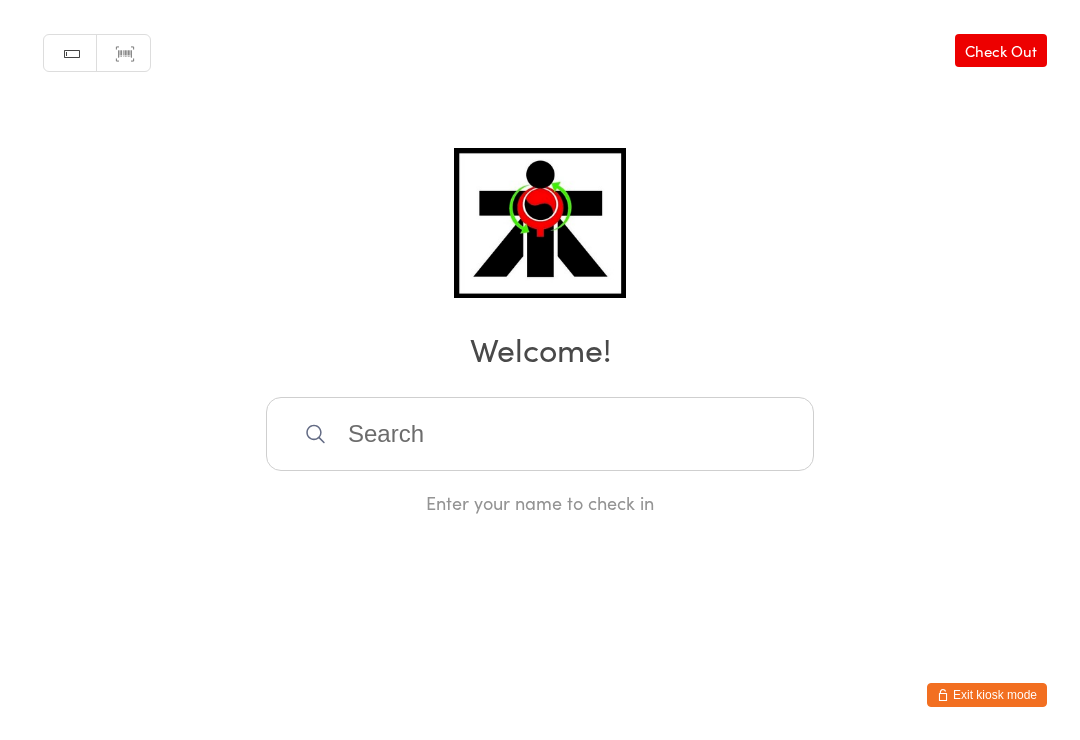 click at bounding box center (540, 434) 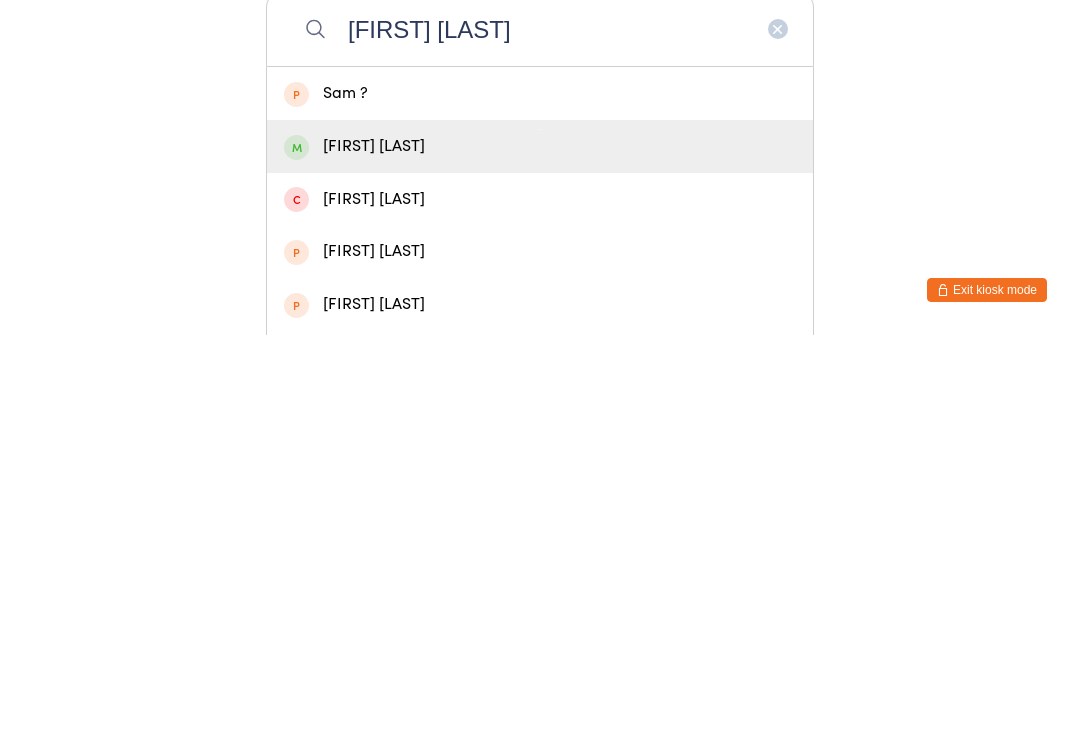 type on "Sam fl" 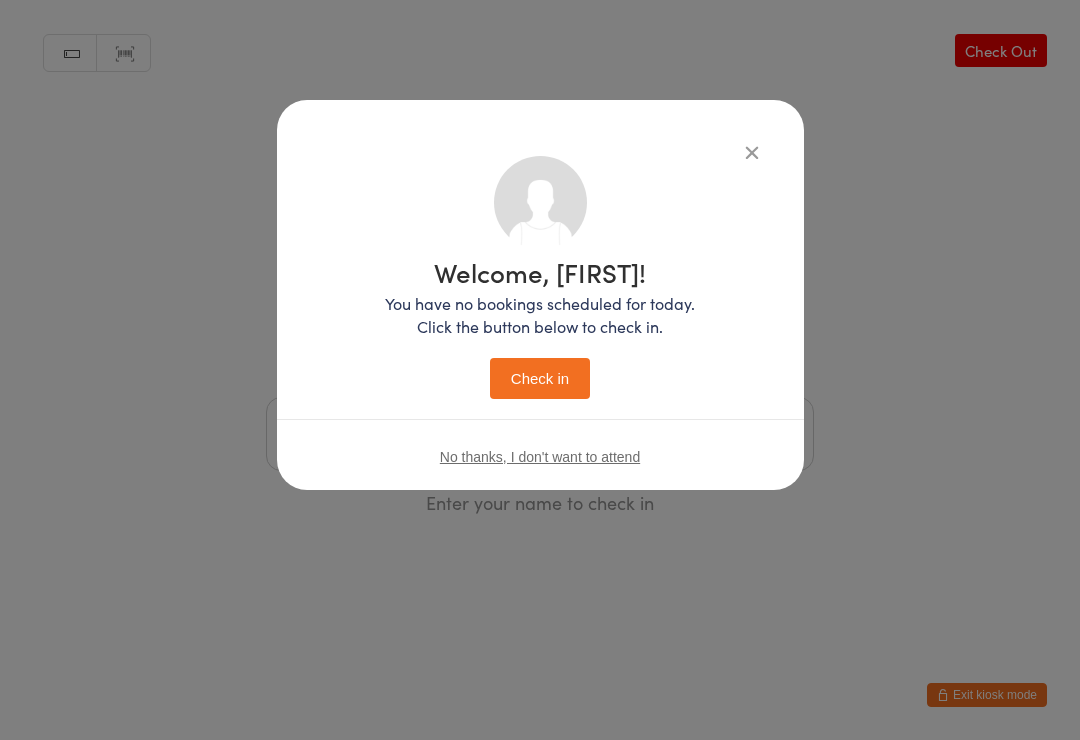 click on "Check in" at bounding box center [540, 378] 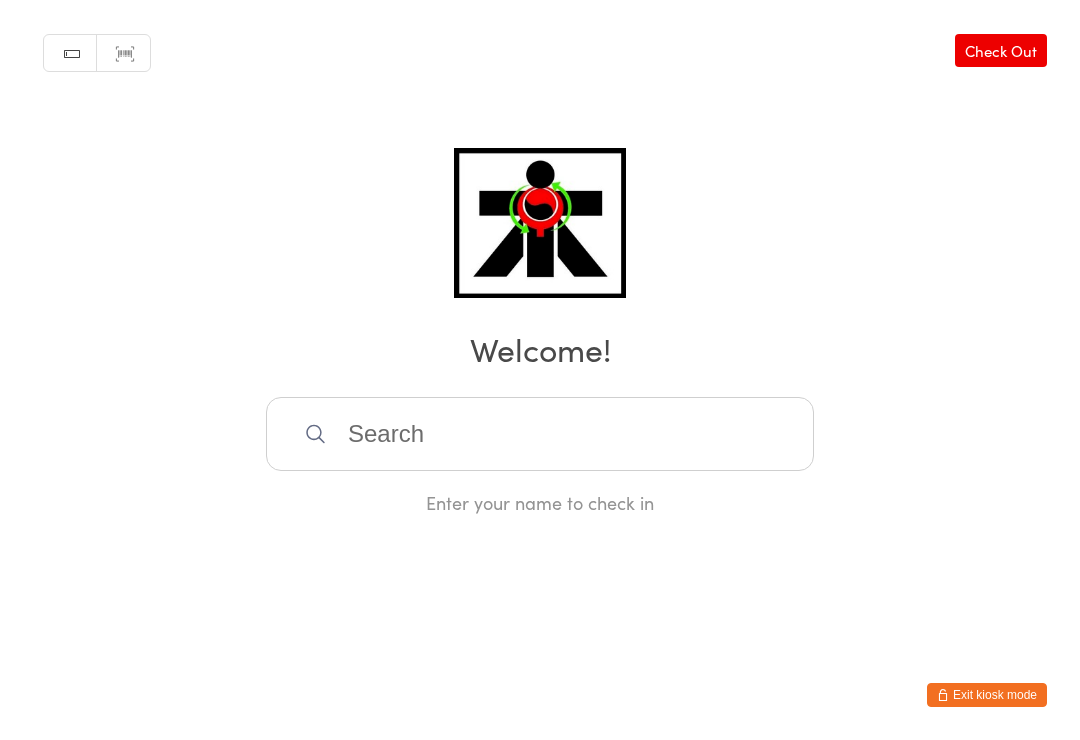 click at bounding box center (540, 434) 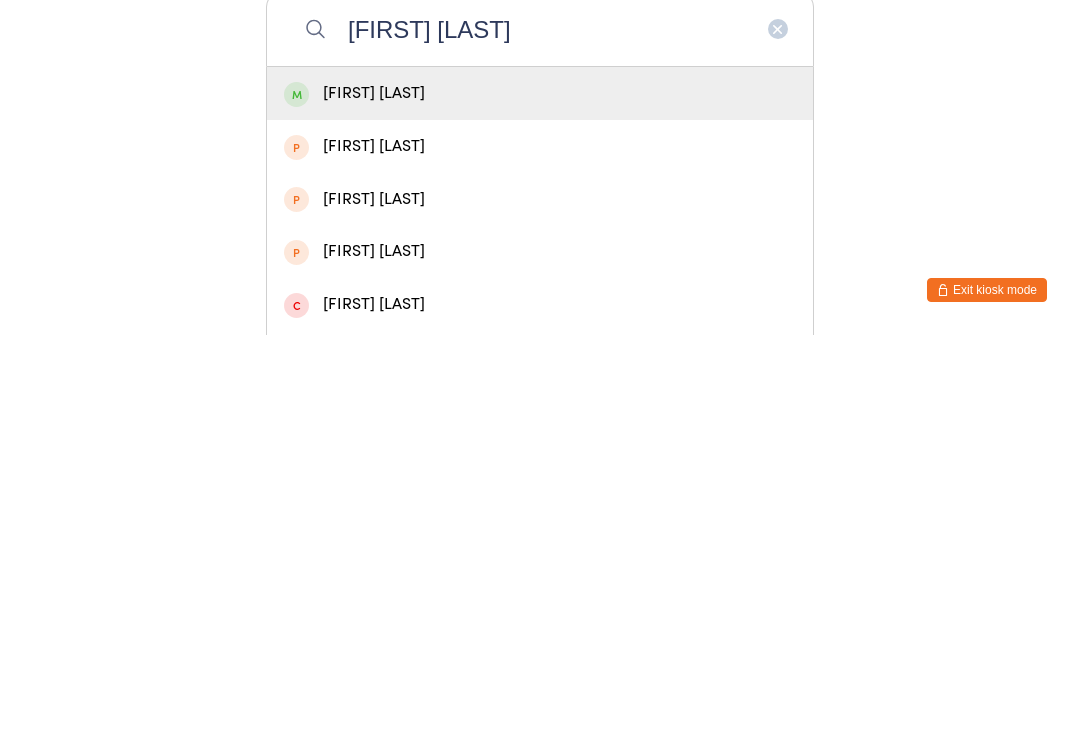 type on "Sara lan" 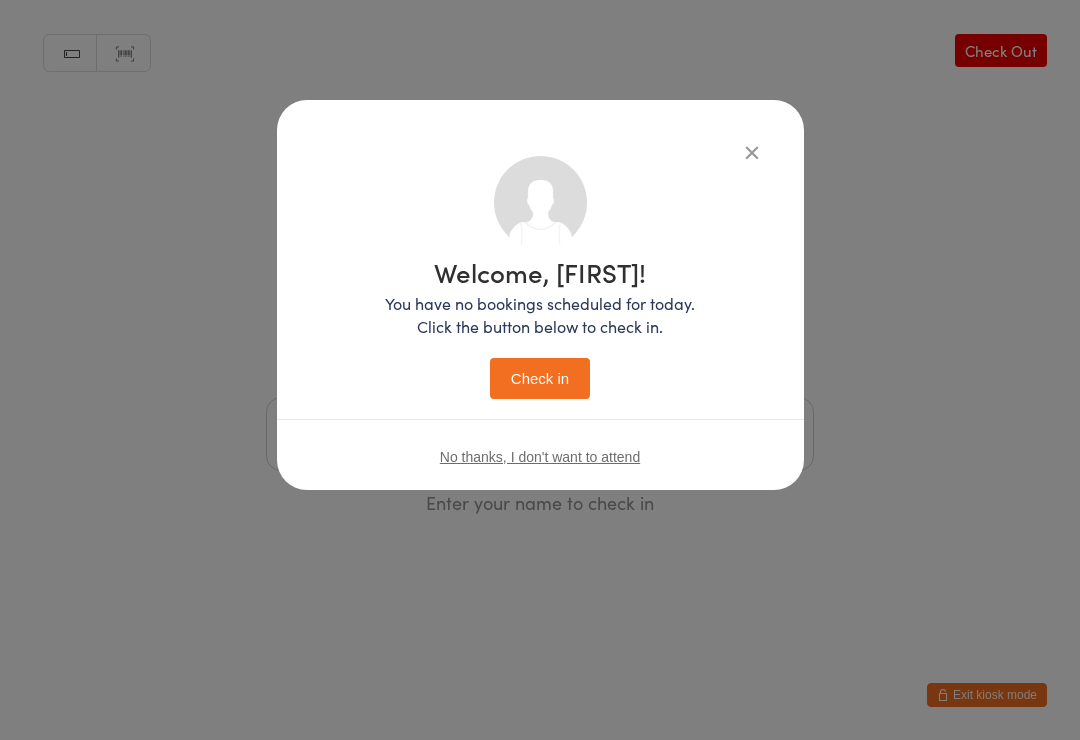 click on "Check in" at bounding box center [540, 378] 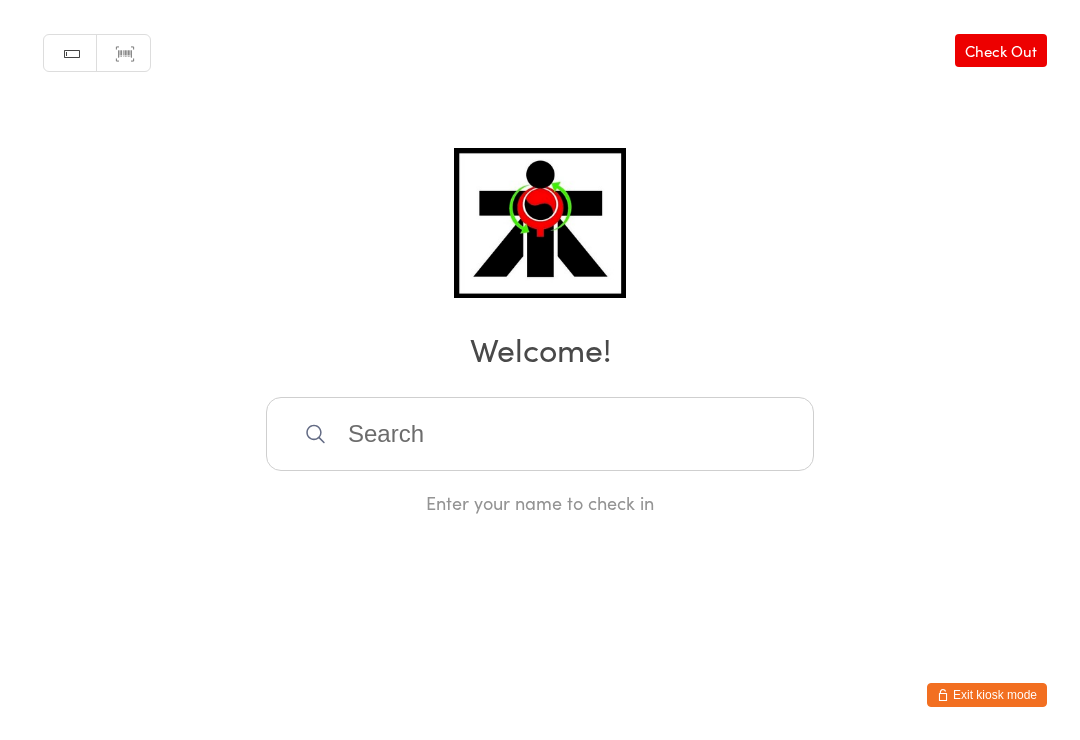 click at bounding box center [540, 434] 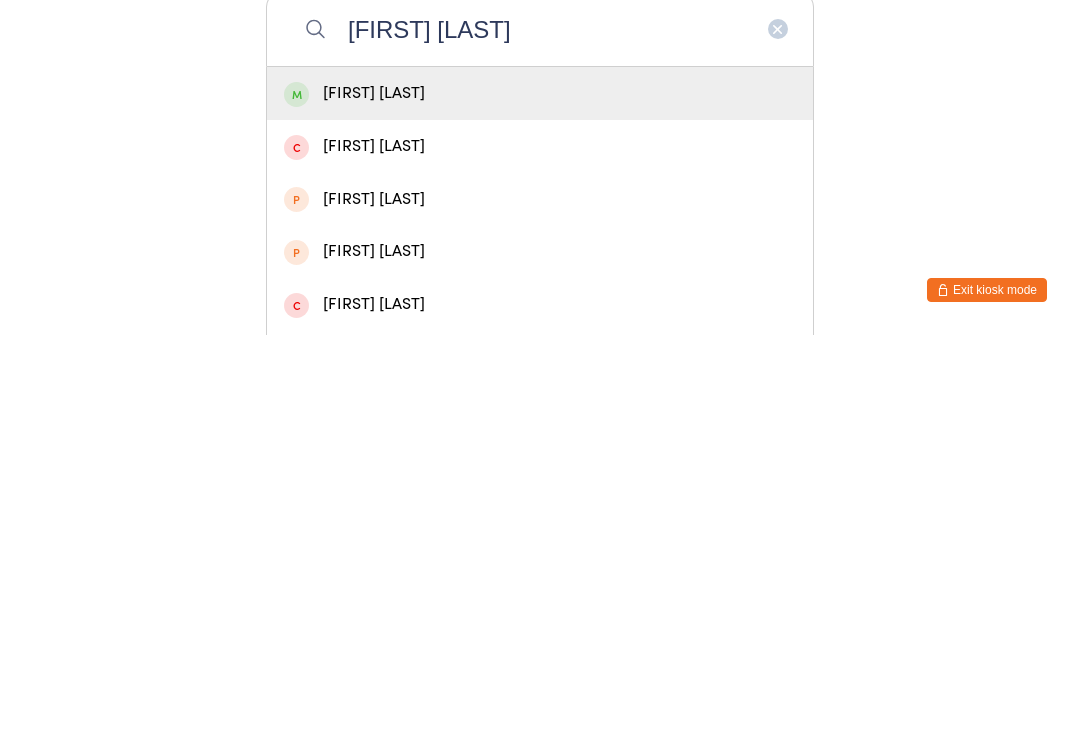type on "Hannah murray" 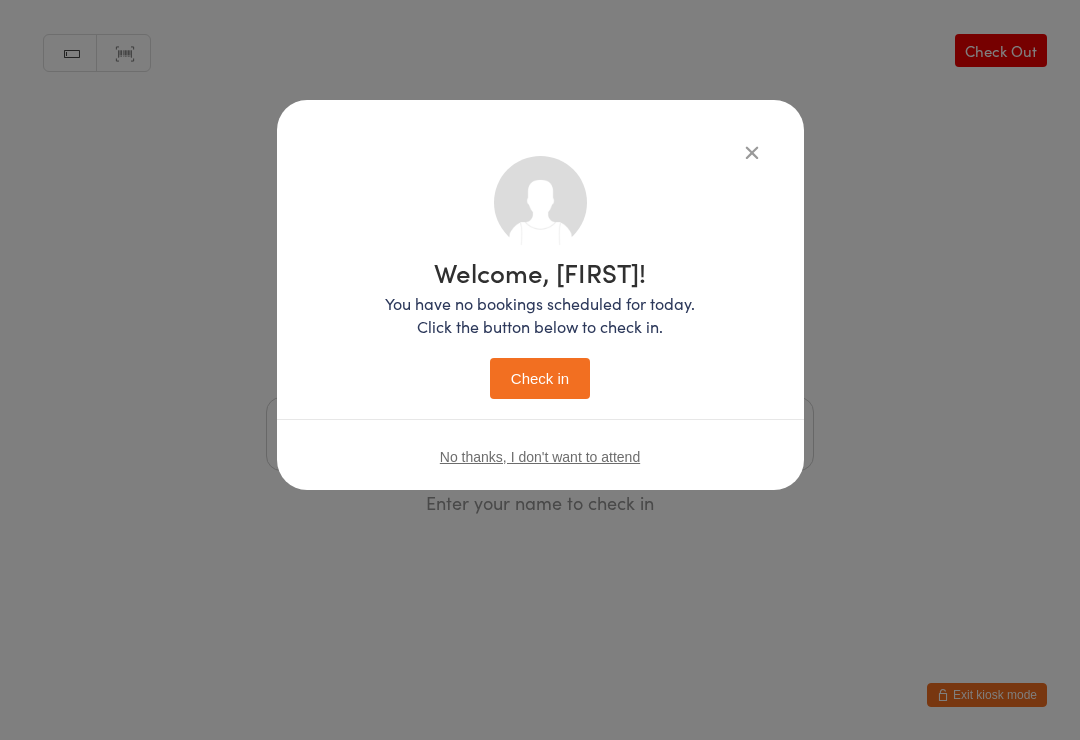 click on "Check in" at bounding box center [540, 378] 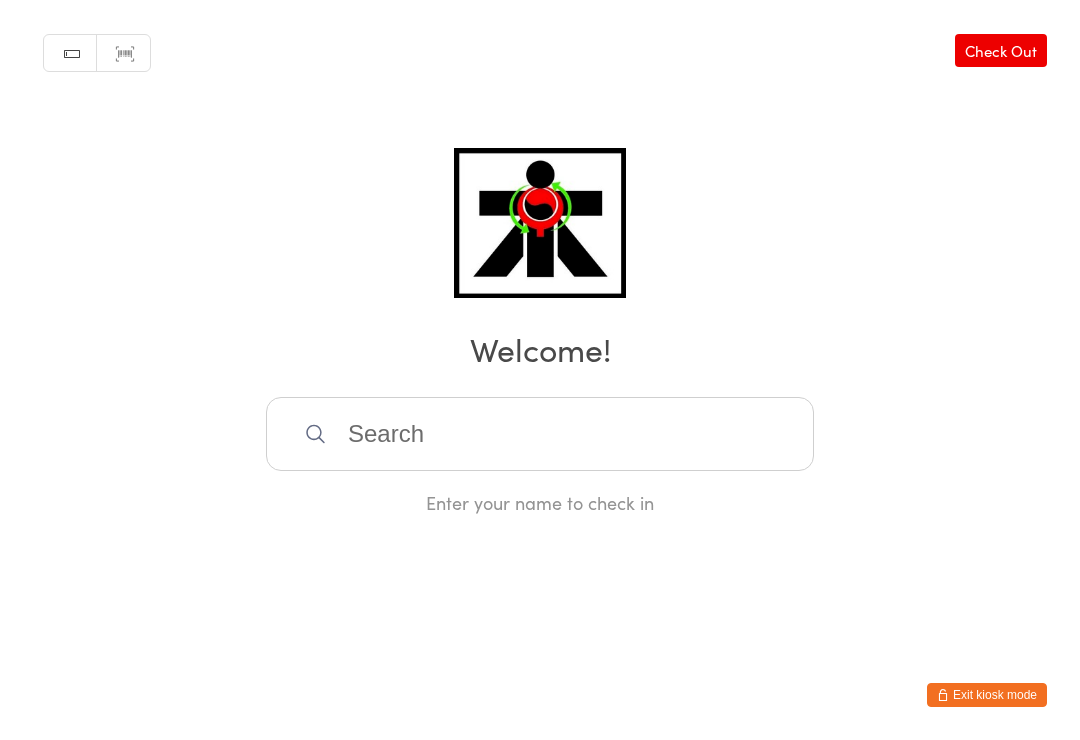click at bounding box center (540, 434) 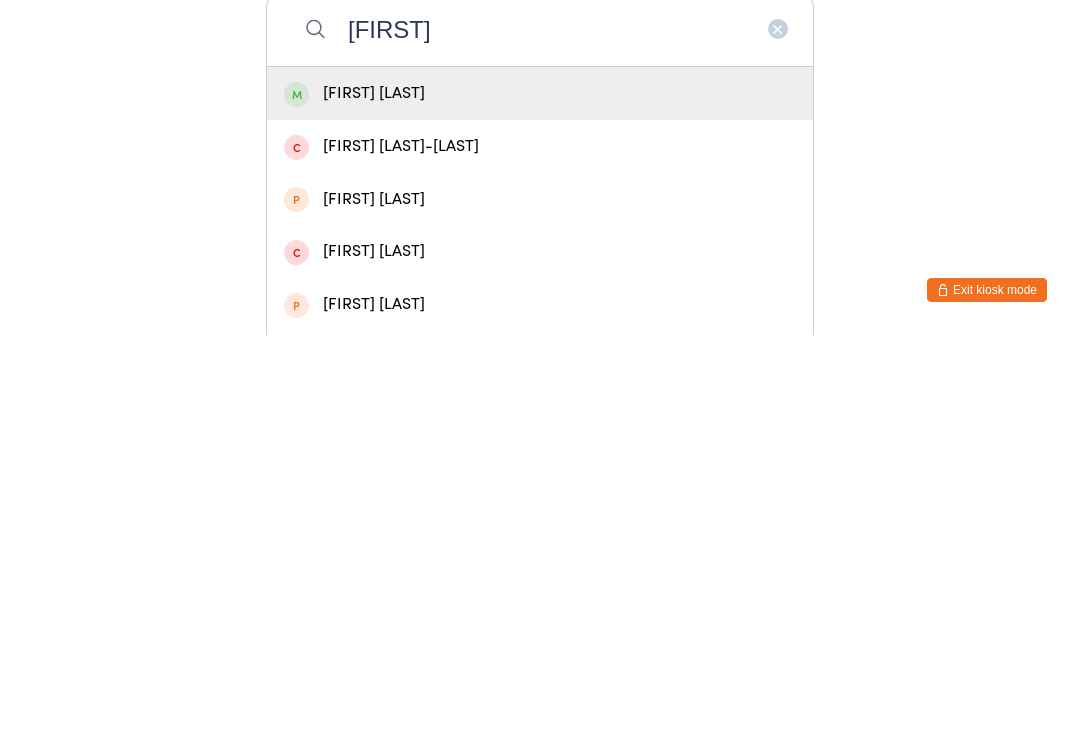 type on "Yolanda" 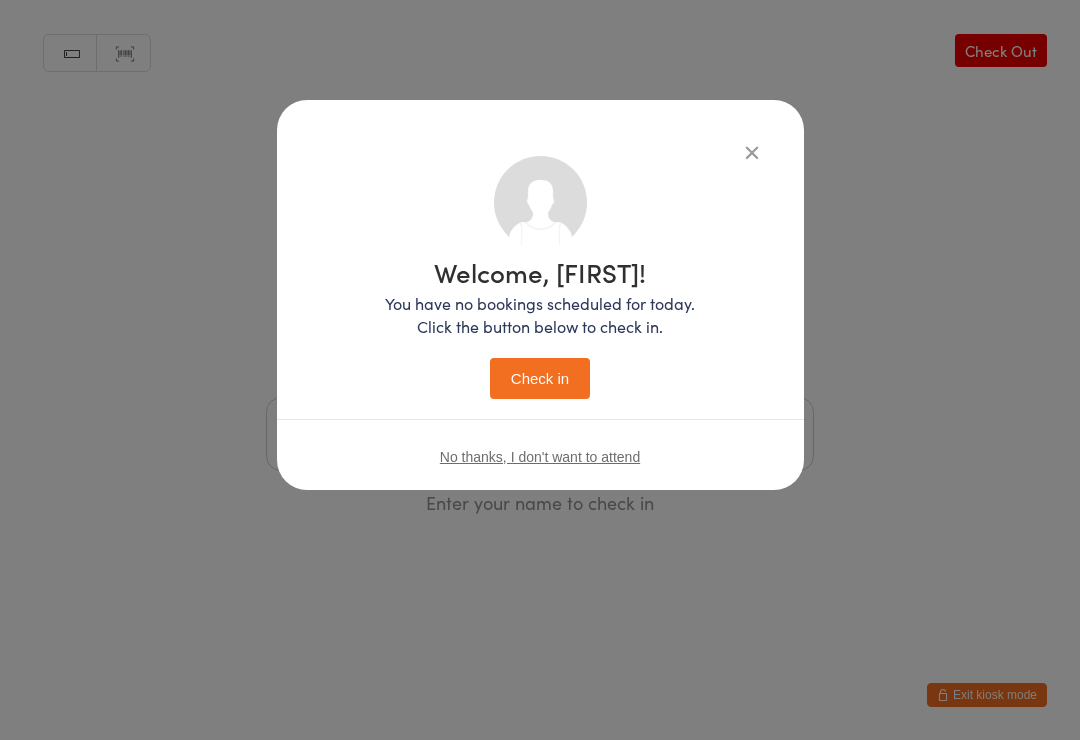 click on "Check in" at bounding box center (540, 378) 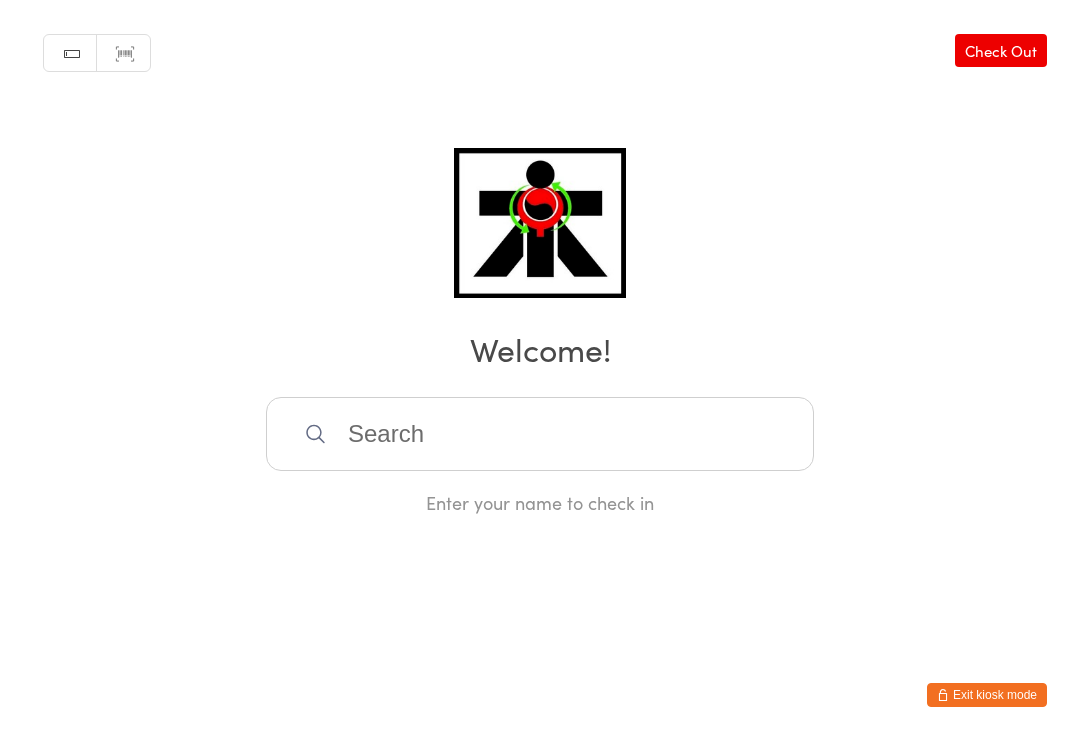 click at bounding box center (540, 434) 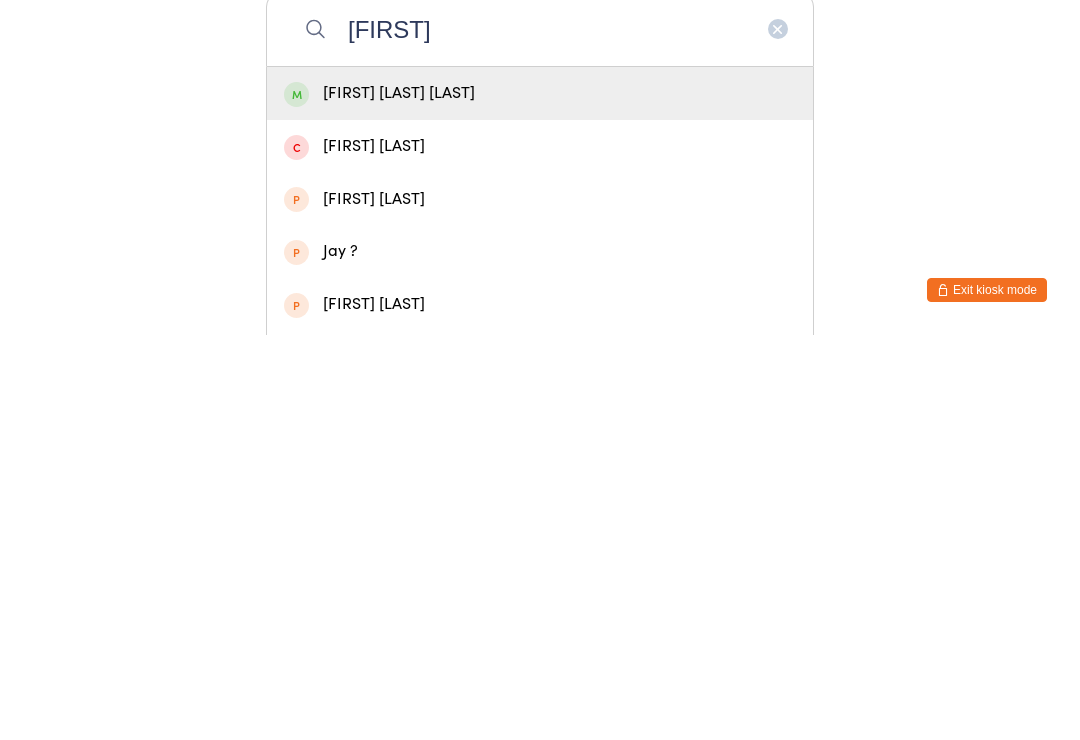 type on "Jalen" 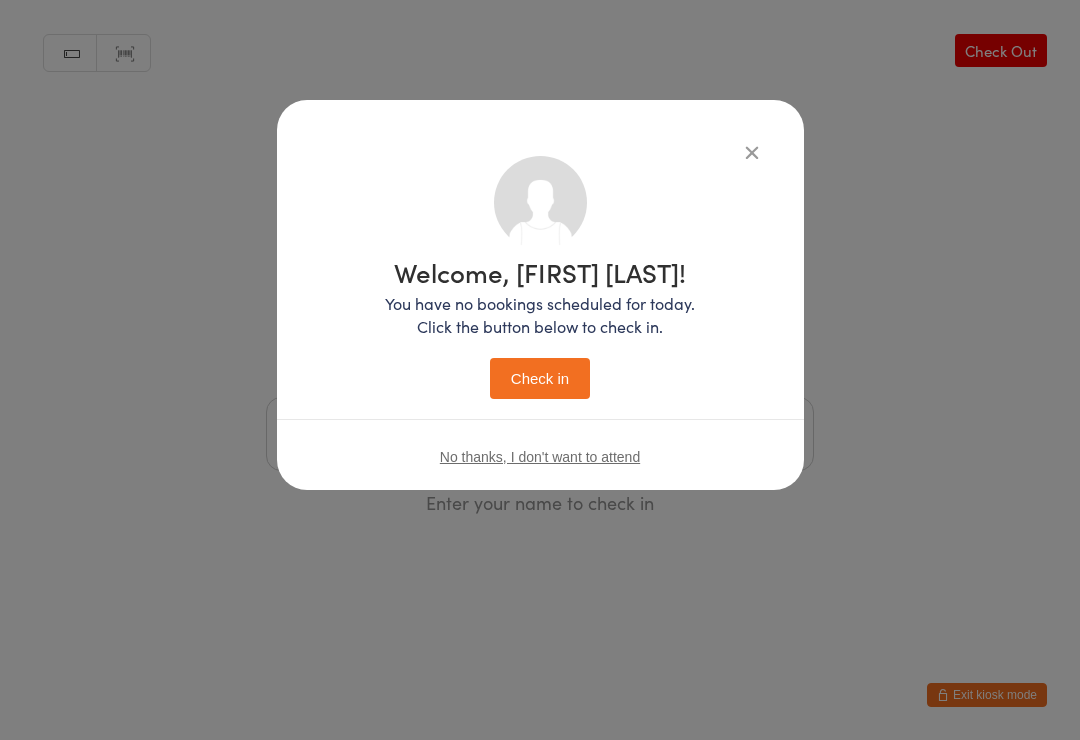 click on "Check in" at bounding box center [540, 378] 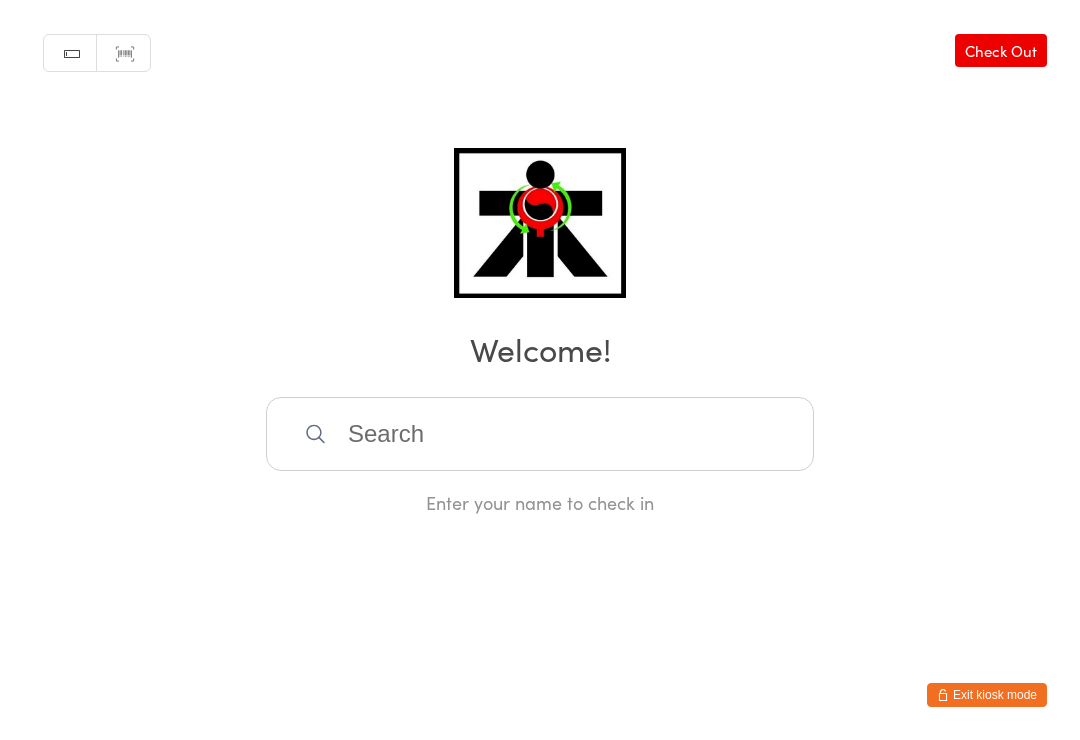 click at bounding box center [540, 434] 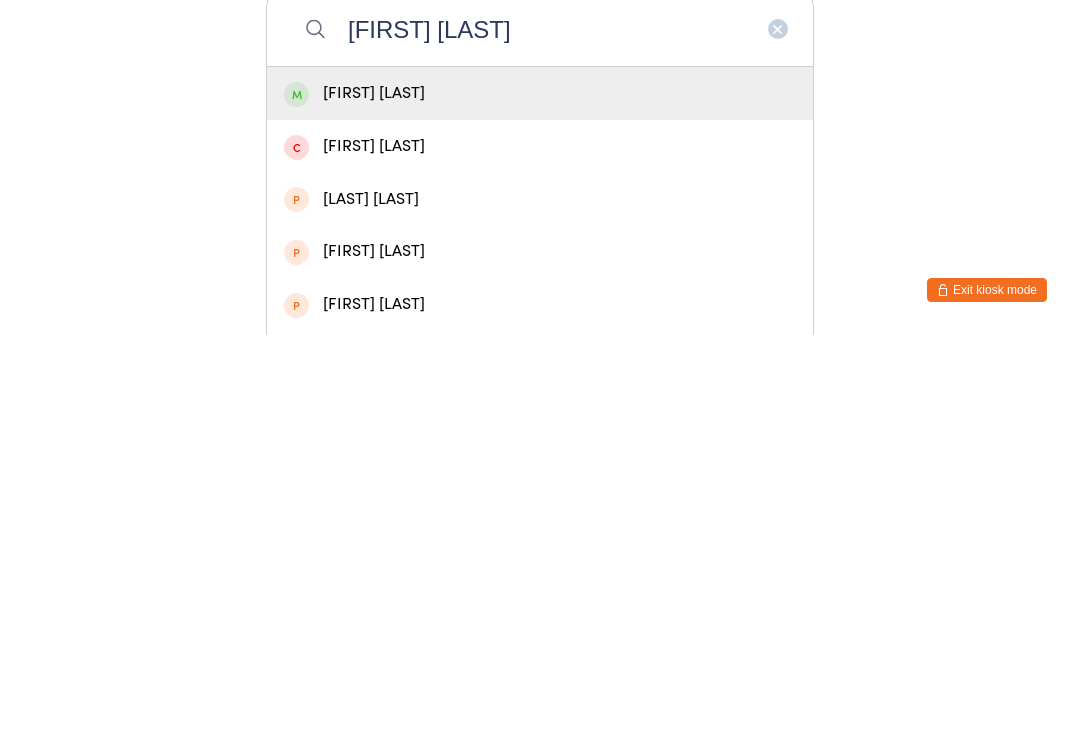 type on "ABBAs aatef" 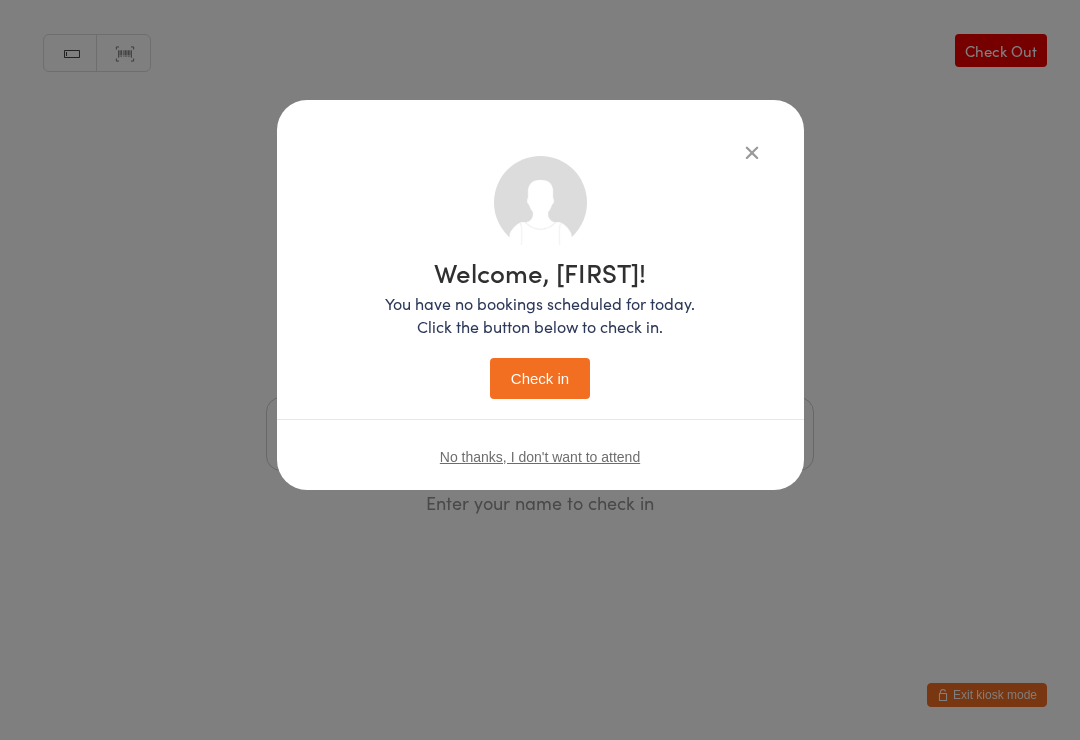 click on "Check in" at bounding box center (540, 378) 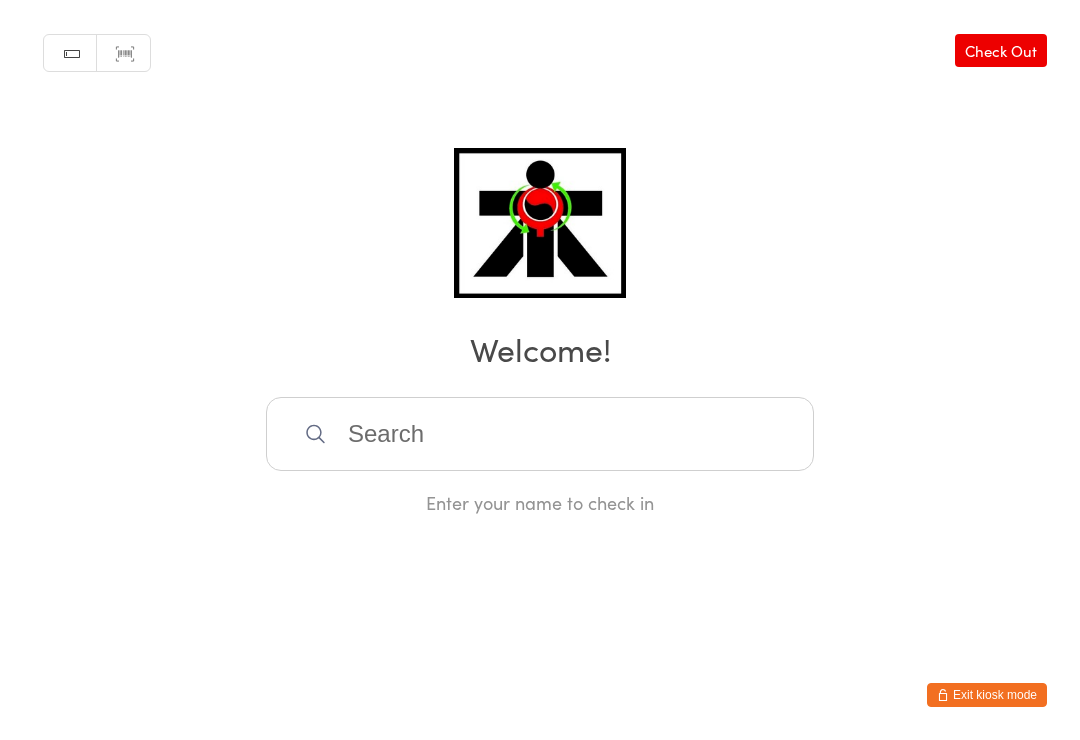 click at bounding box center [540, 434] 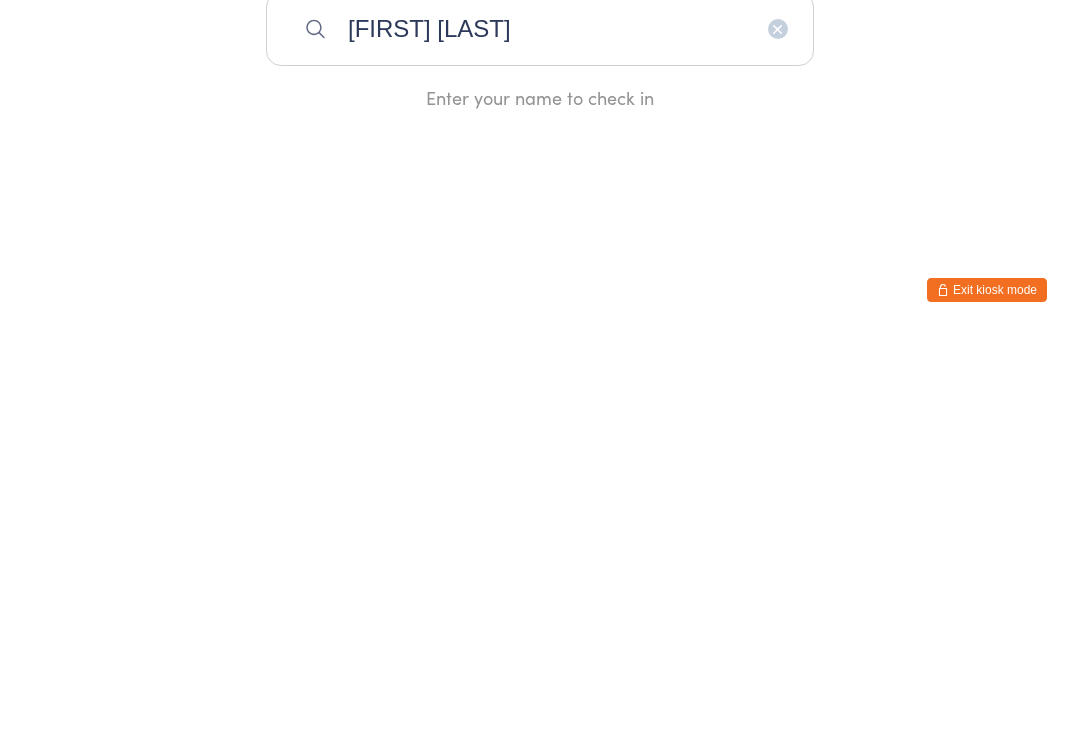 type on "Aatef Mohamed" 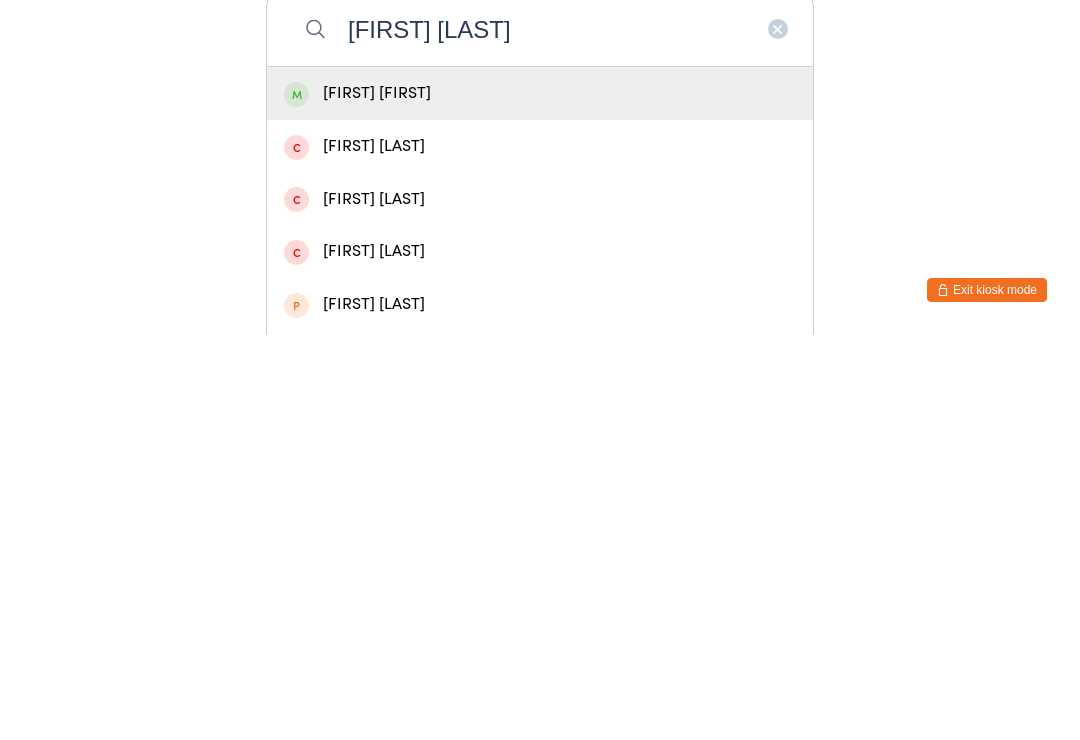 click on "Mohamed Aatef" at bounding box center (540, 498) 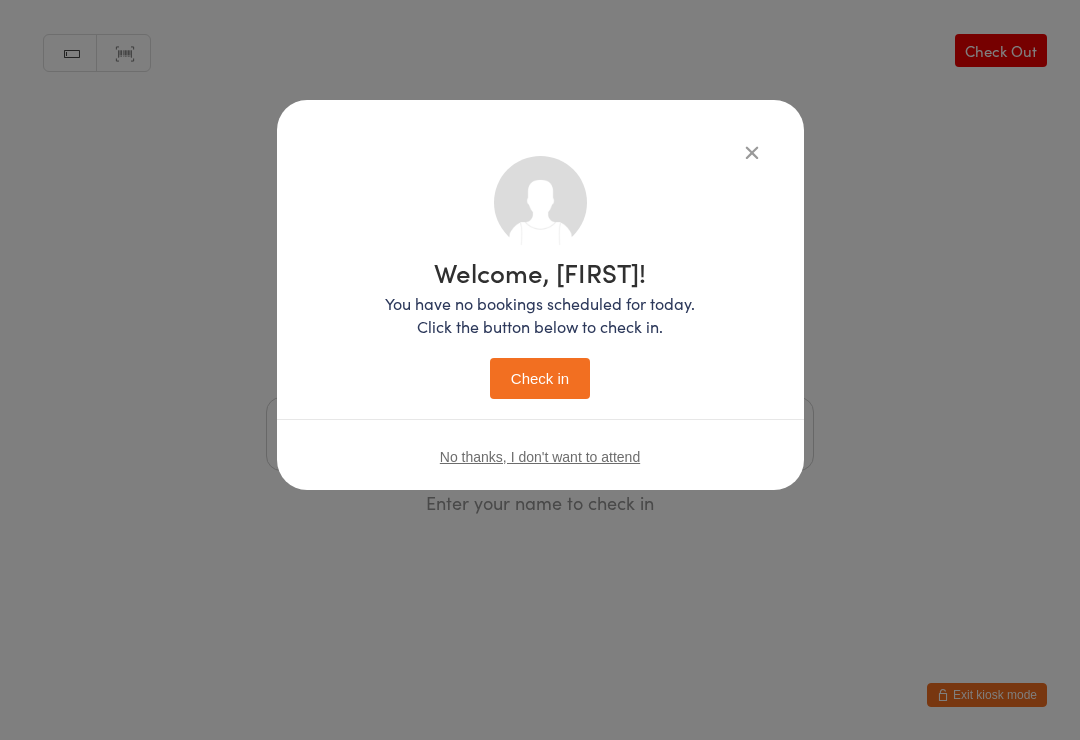 click on "Check in" at bounding box center (540, 378) 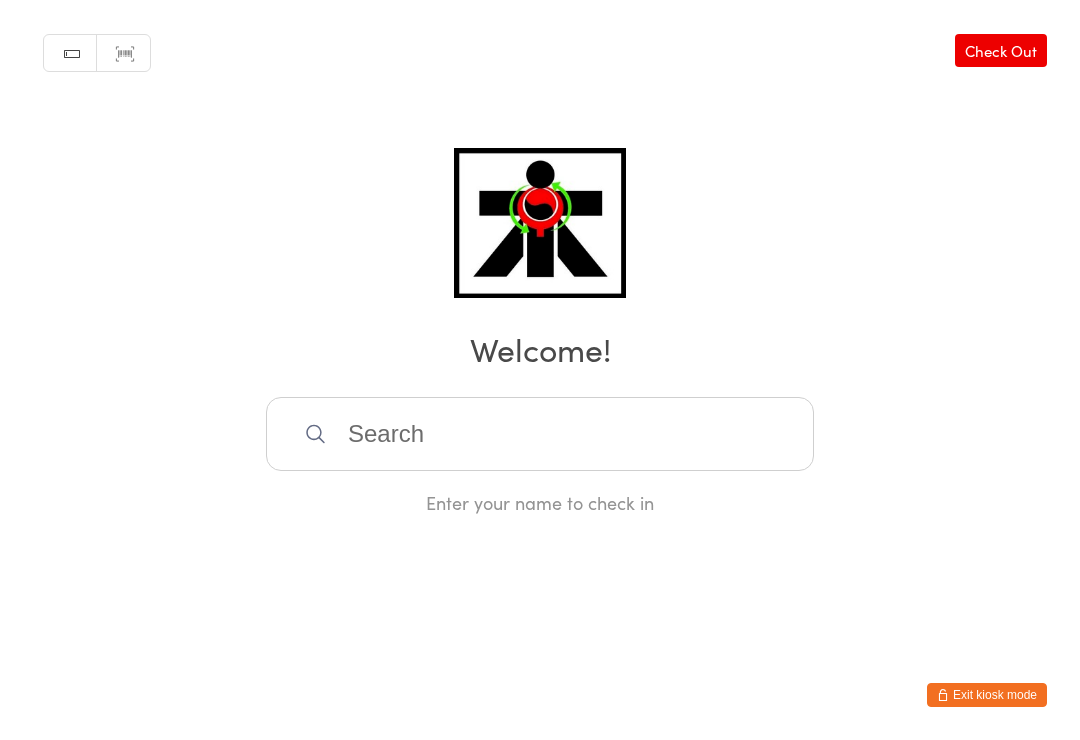 click at bounding box center [540, 434] 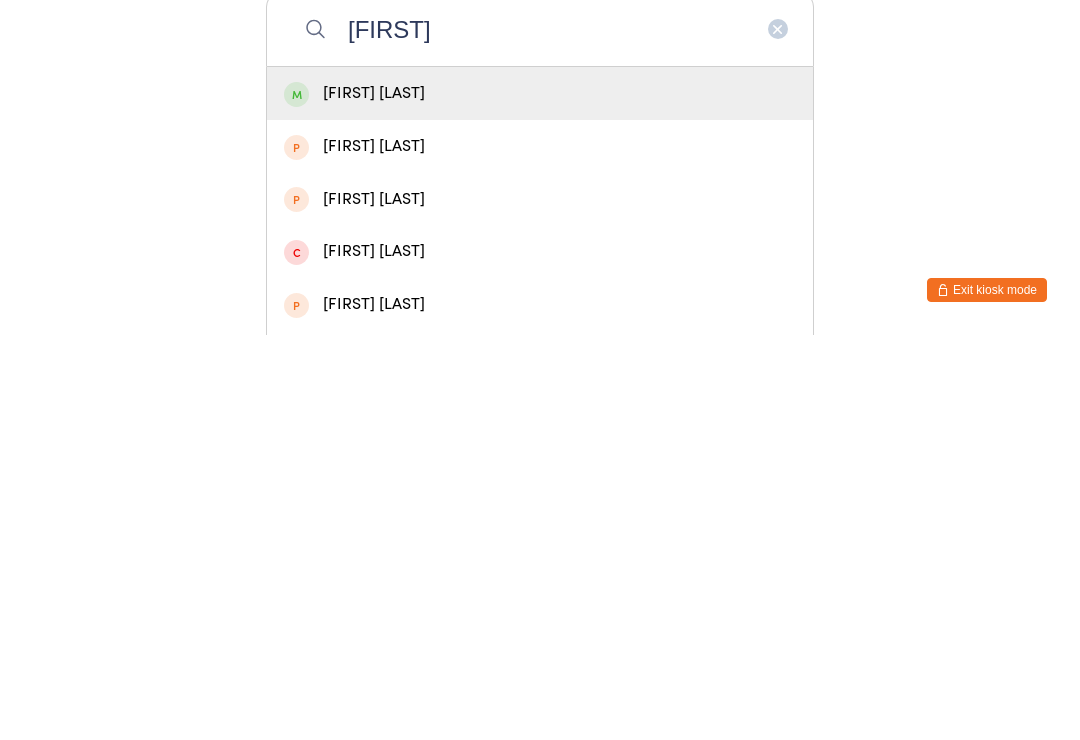 type on "Lexie" 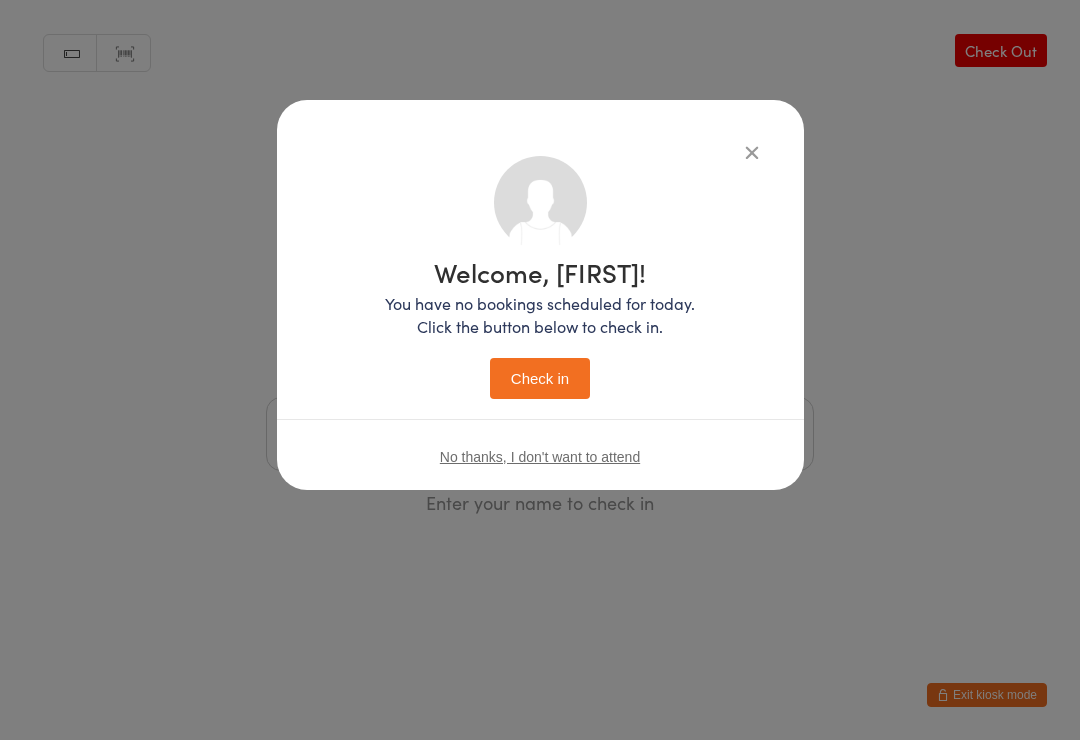 click on "Check in" at bounding box center (540, 378) 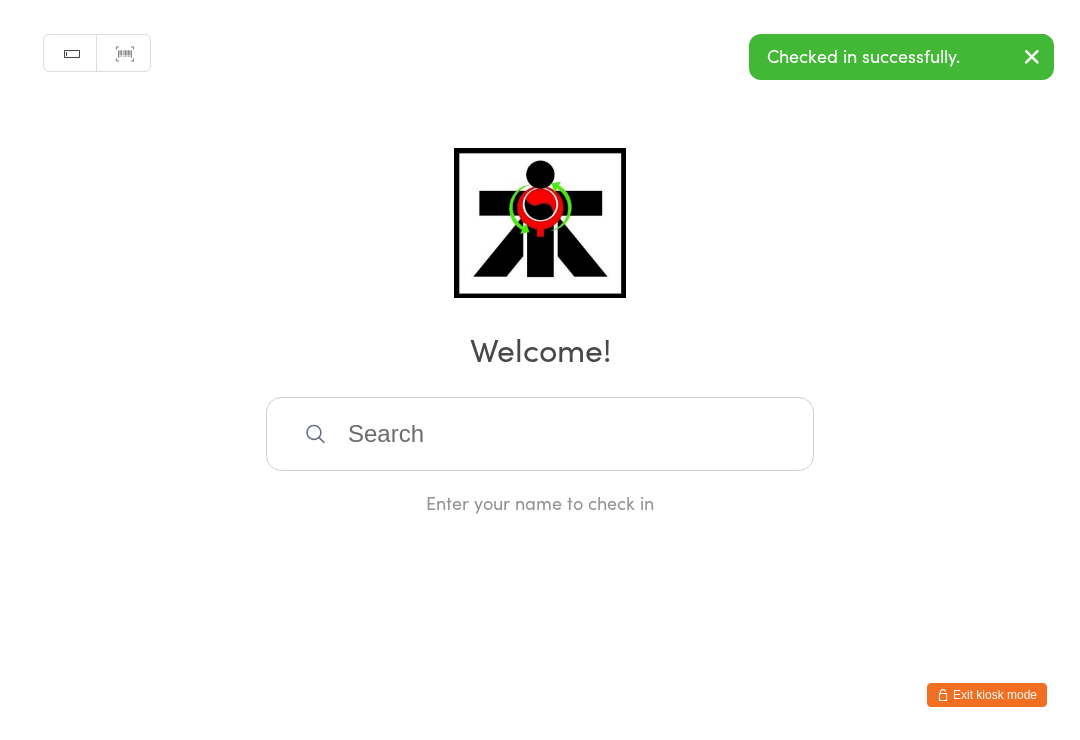 click on "You have now entered Kiosk Mode. Members will be able to check themselves in using the search field below. Click "Exit kiosk mode" below to exit Kiosk Mode at any time. Checked in successfully. Manual search Scanner input Check Out Welcome! Enter your name to check in Exit kiosk mode" at bounding box center (540, 370) 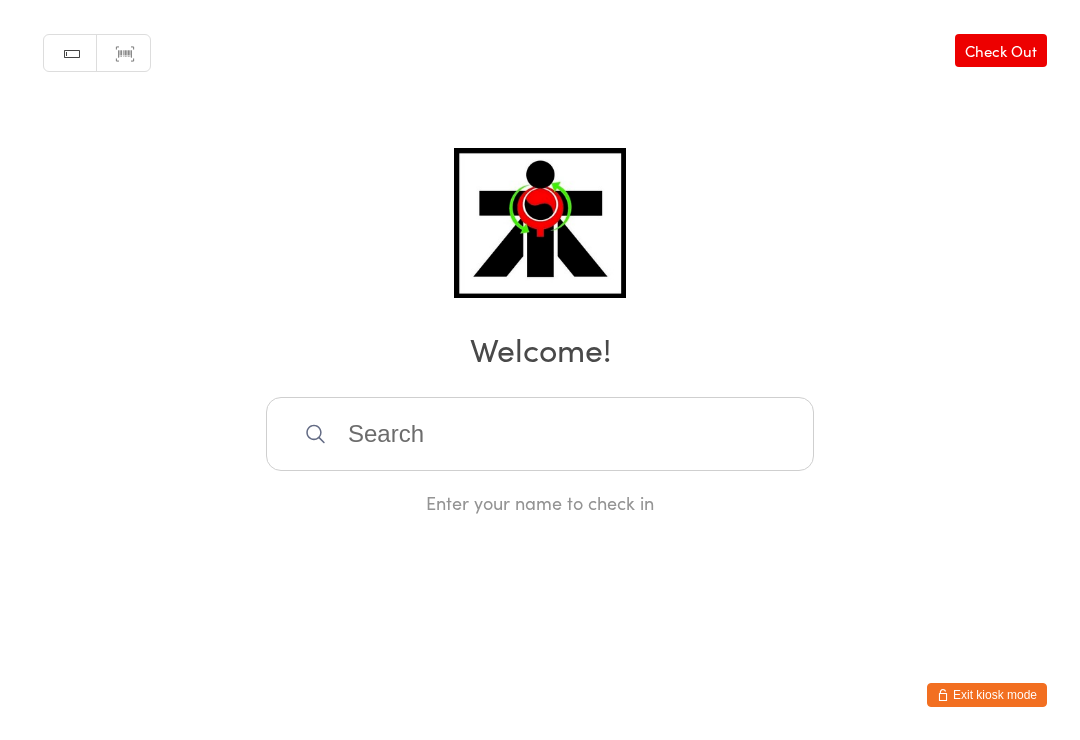 click at bounding box center (540, 434) 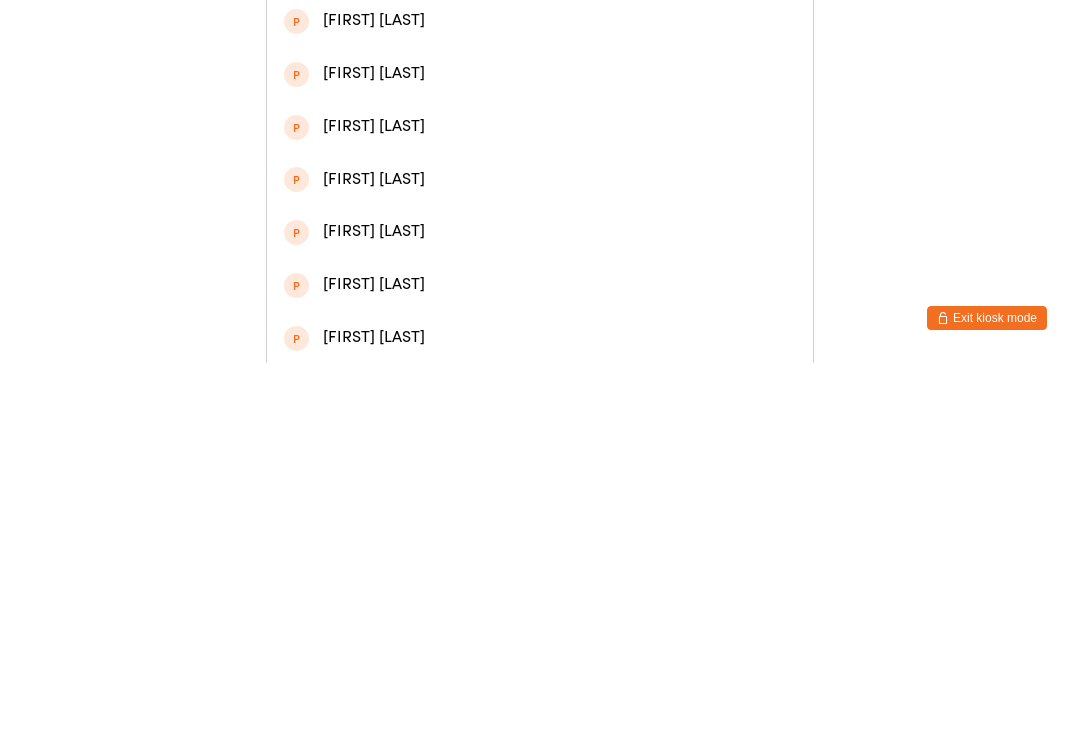 scroll, scrollTop: 262, scrollLeft: 0, axis: vertical 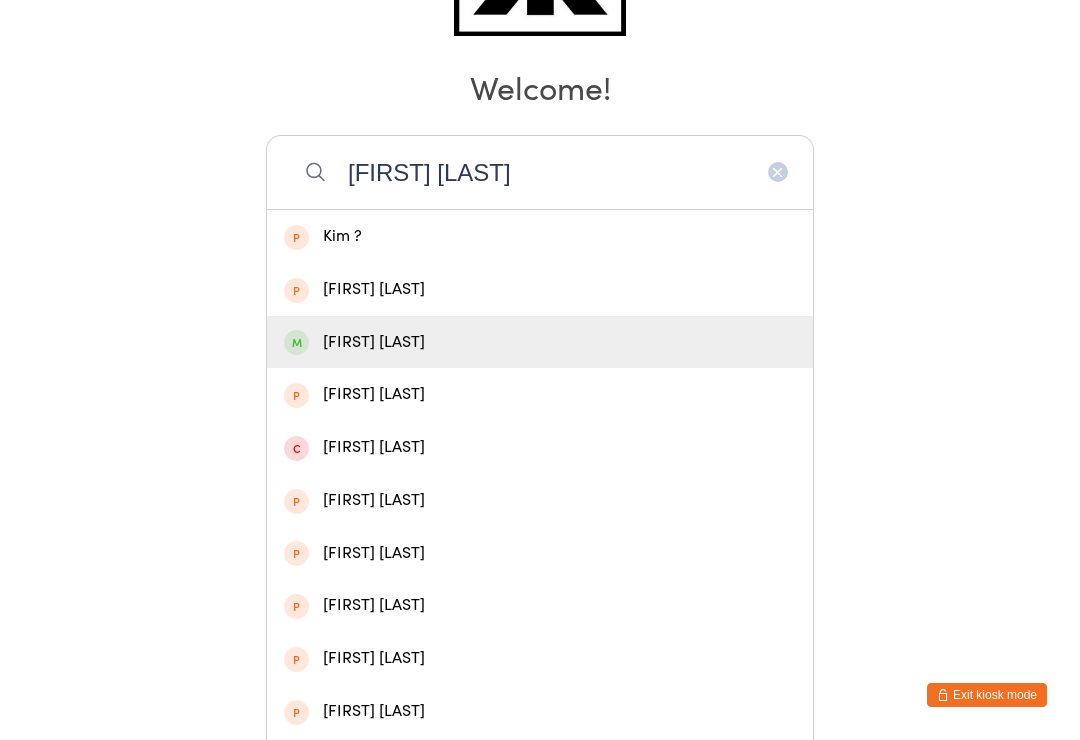 type on "Kim flake" 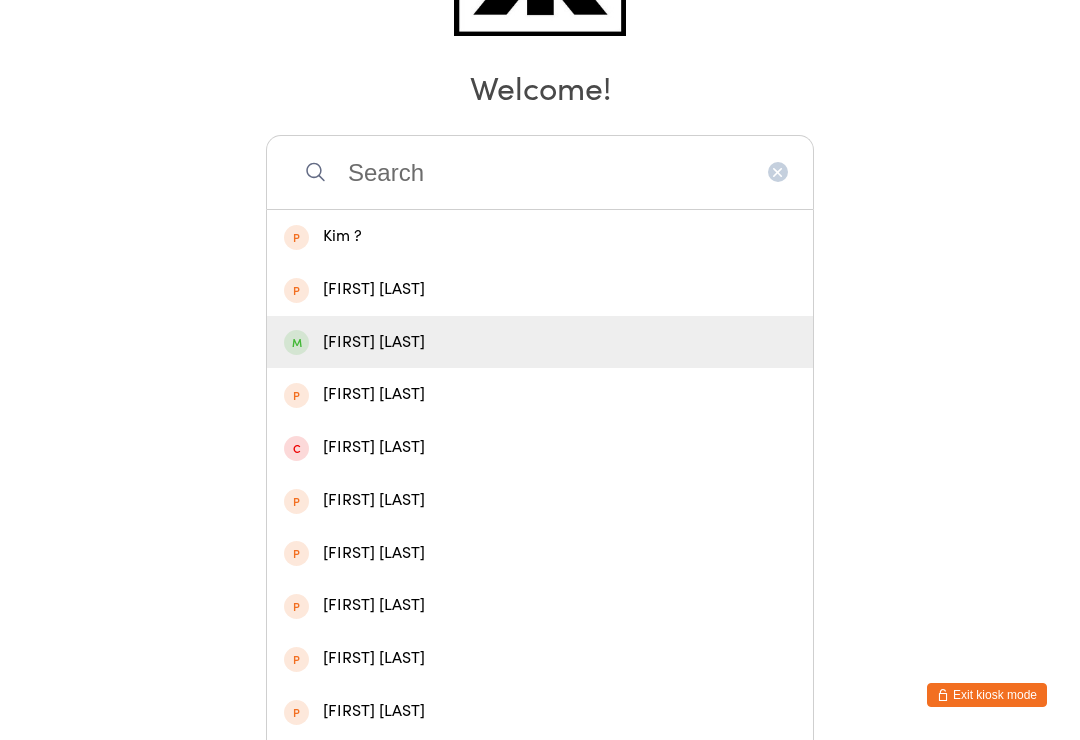 scroll, scrollTop: 0, scrollLeft: 0, axis: both 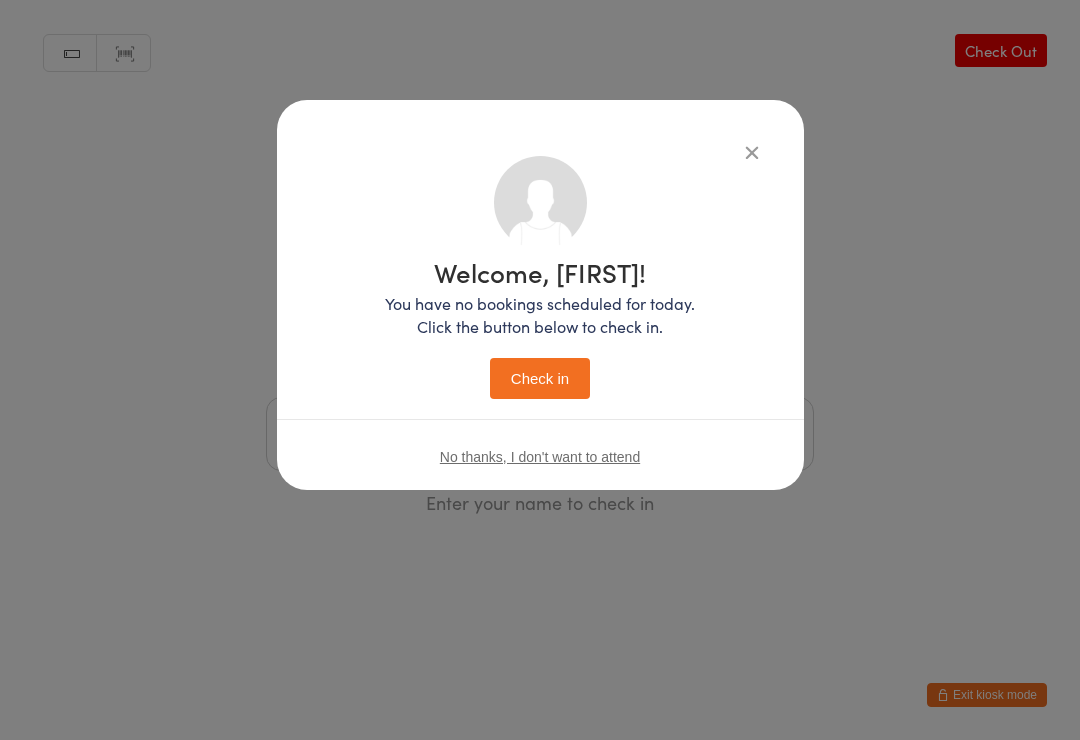 click on "Check in" at bounding box center (540, 378) 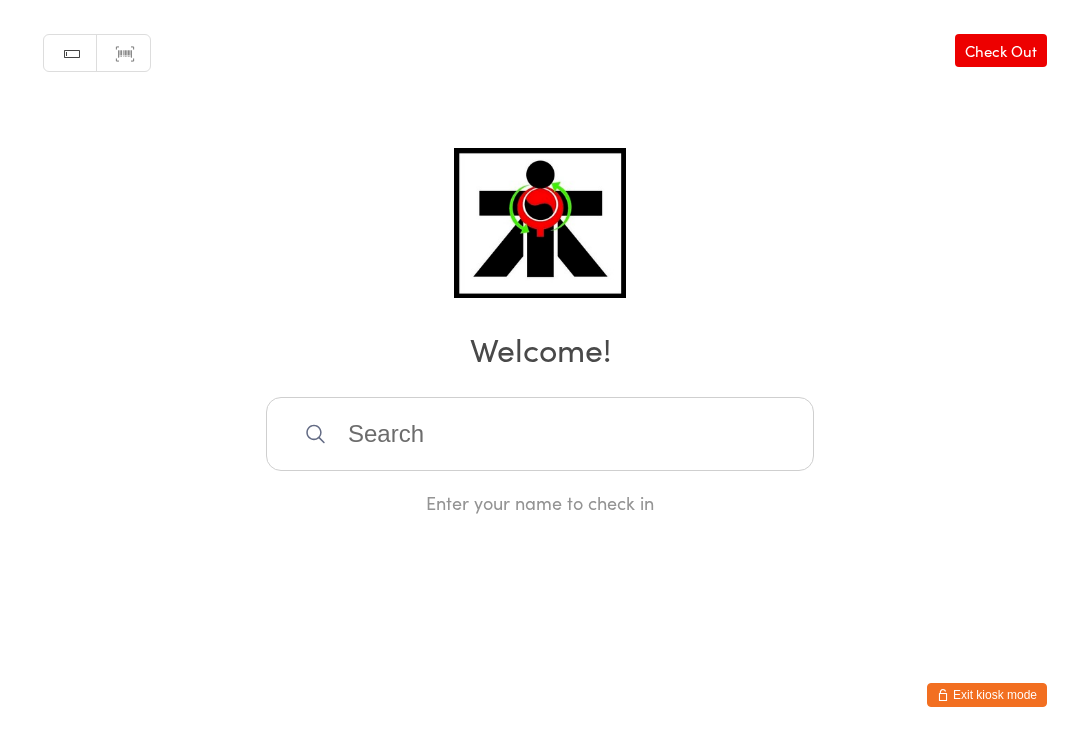 click at bounding box center [540, 434] 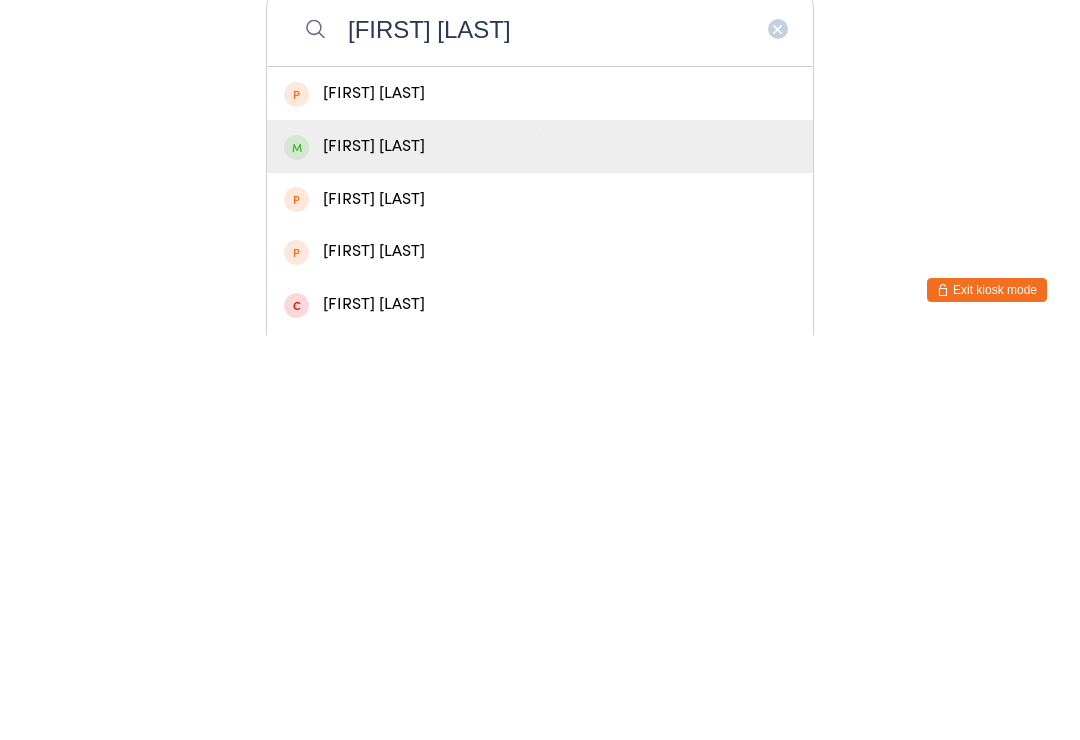 type on "Morgan gr" 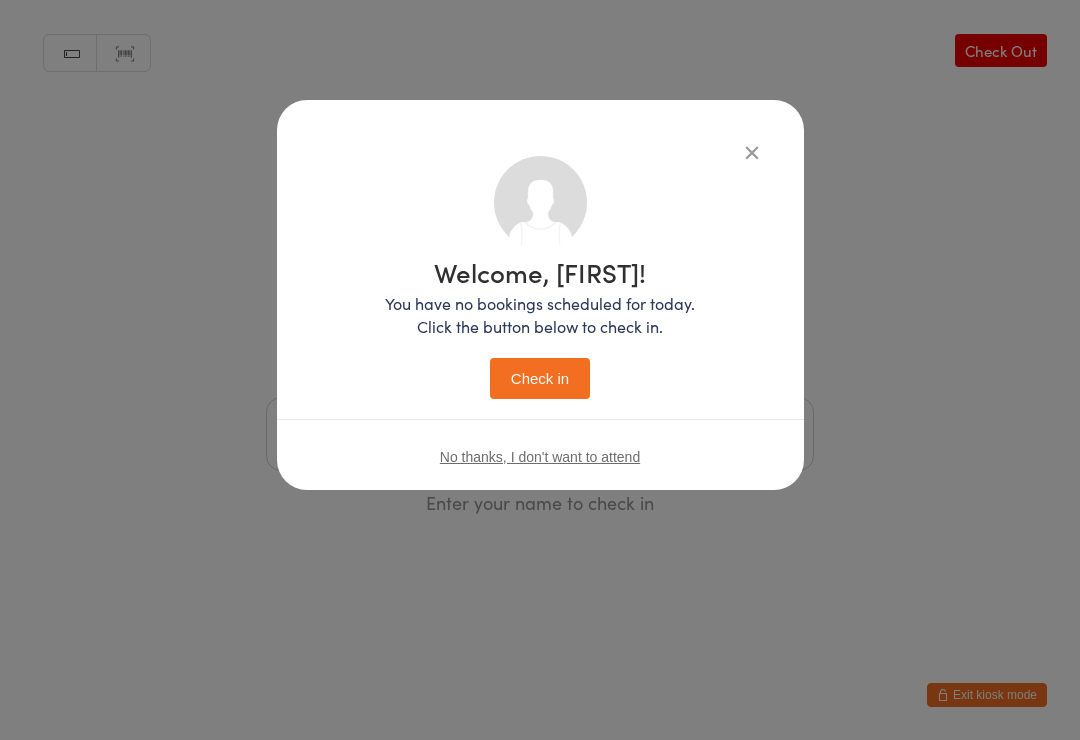 click on "Check in" at bounding box center (540, 378) 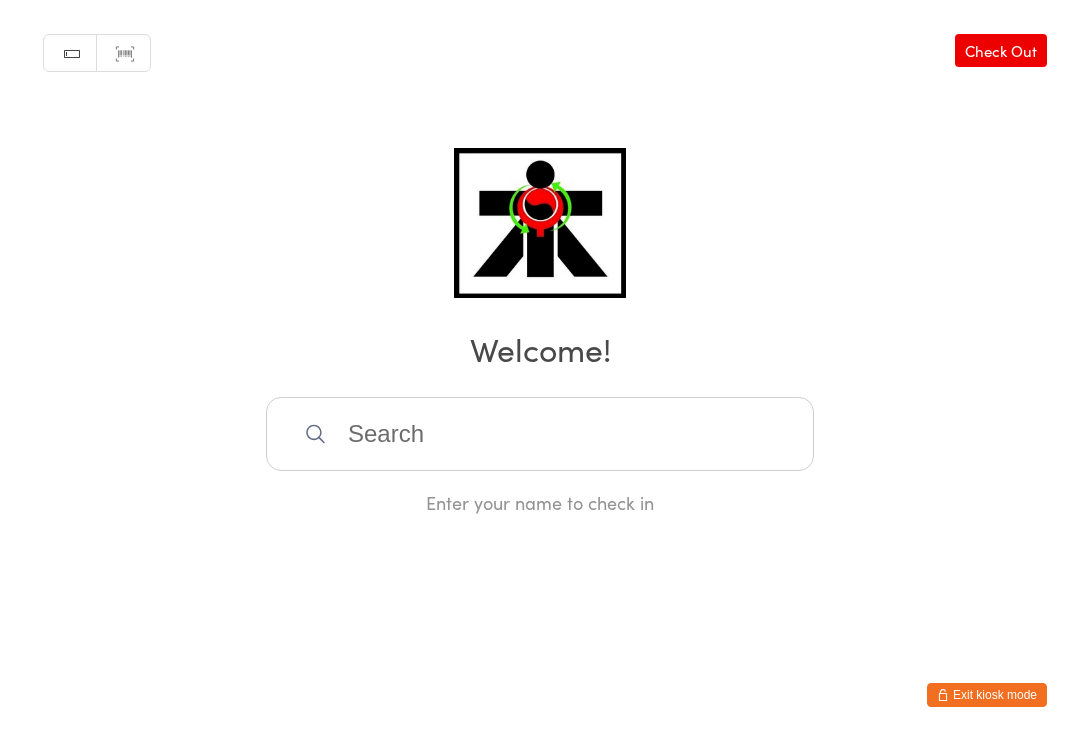 click at bounding box center (540, 434) 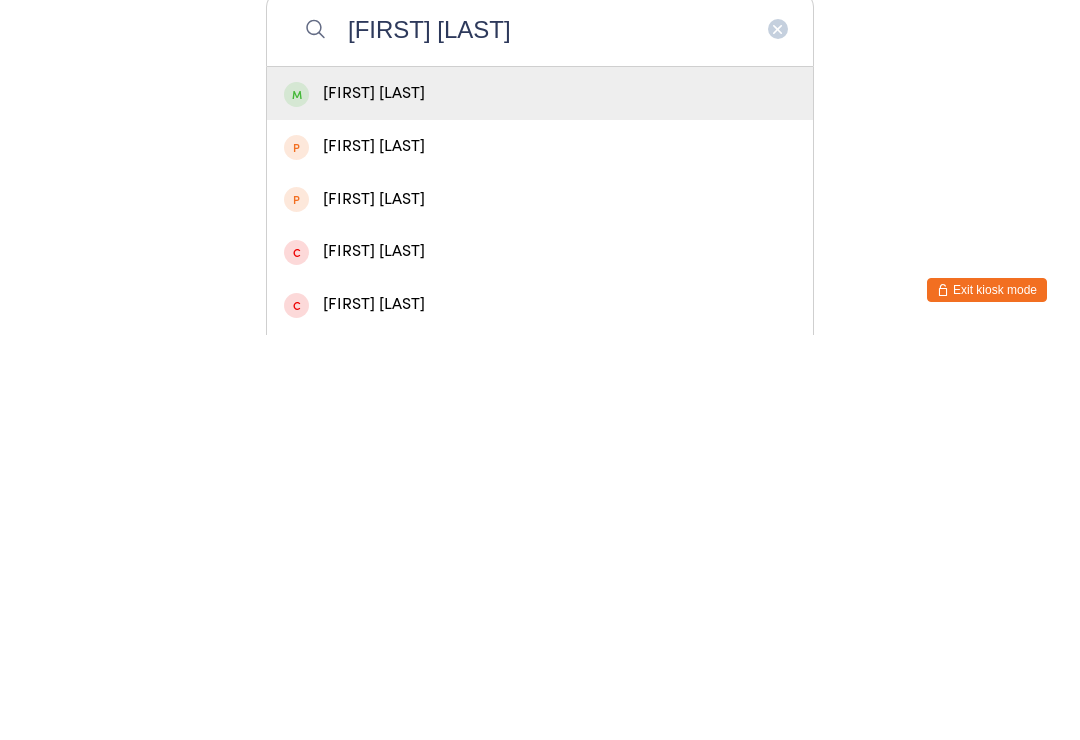 type on "Cane hu" 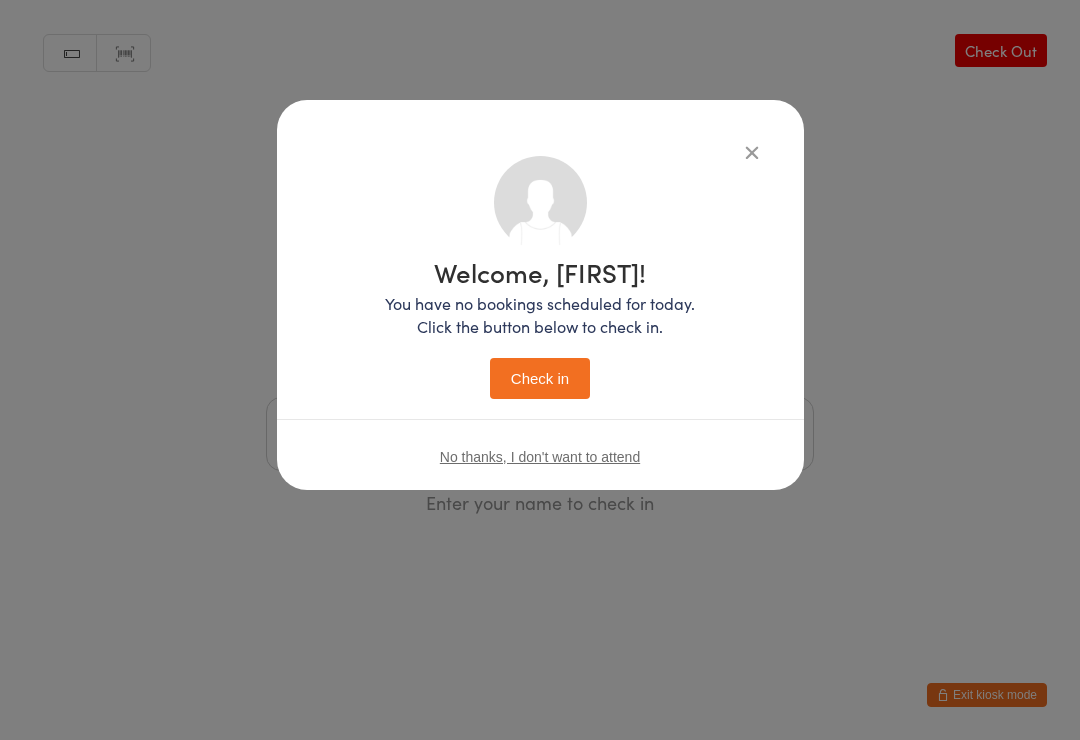 click on "Check in" at bounding box center [540, 378] 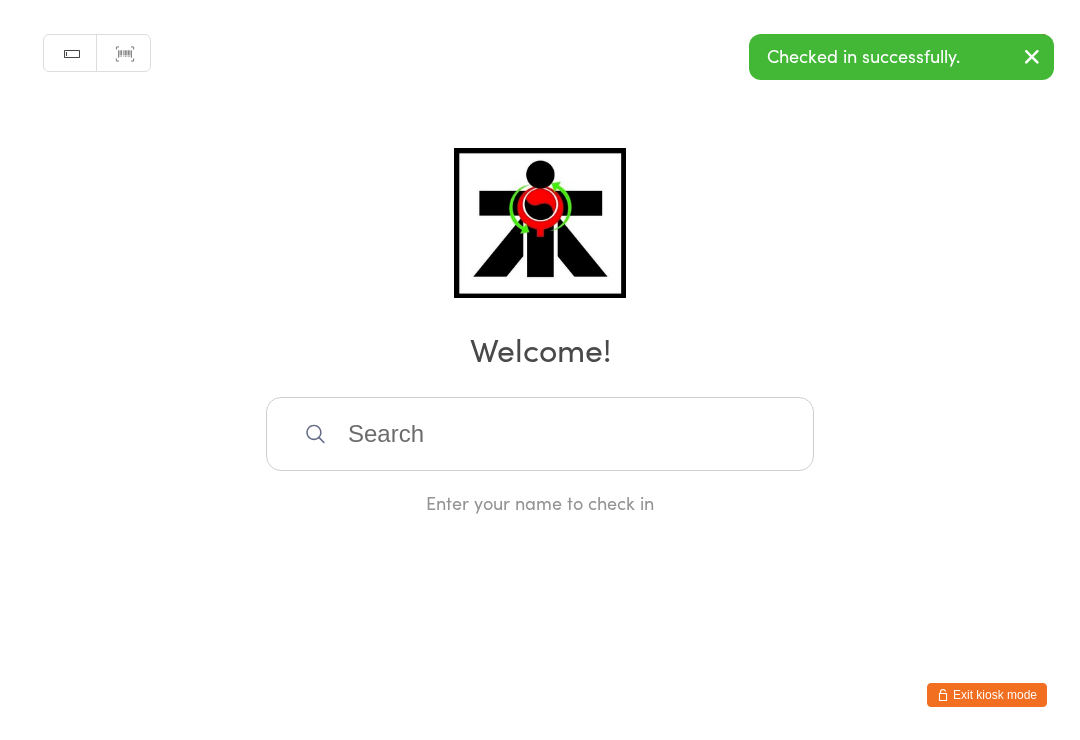 click at bounding box center (540, 434) 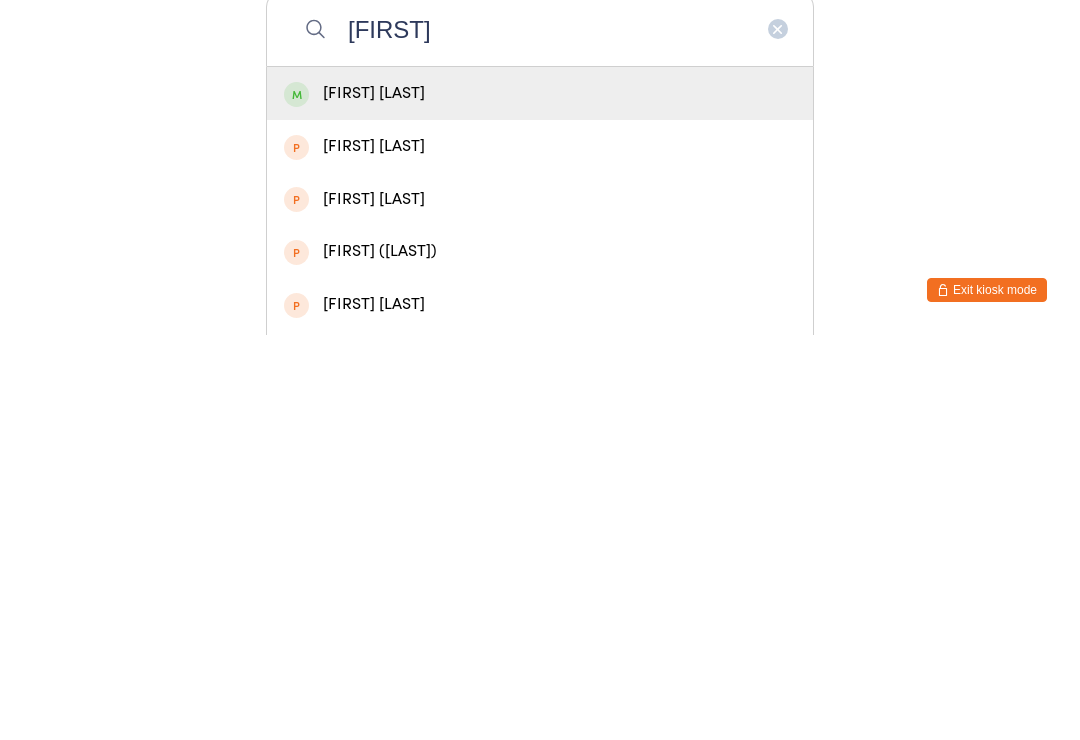 type on "Emmy" 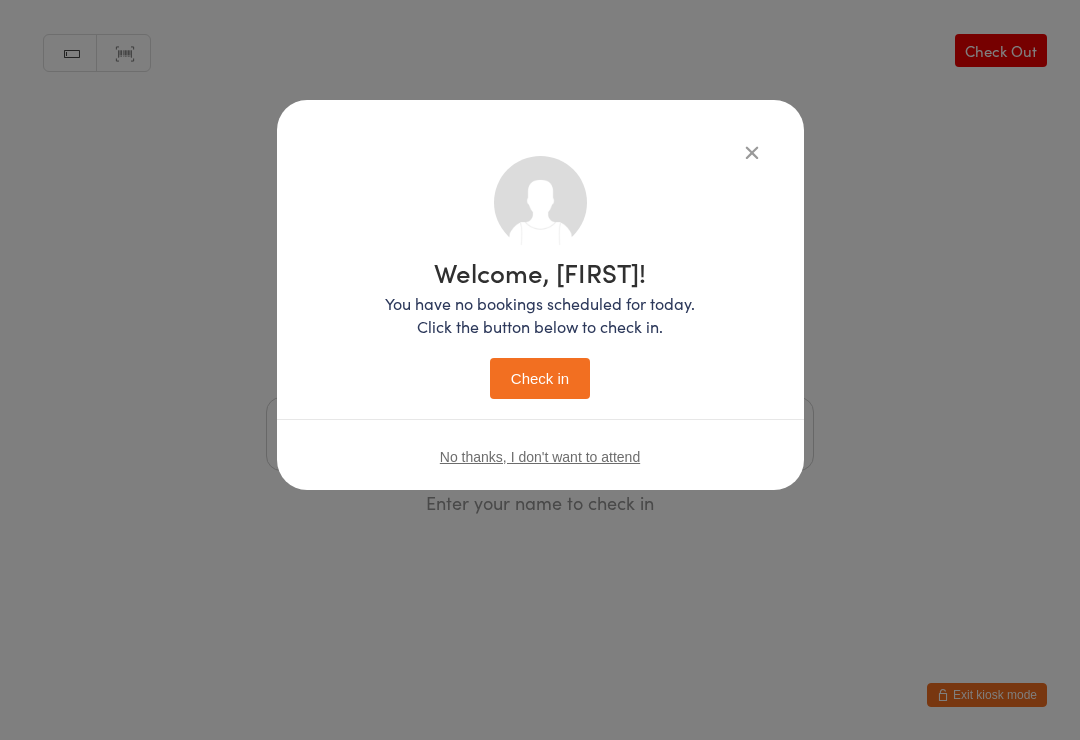 click on "Check in" at bounding box center [540, 378] 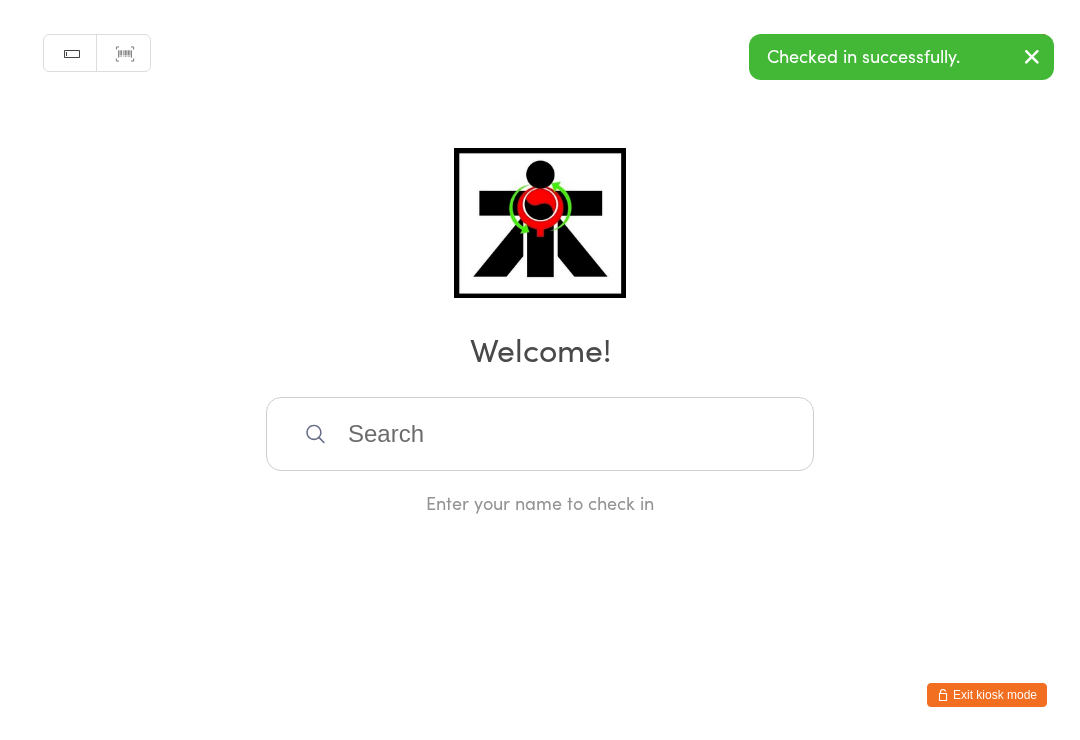 click at bounding box center (540, 434) 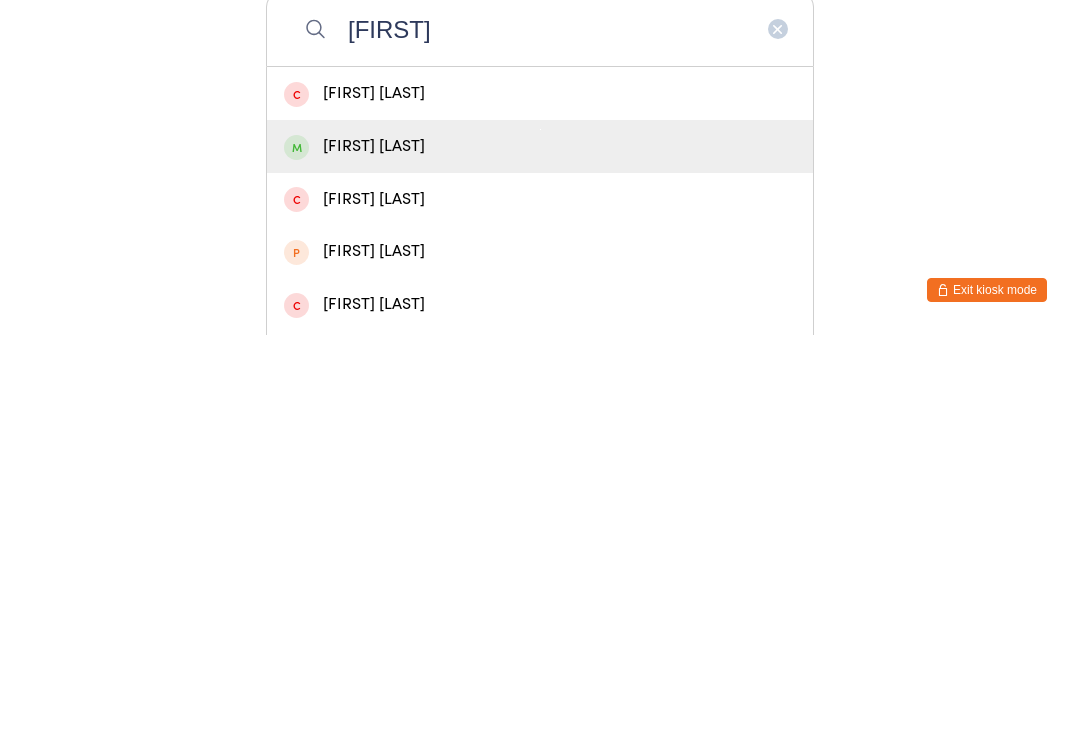 type on "Kelvin" 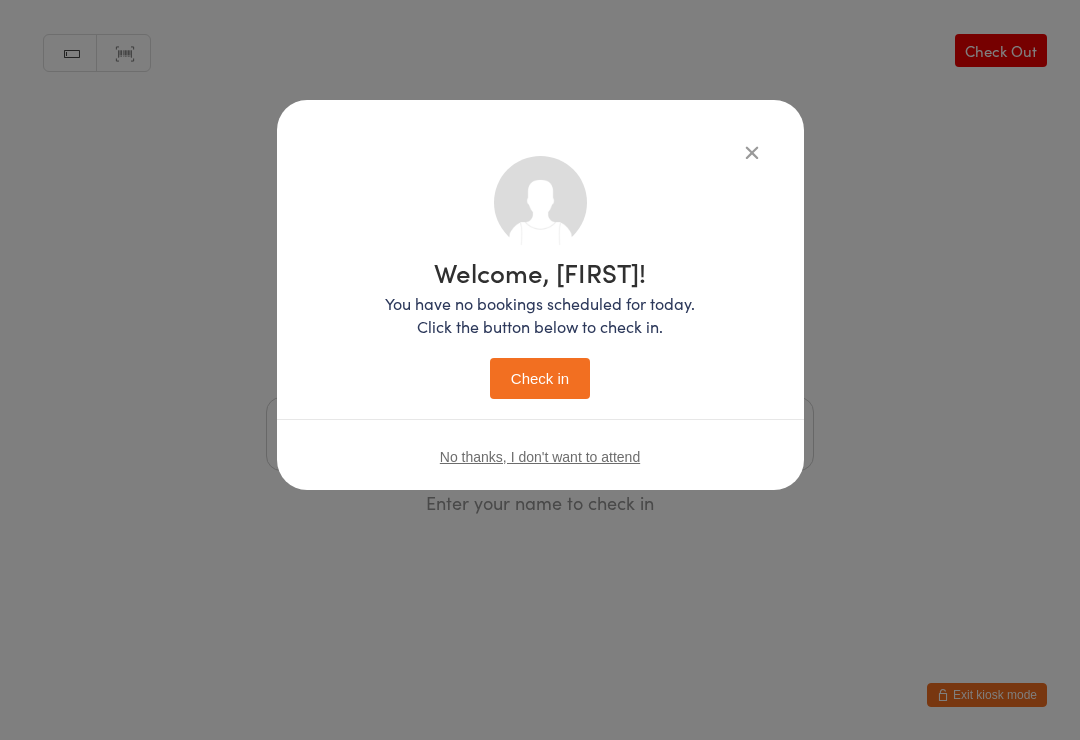 click on "Check in" at bounding box center [540, 378] 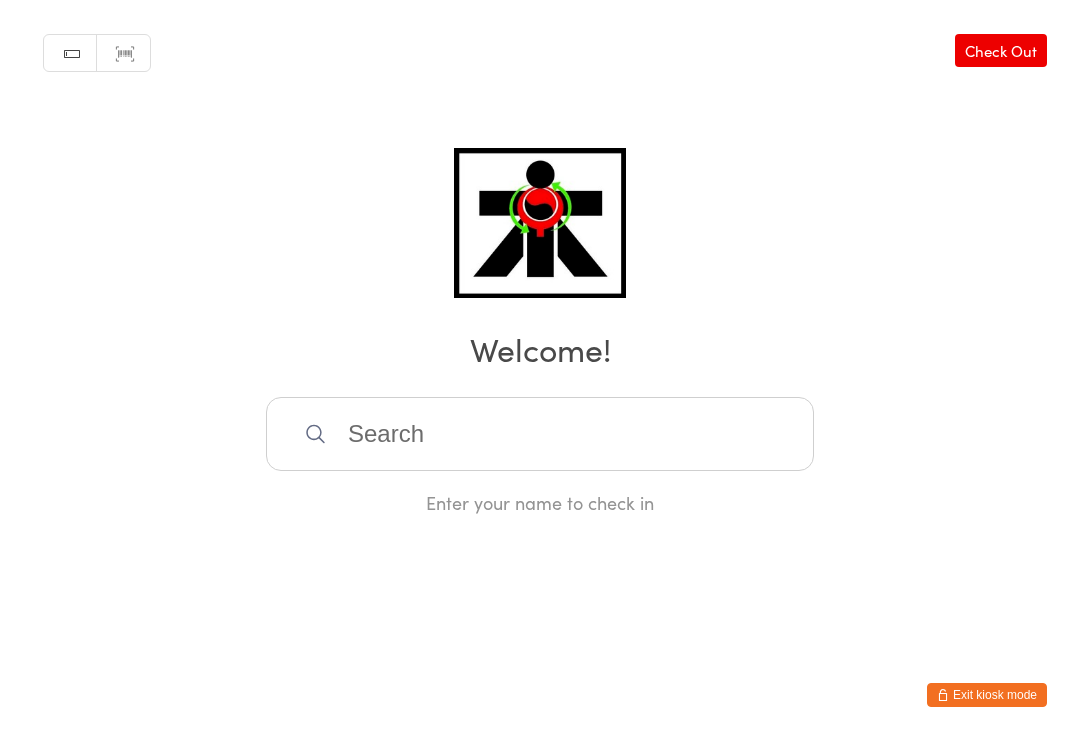 click at bounding box center (540, 434) 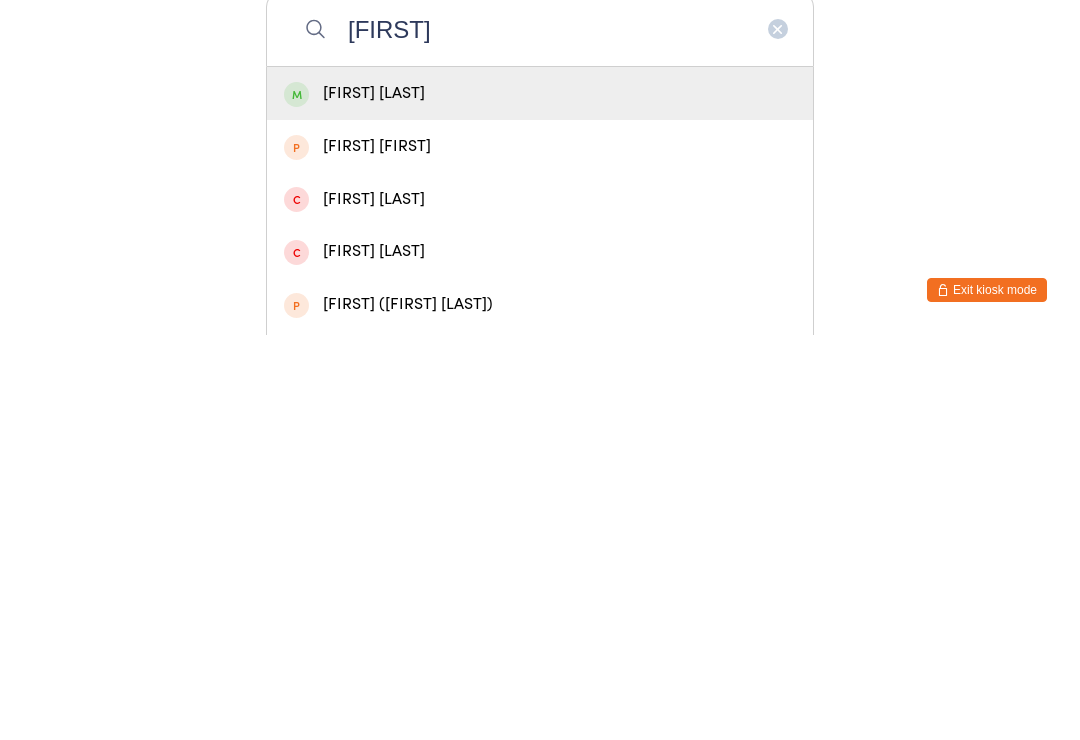 type on "Yina" 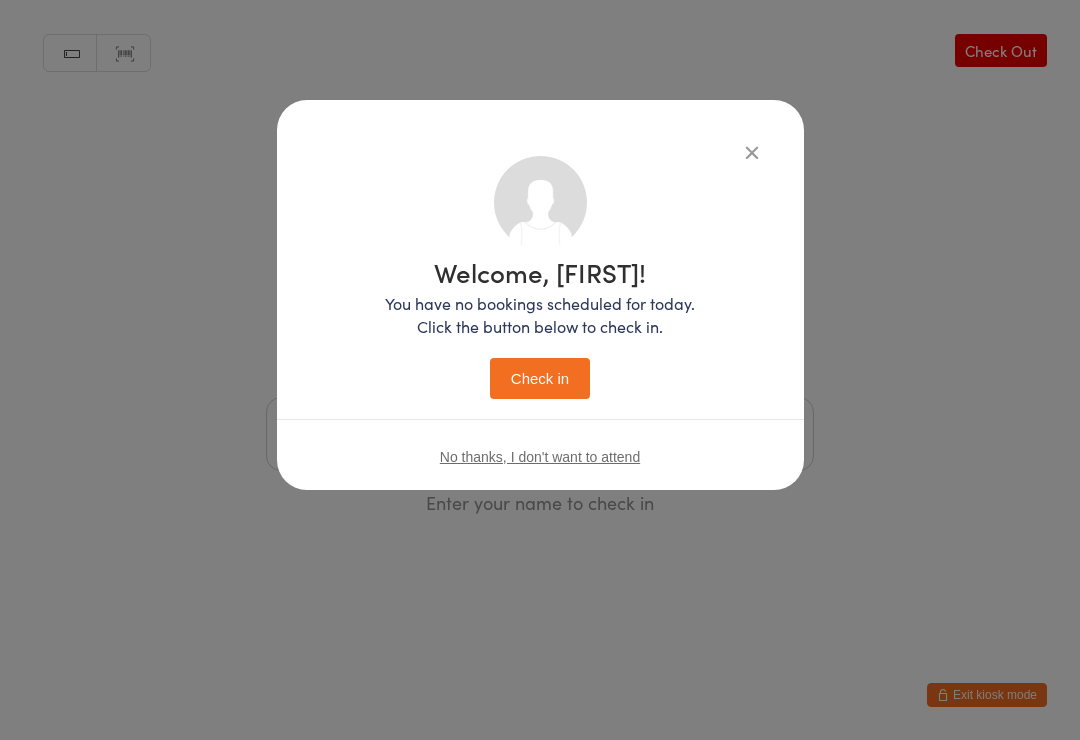 click on "Check in" at bounding box center [540, 378] 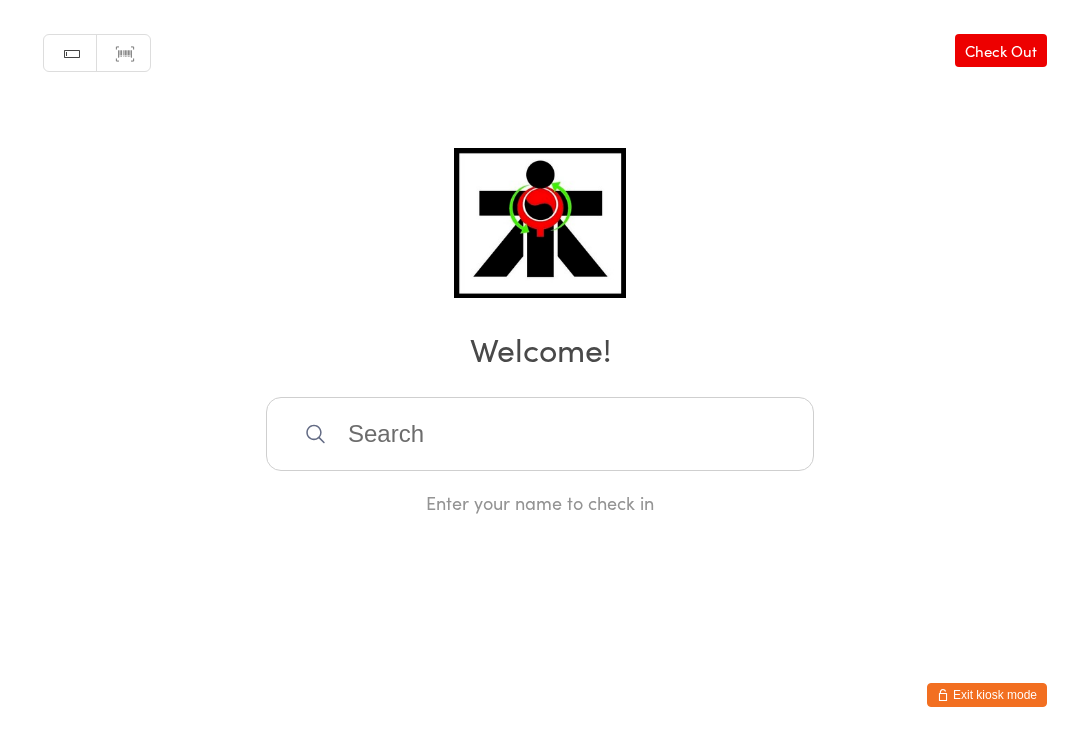 click on "Check Out" at bounding box center [1001, 50] 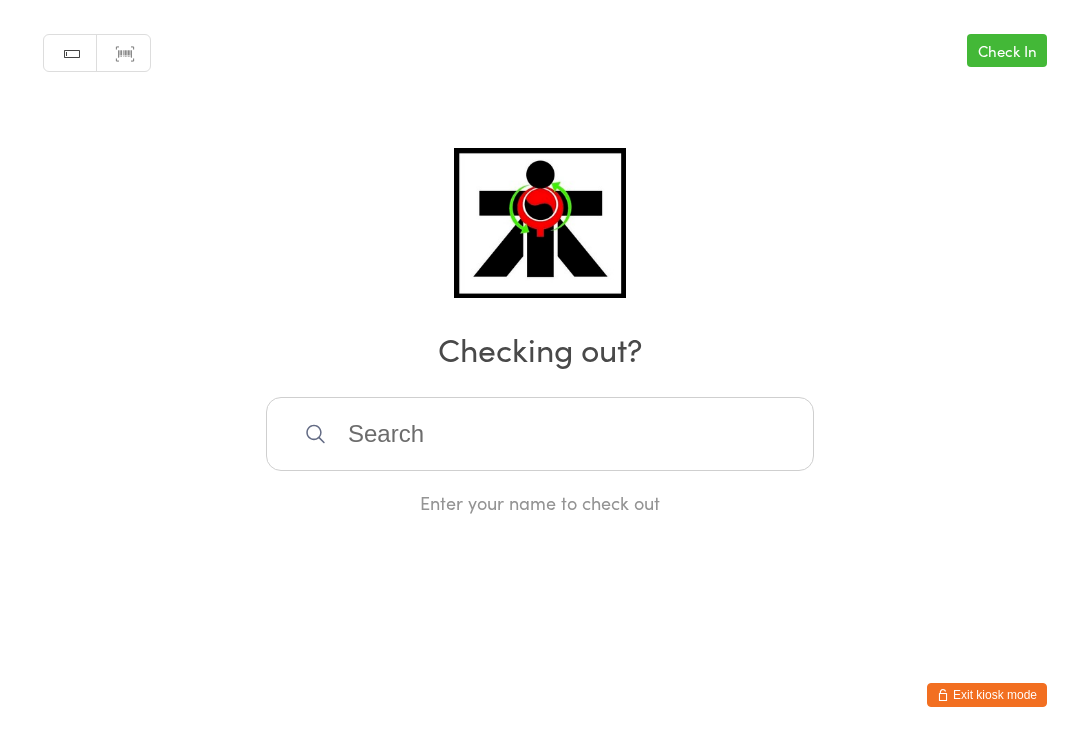 click at bounding box center (540, 434) 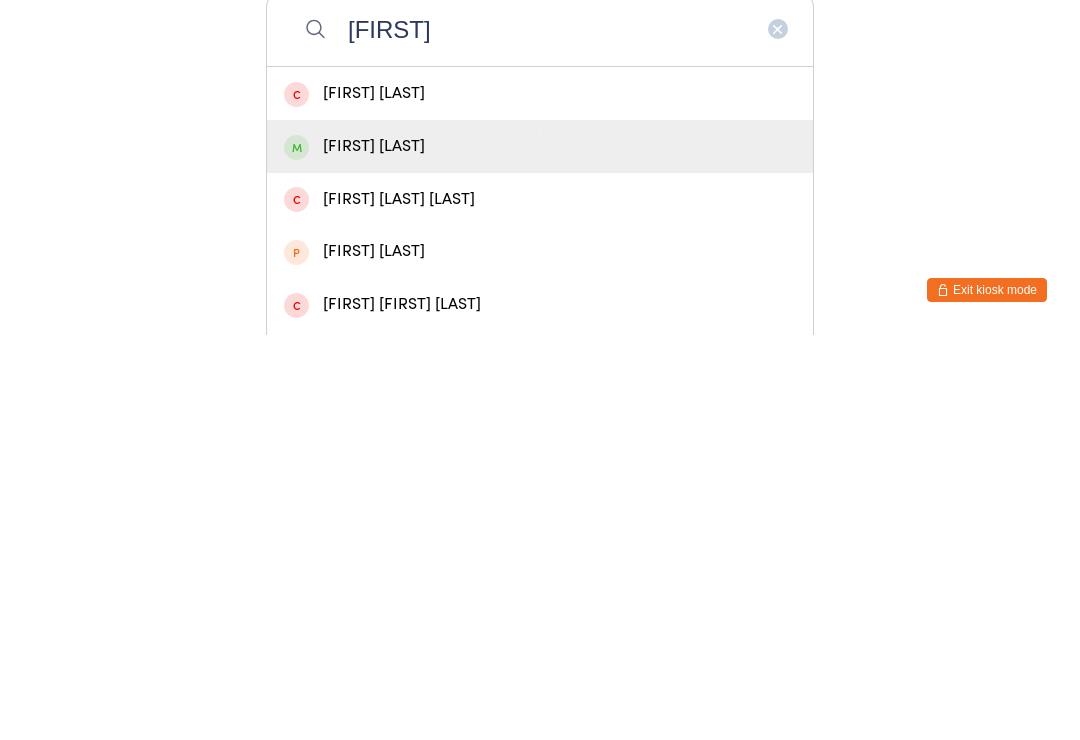 type on "[FIRST]" 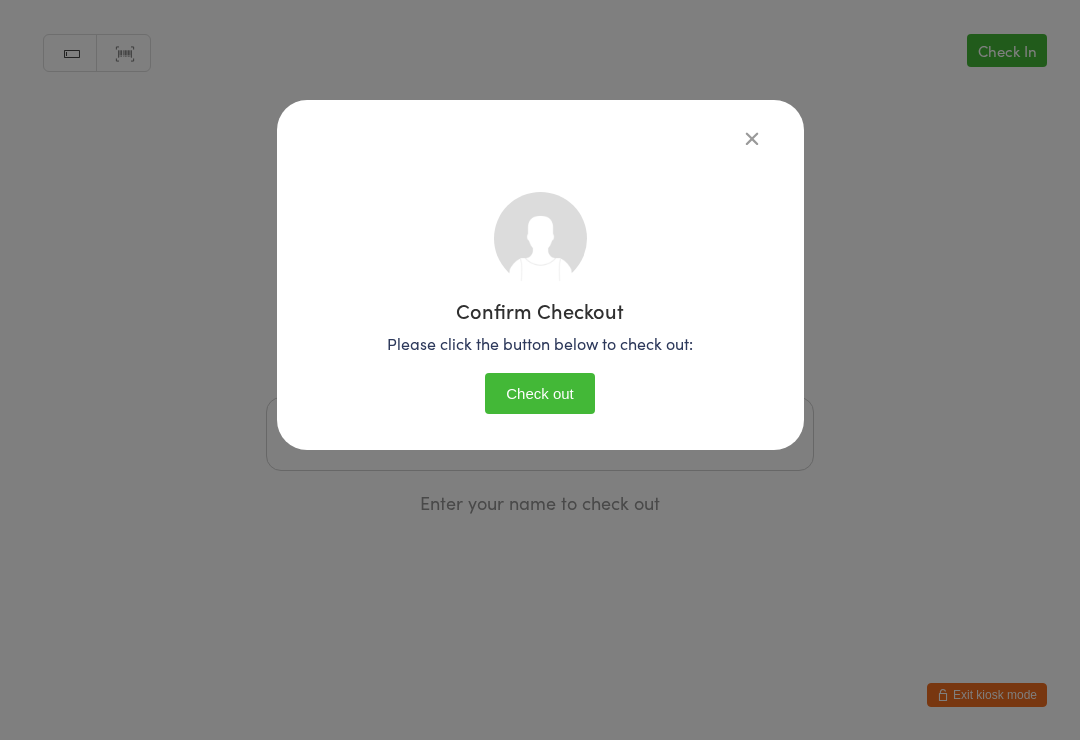 click on "Check out" at bounding box center (540, 393) 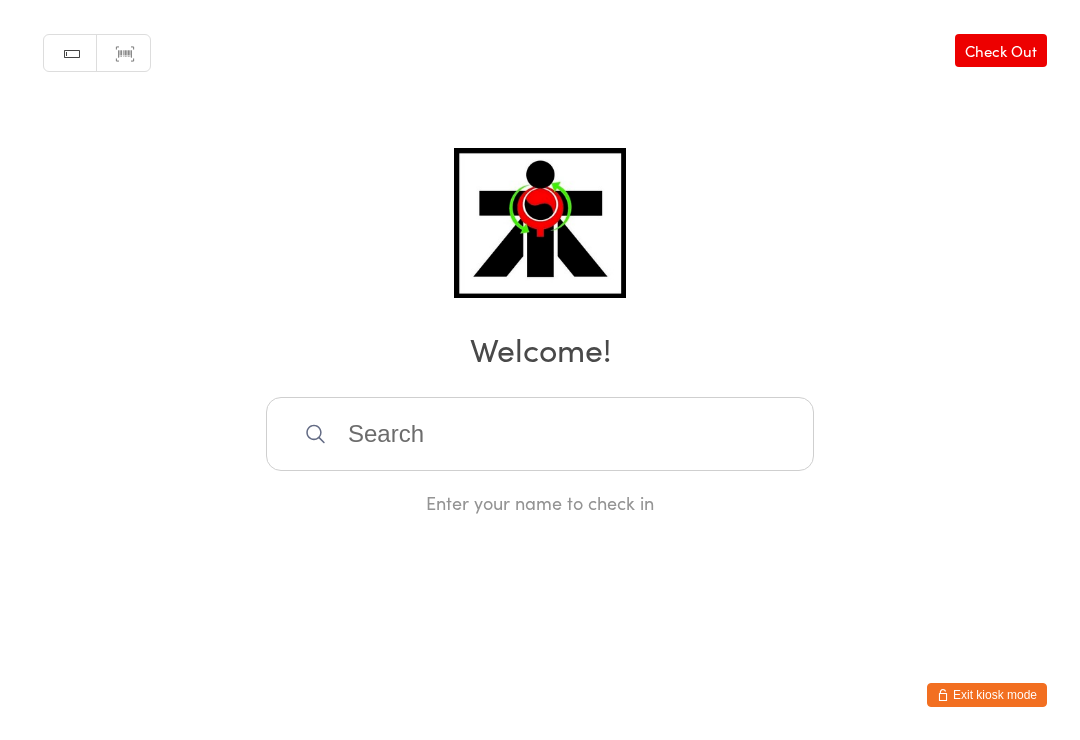 click at bounding box center [540, 434] 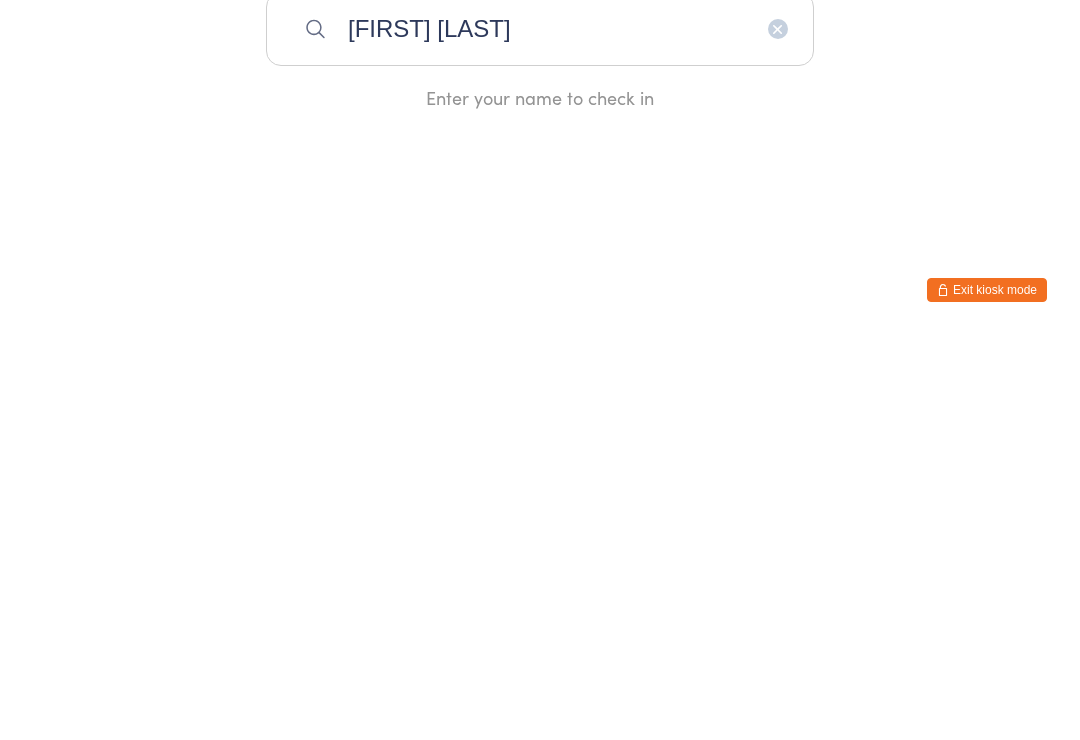 type on "Jesse Cunningham" 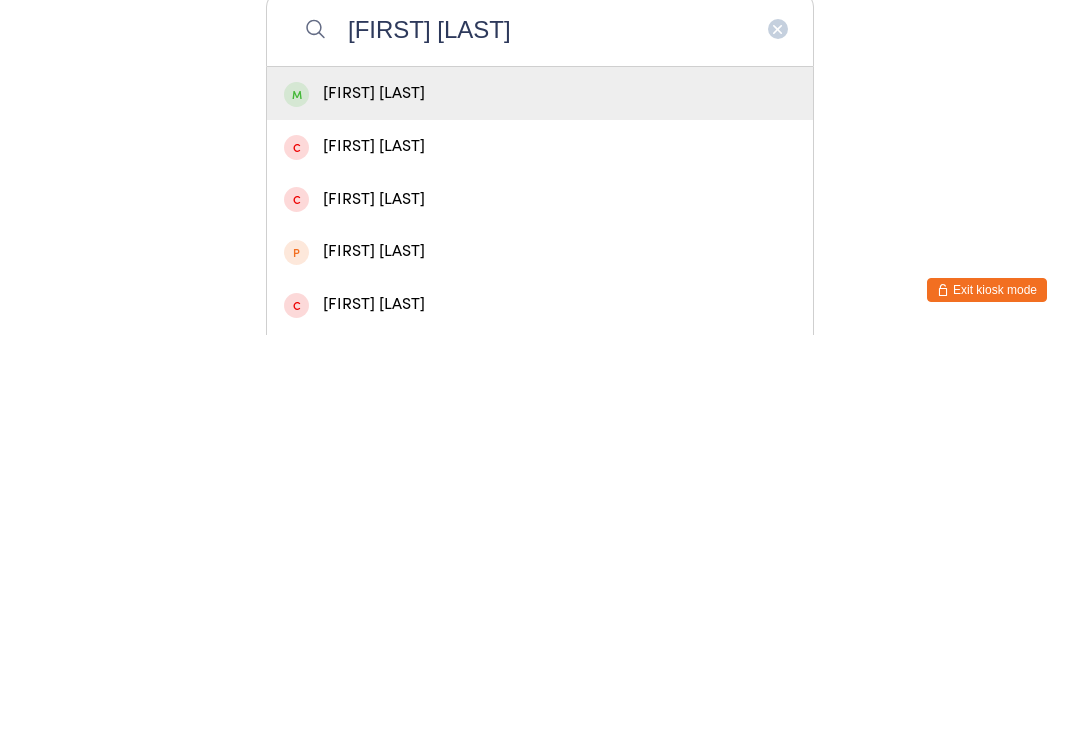 type 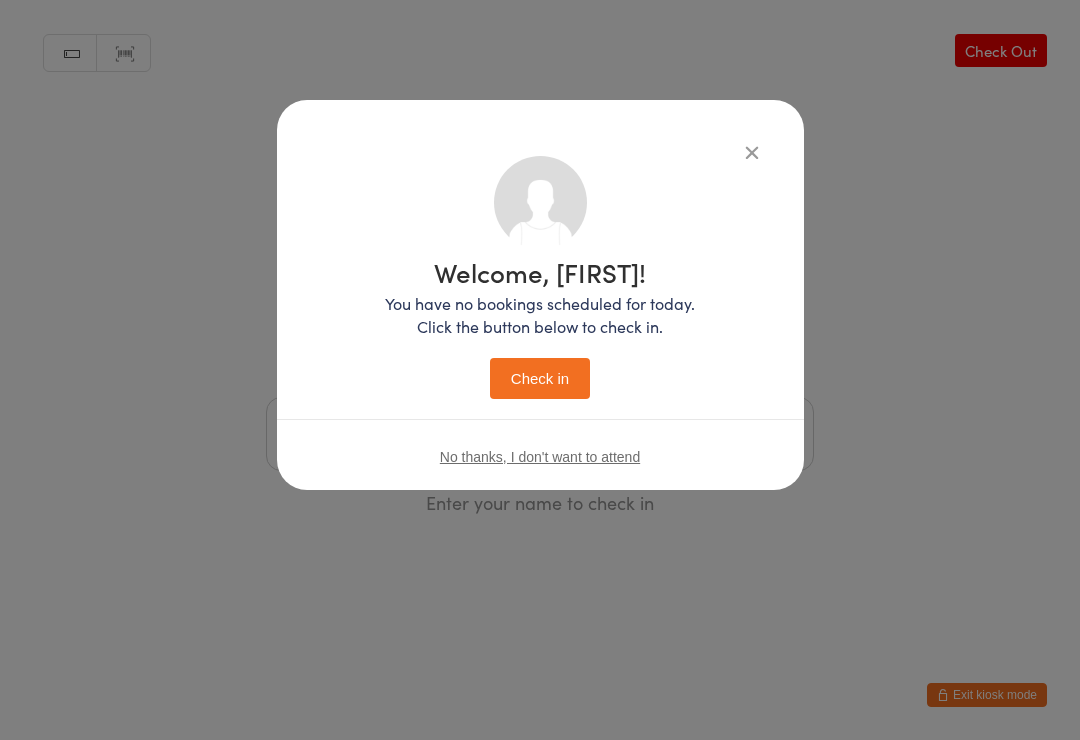 click on "Check in" at bounding box center (540, 378) 